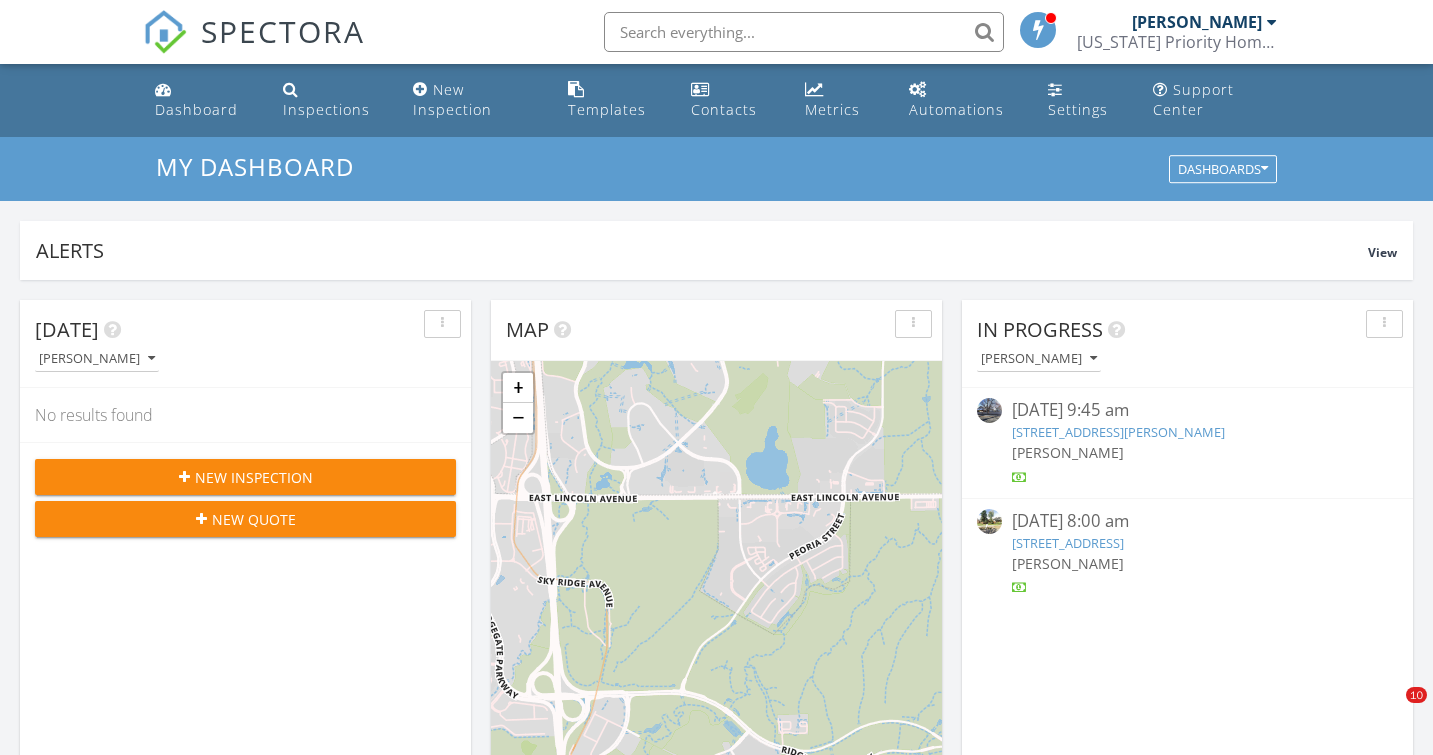 scroll, scrollTop: 1021, scrollLeft: 0, axis: vertical 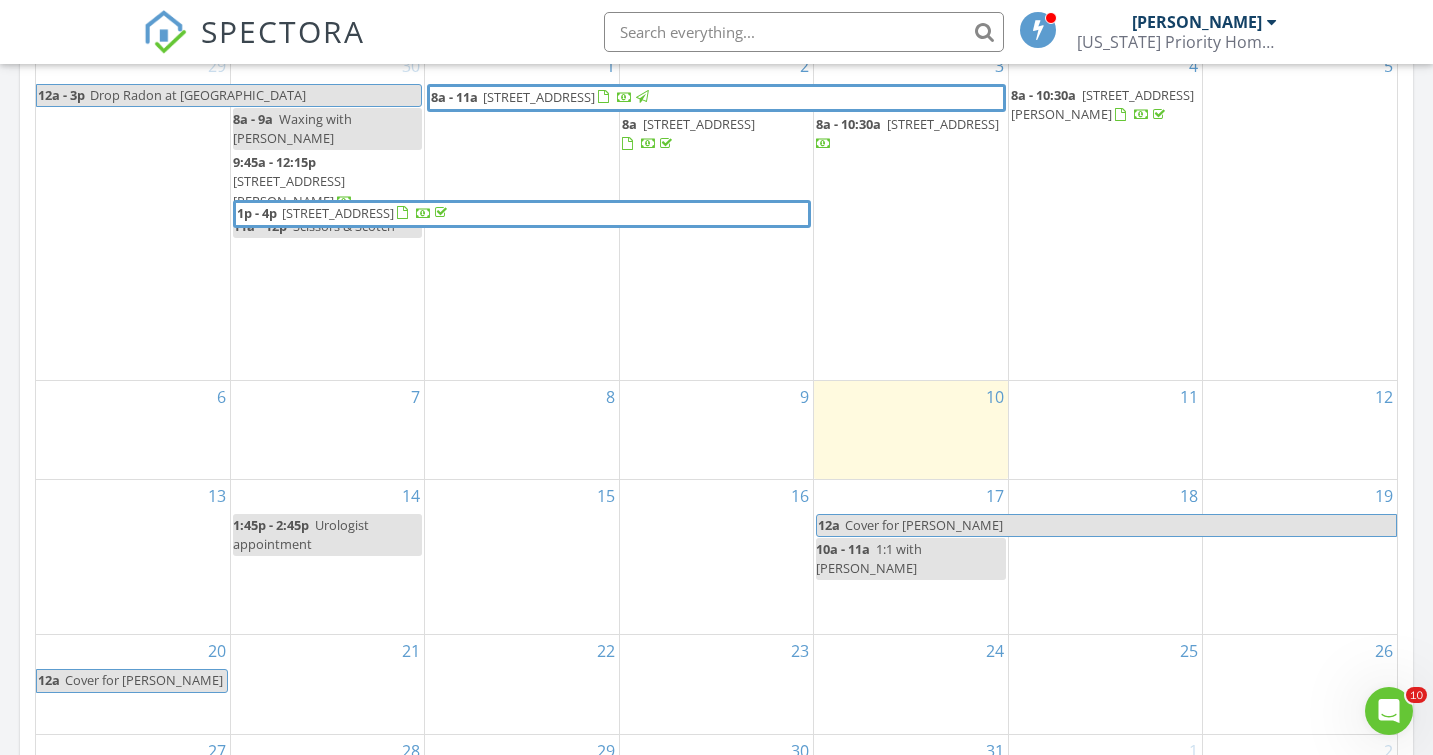 click on "13" at bounding box center [133, 557] 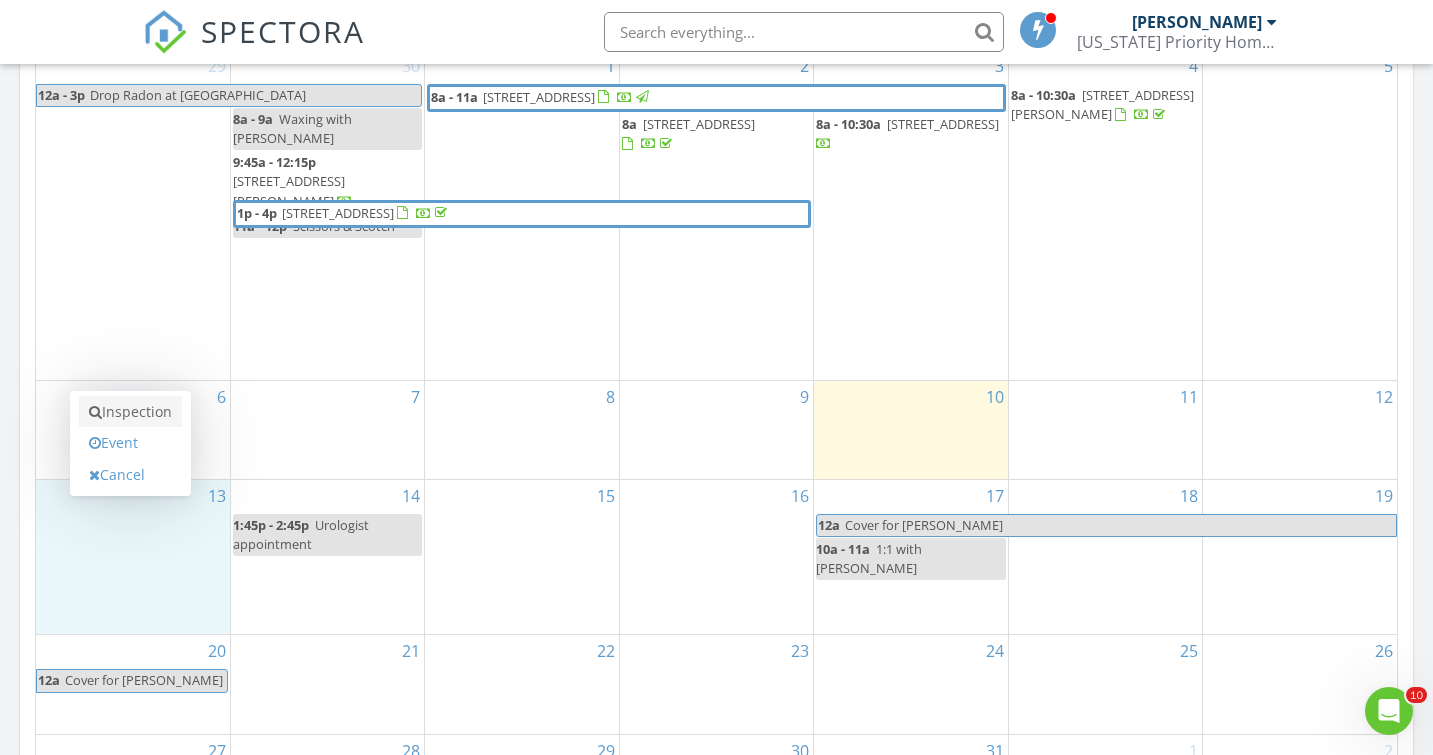 click on "Inspection" at bounding box center [130, 412] 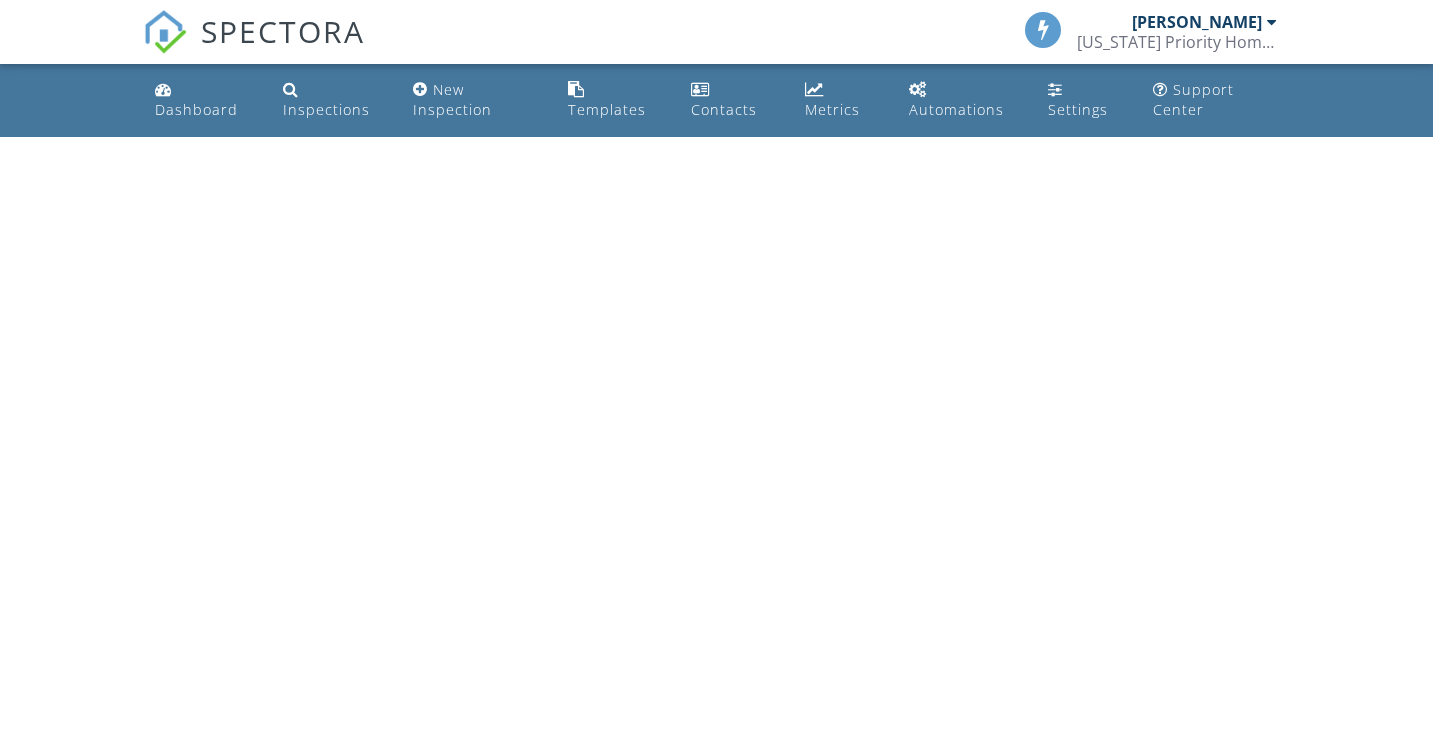 scroll, scrollTop: 0, scrollLeft: 0, axis: both 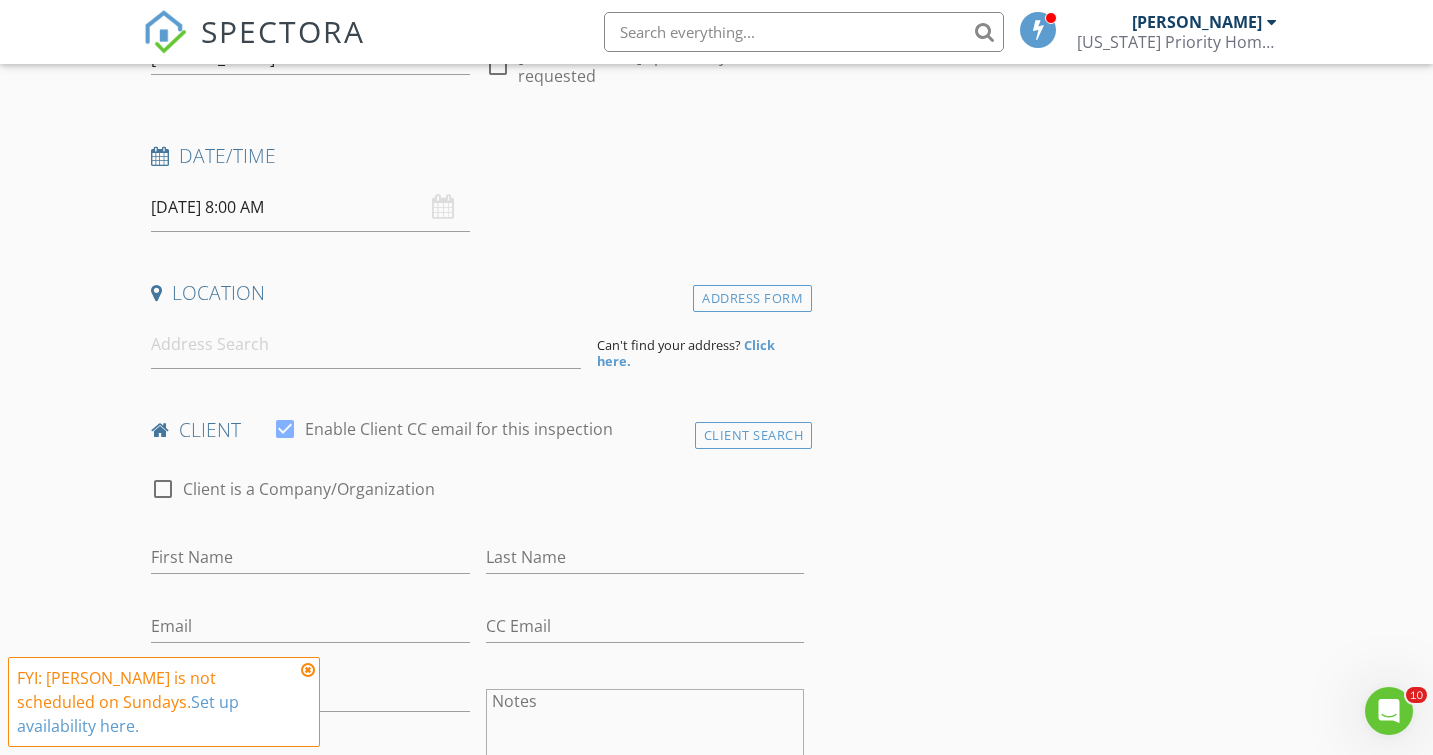 click on "07/13/2025 8:00 AM" at bounding box center [310, 207] 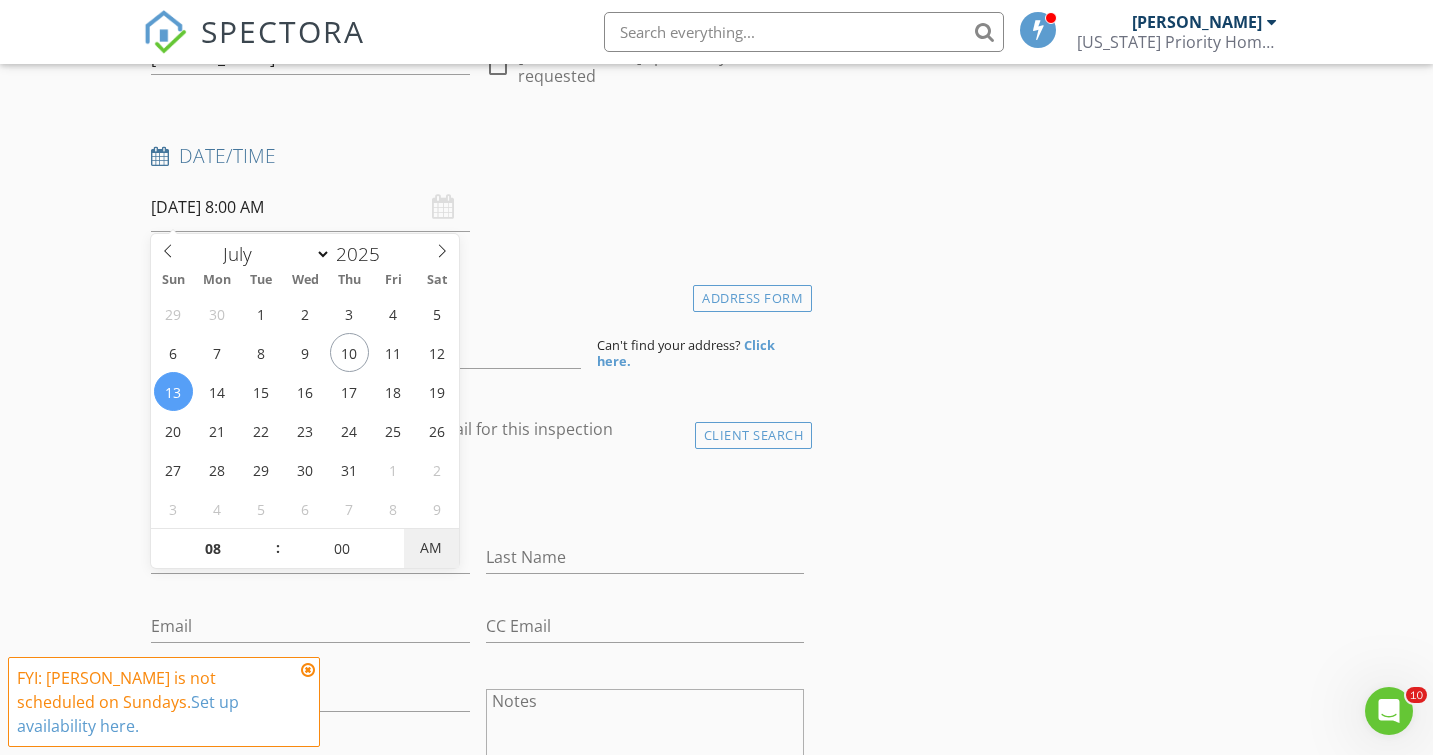 type on "07/13/2025 8:00 PM" 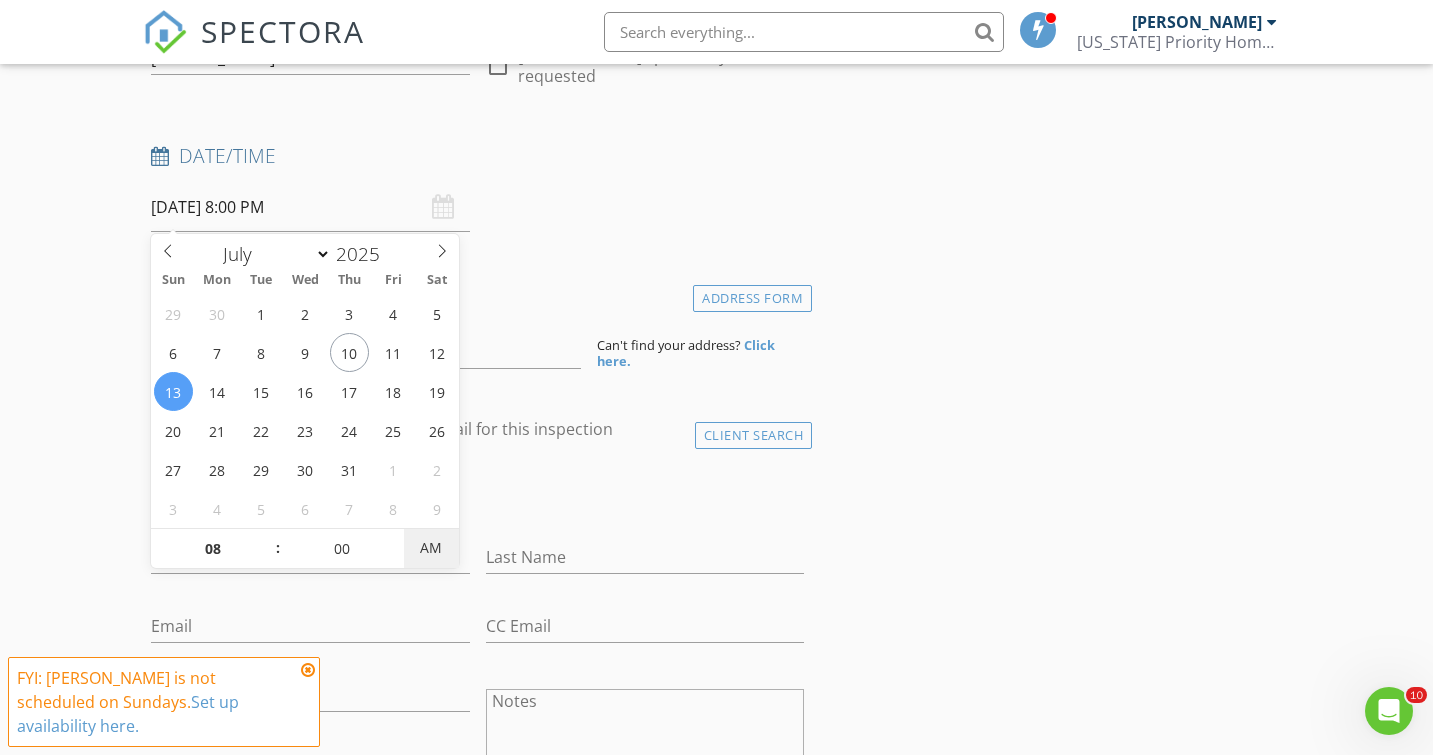 click on "AM" at bounding box center [431, 548] 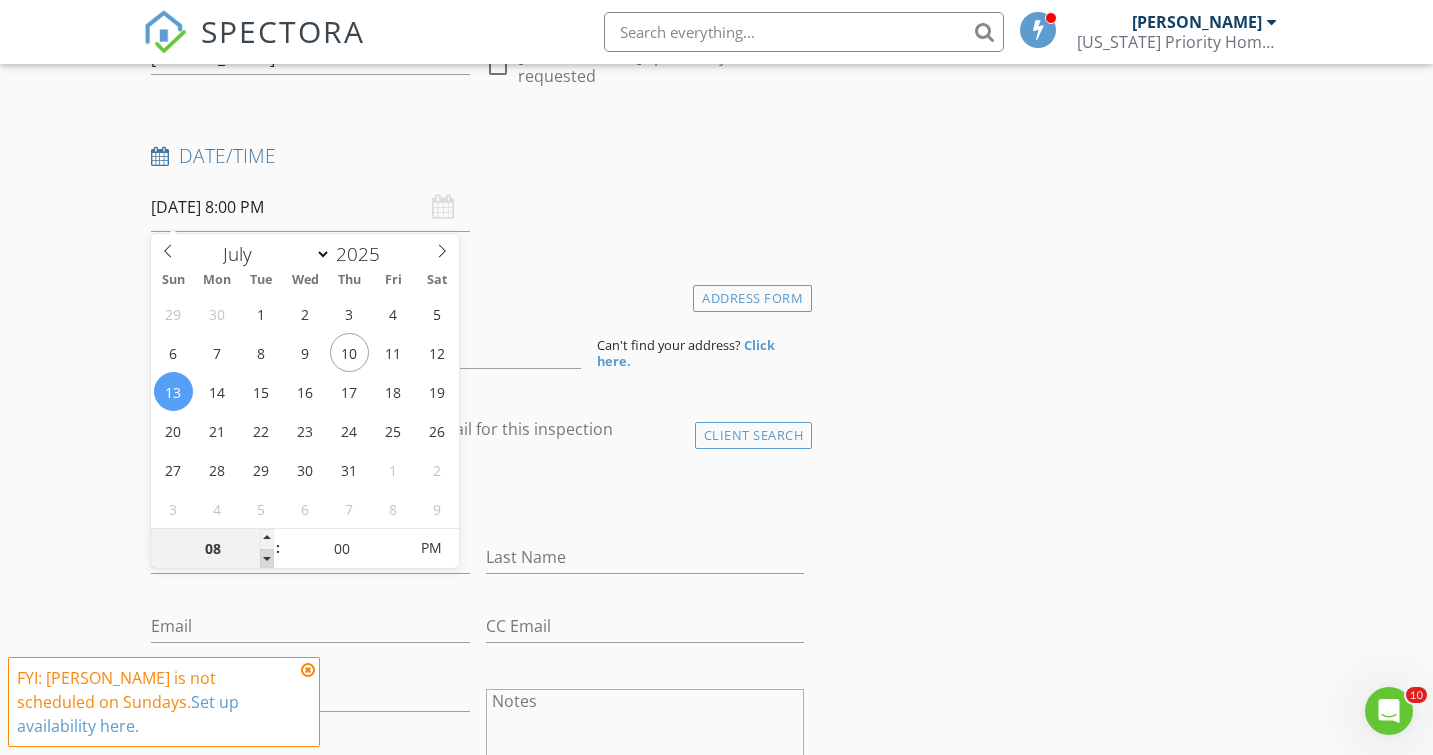 type on "07" 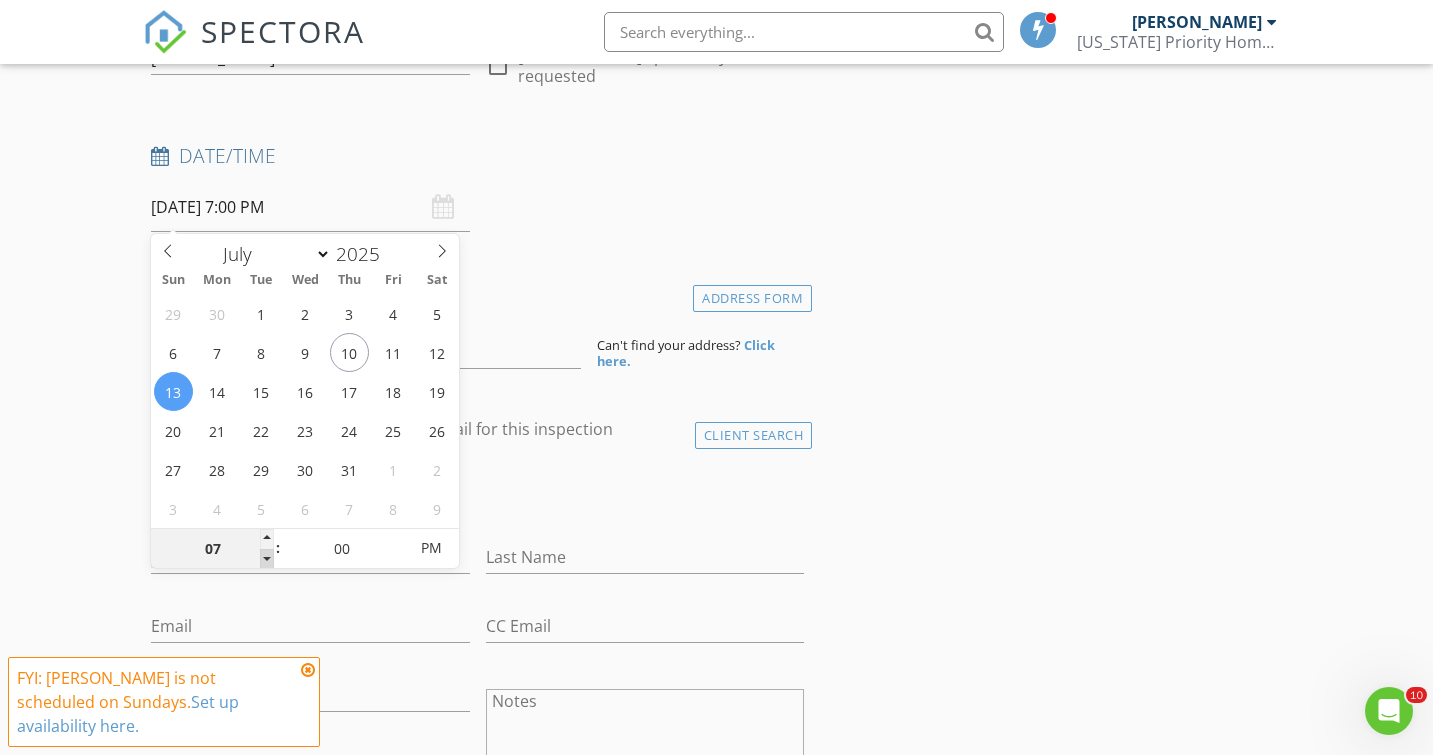 click at bounding box center [267, 559] 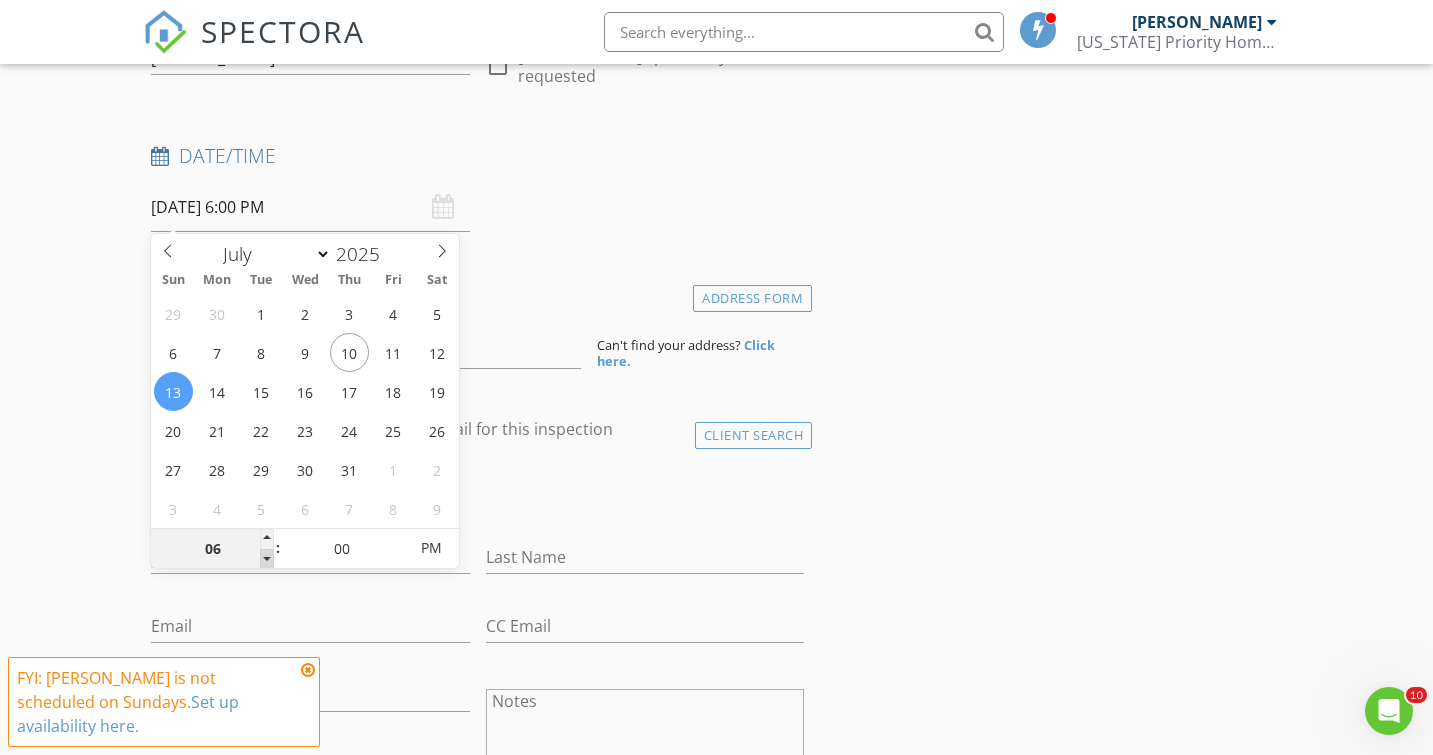 click at bounding box center [267, 559] 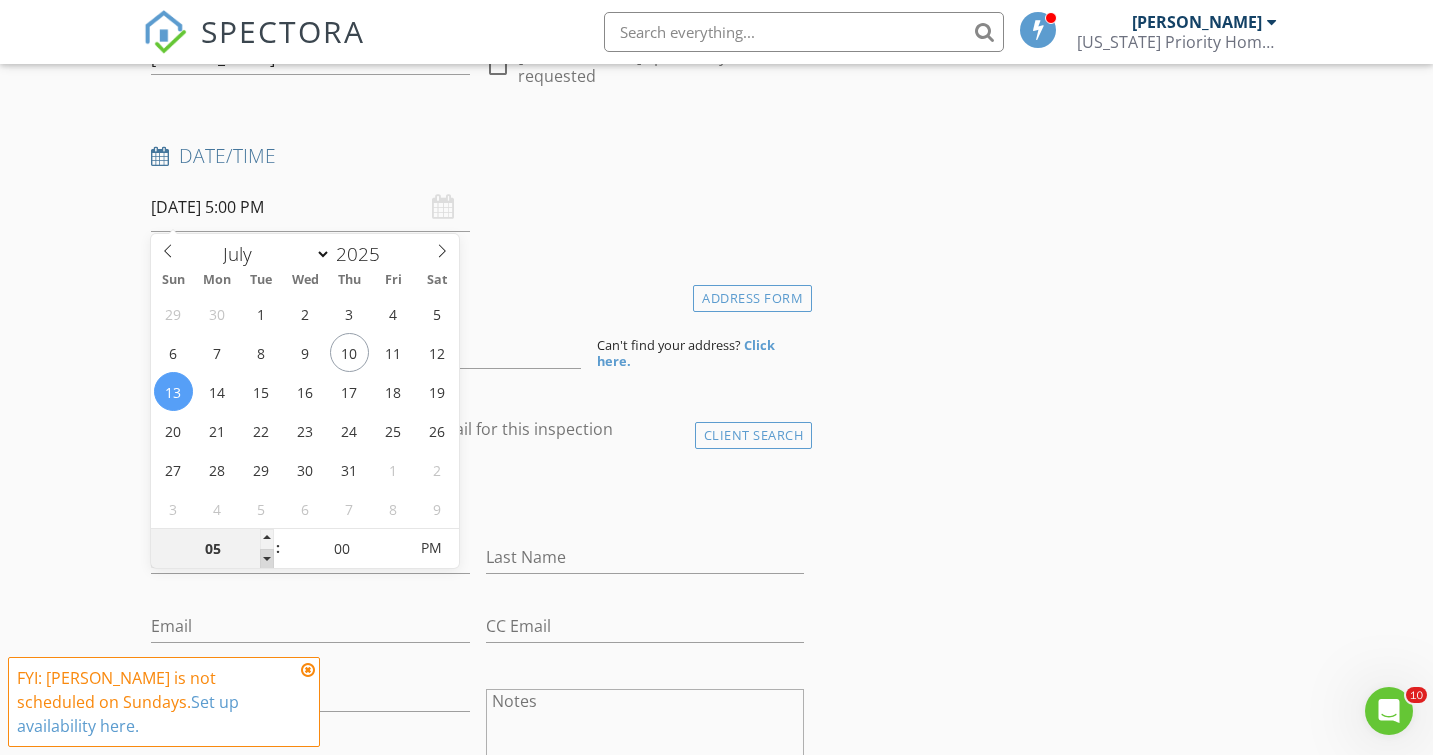click at bounding box center (267, 559) 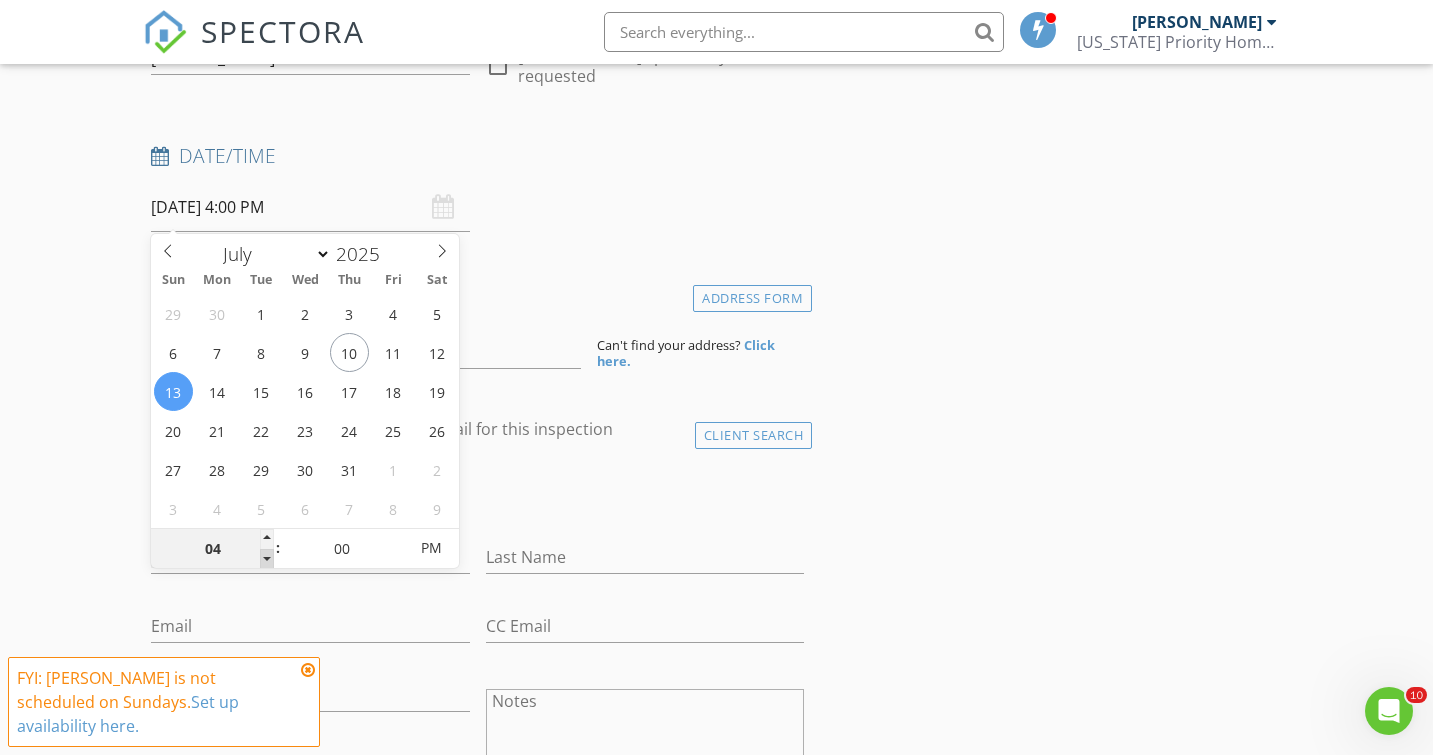 click at bounding box center [267, 559] 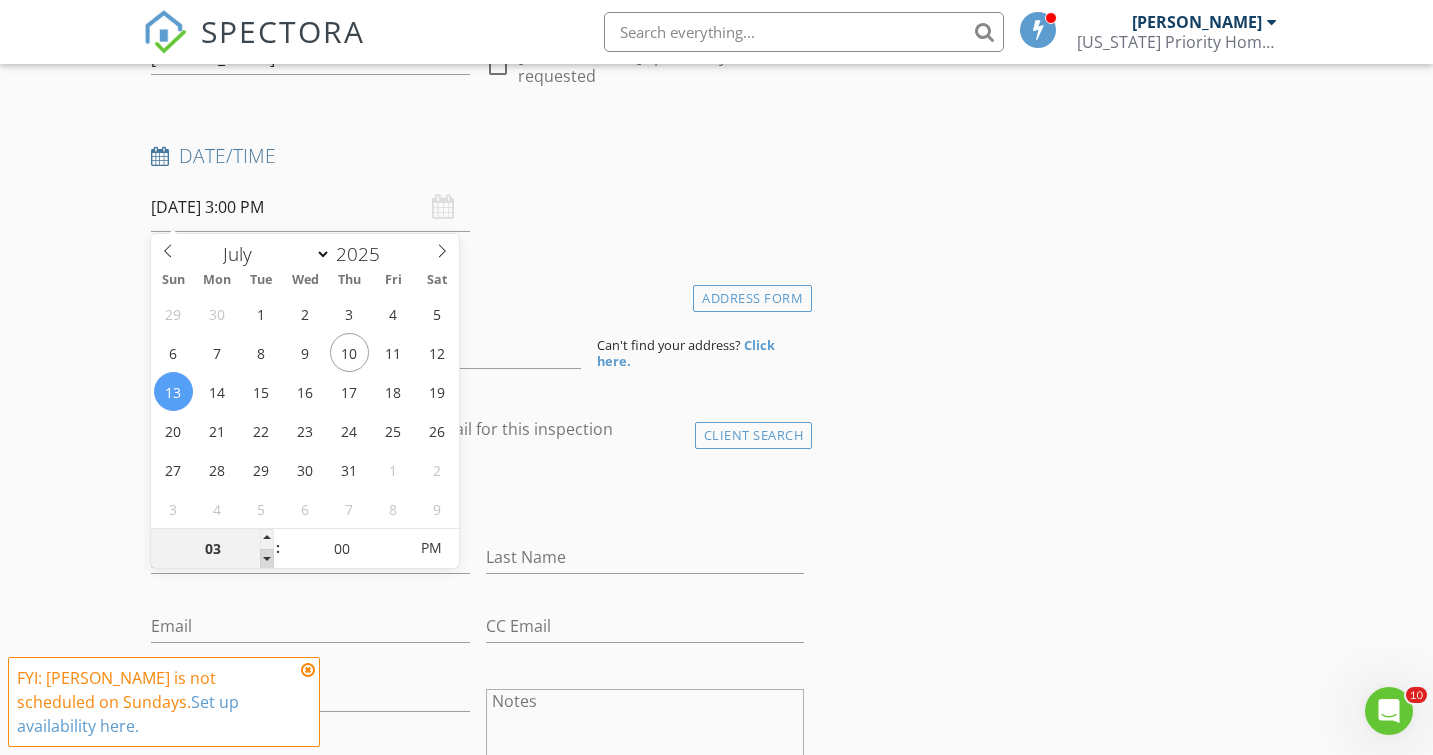 click at bounding box center (267, 559) 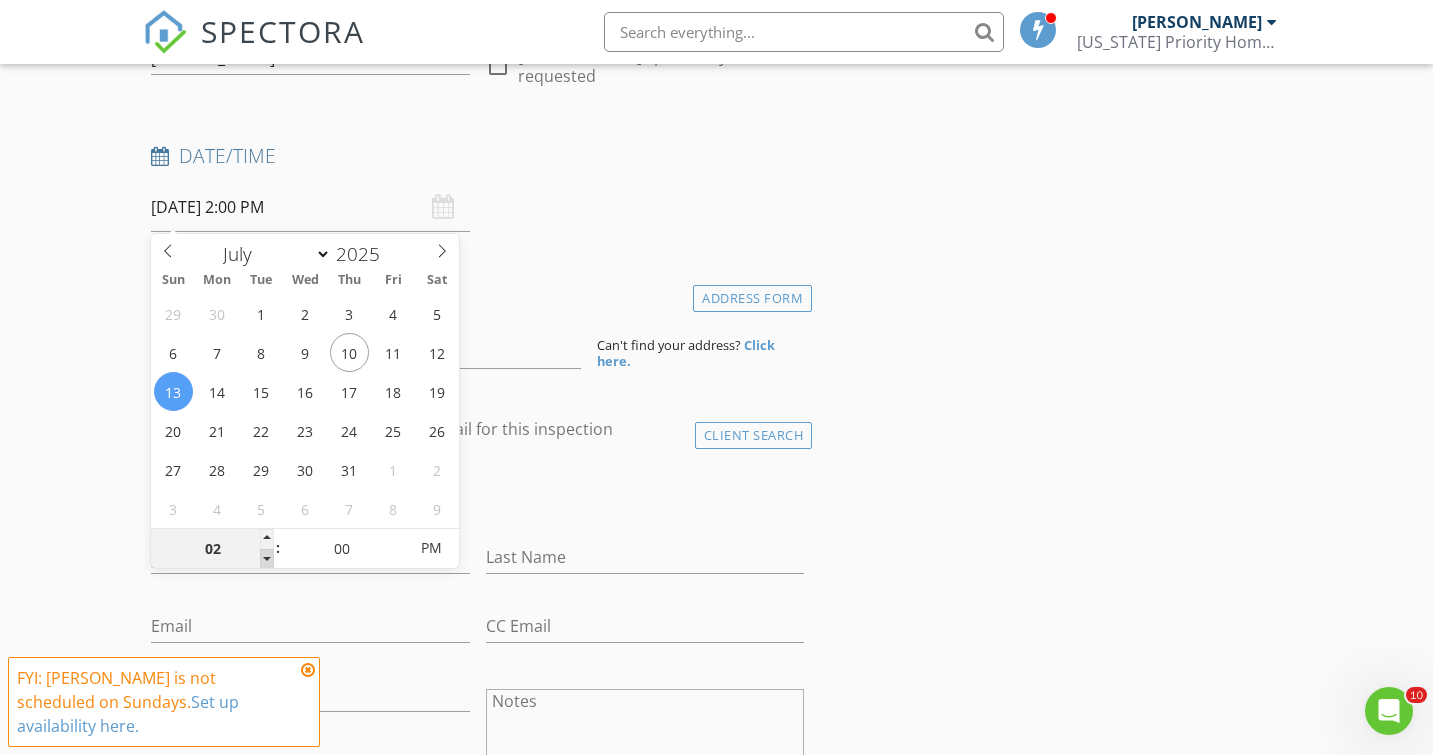 click at bounding box center (267, 559) 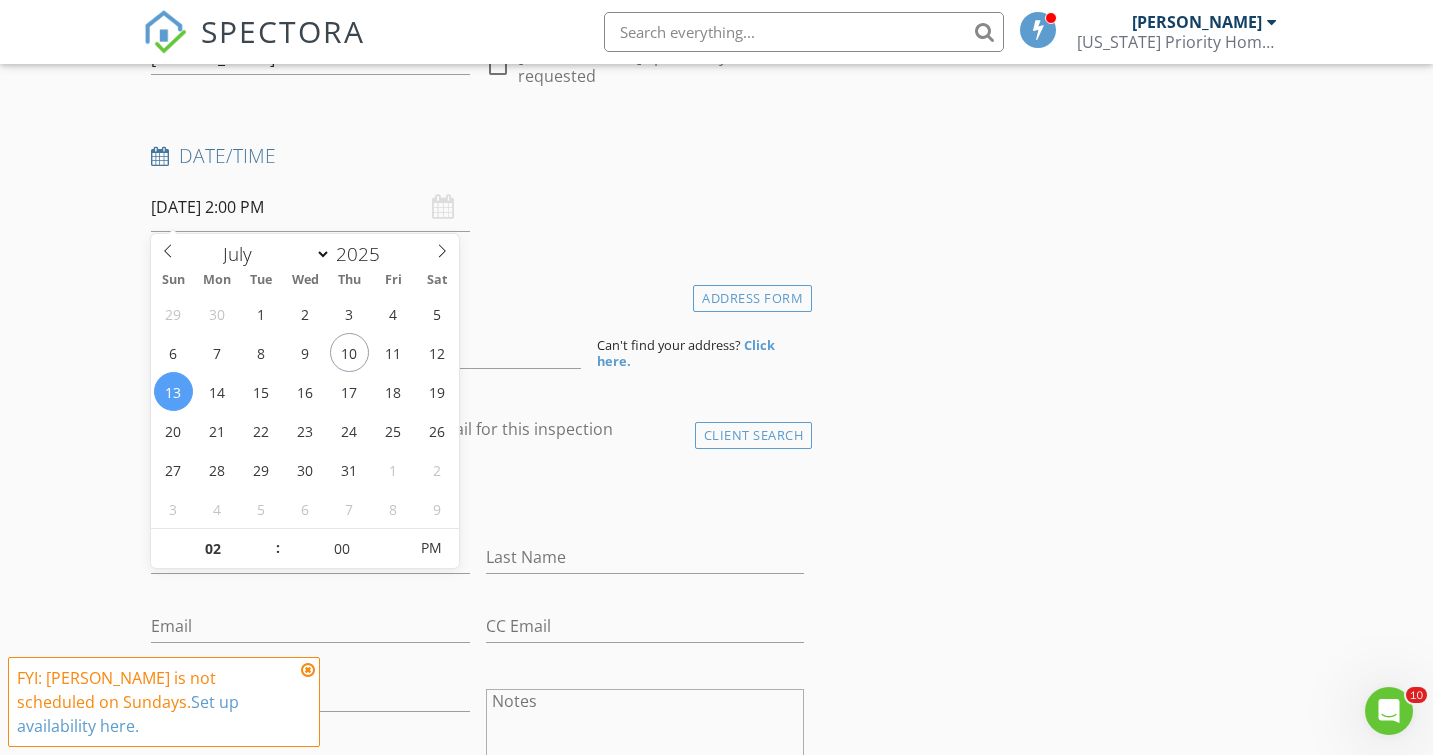 click on "New Inspection
Click here to use the New Order Form
INSPECTOR(S)
check_box   Brian Baltazar   PRIMARY   Brian Baltazar arrow_drop_down   check_box_outline_blank Brian Baltazar specifically requested
Date/Time
07/13/2025 2:00 PM
Location
Address Form       Can't find your address?   Click here.
client
check_box Enable Client CC email for this inspection   Client Search     check_box_outline_blank Client is a Company/Organization     First Name   Last Name   Email   CC Email   Phone           Notes   Private Notes
ADD ADDITIONAL client
SERVICES
check_box_outline_blank   Sewer Lateral Inspection from Colorado Priority Home Inspection   Sewer line scope Denver Metro Area bundle check_box_outline_blank   Radon Testing   Radon testing in the home - bundle" at bounding box center [716, 1386] 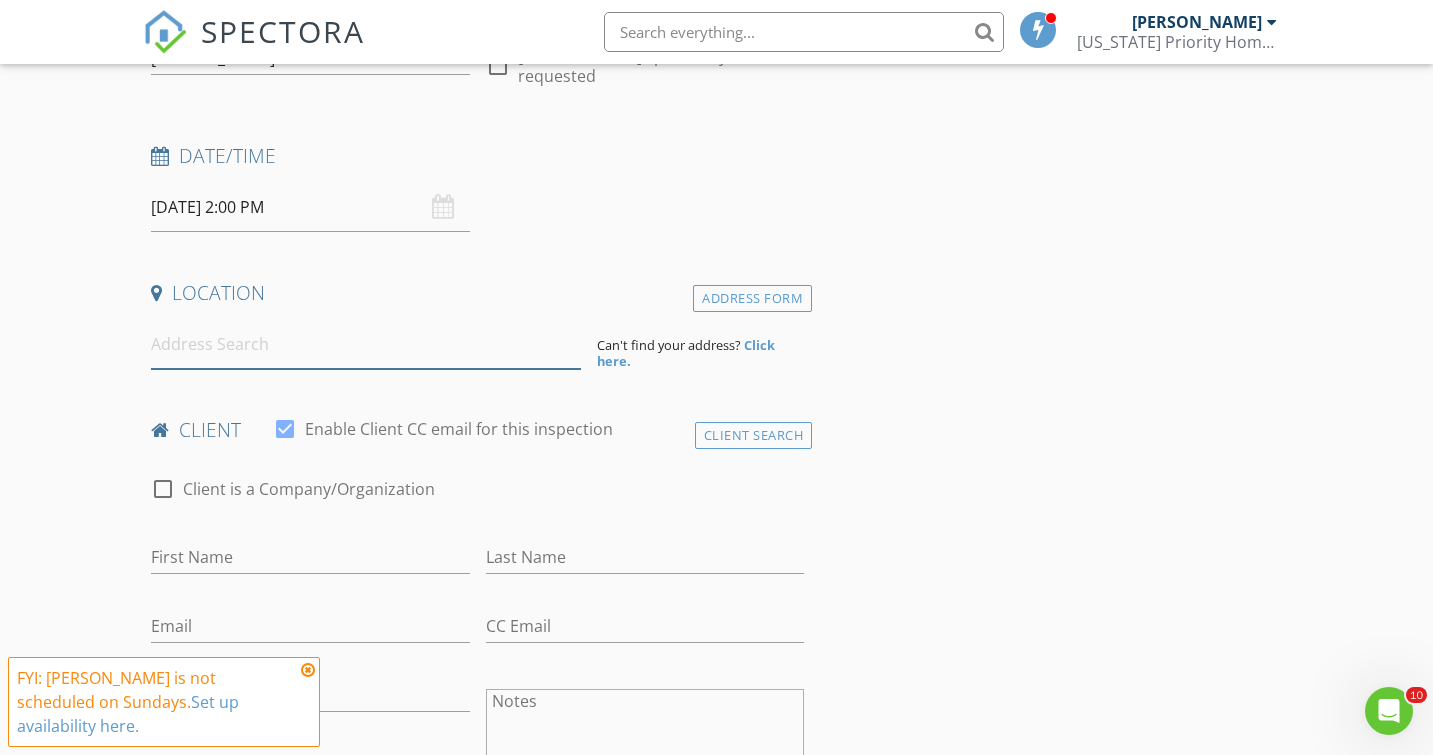 click at bounding box center (366, 344) 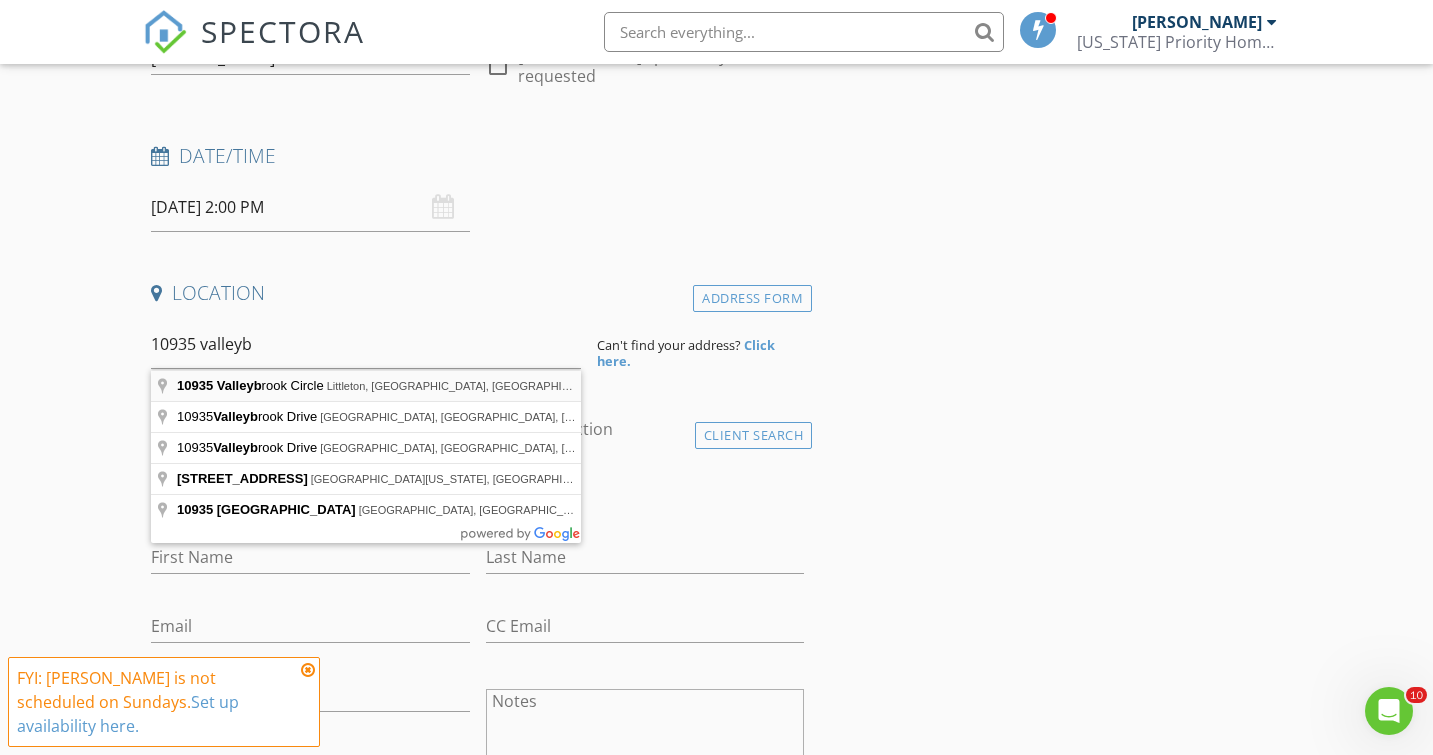 type on "10935 Valleybrook Circle, Littleton, CO, USA" 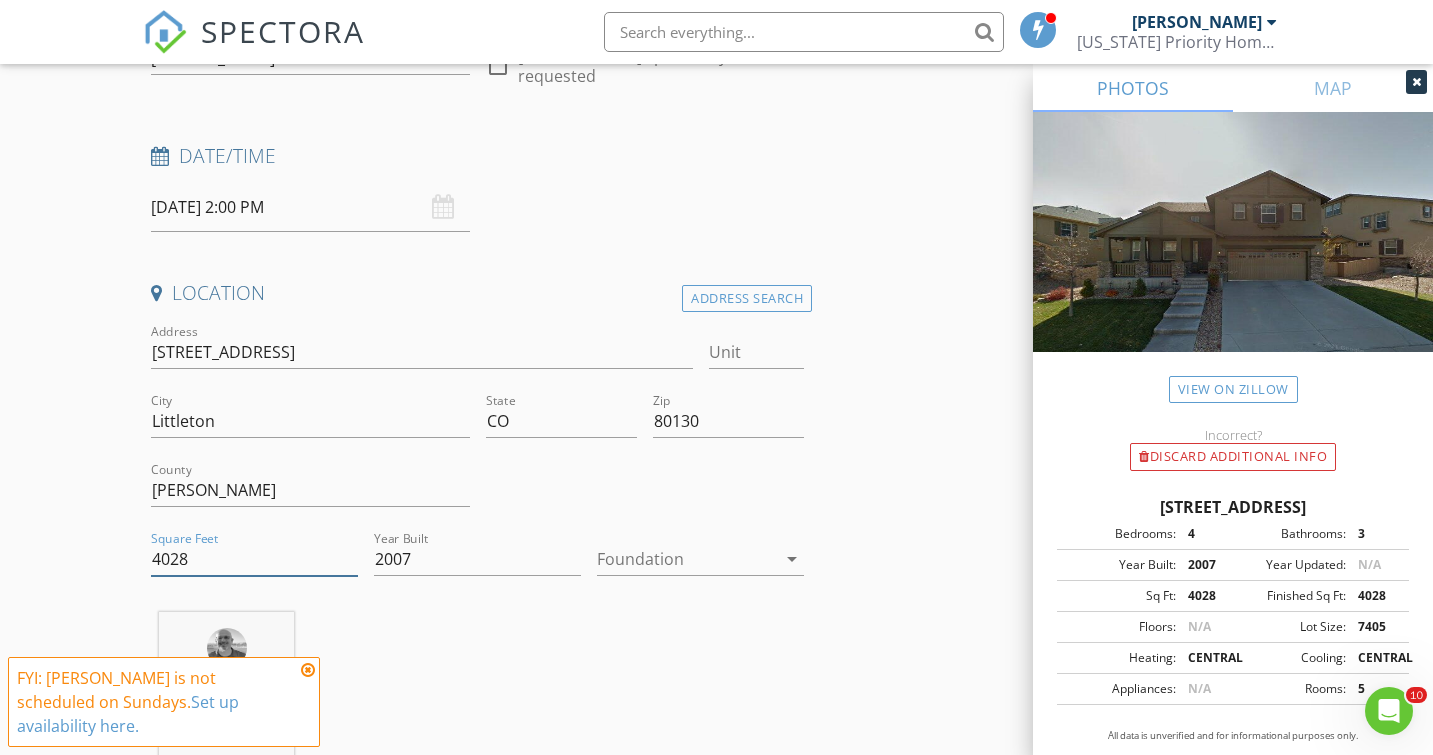 drag, startPoint x: 189, startPoint y: 559, endPoint x: 164, endPoint y: 558, distance: 25.019993 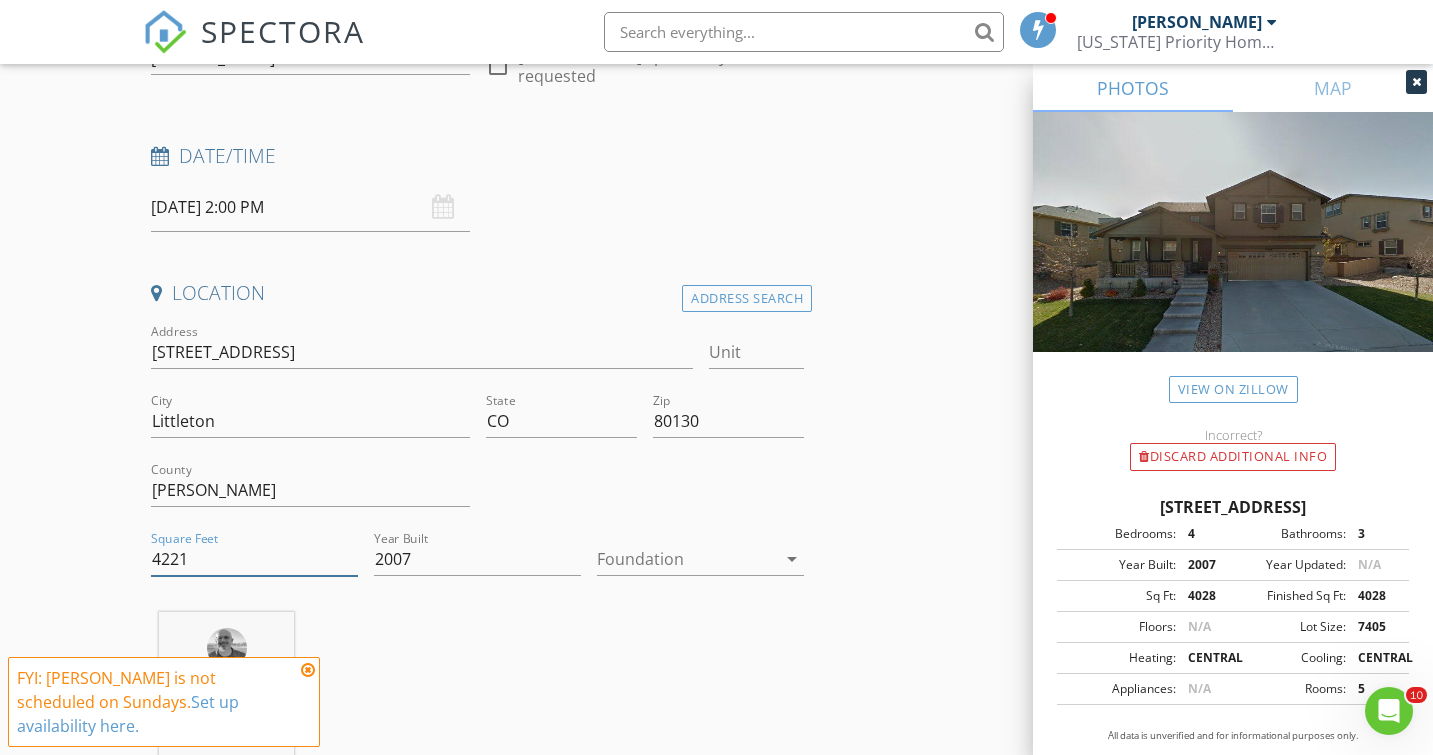 type on "4221" 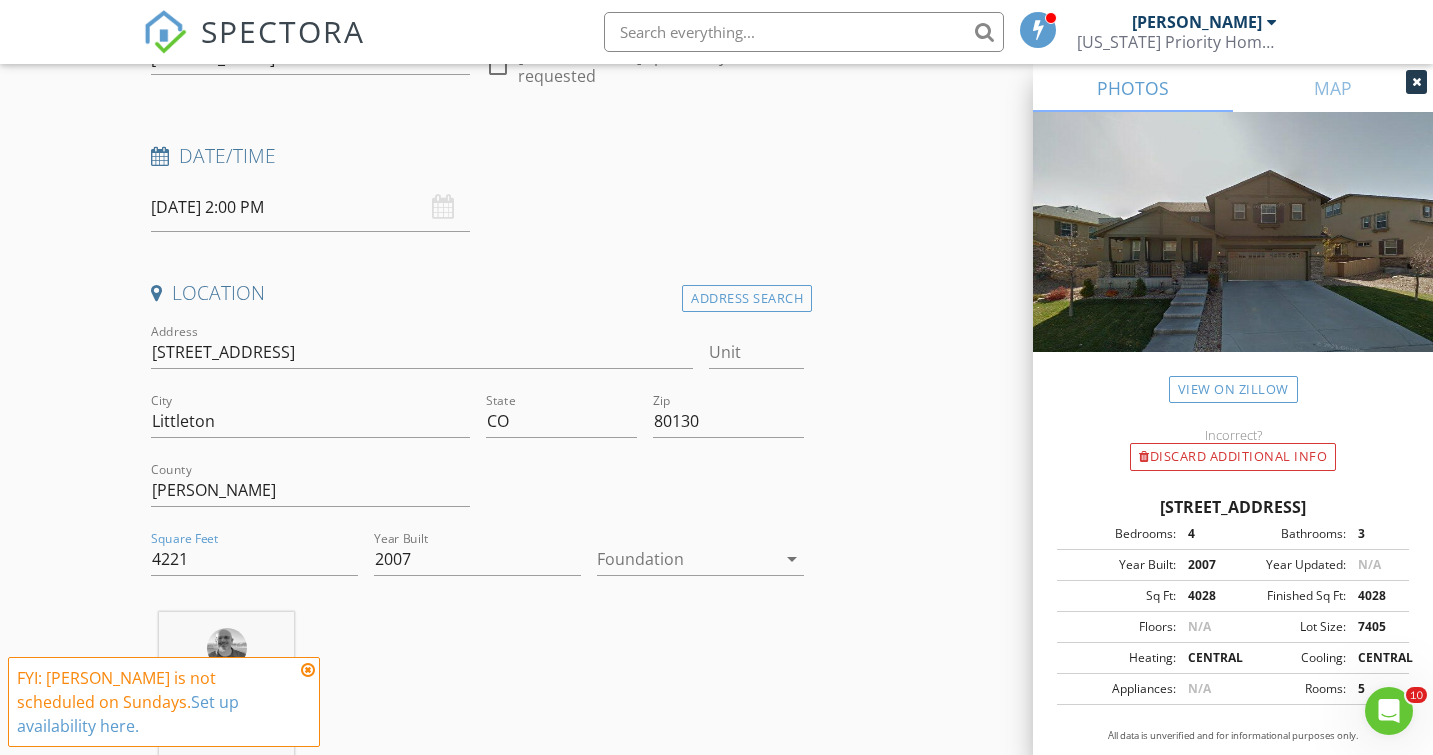 click at bounding box center [686, 559] 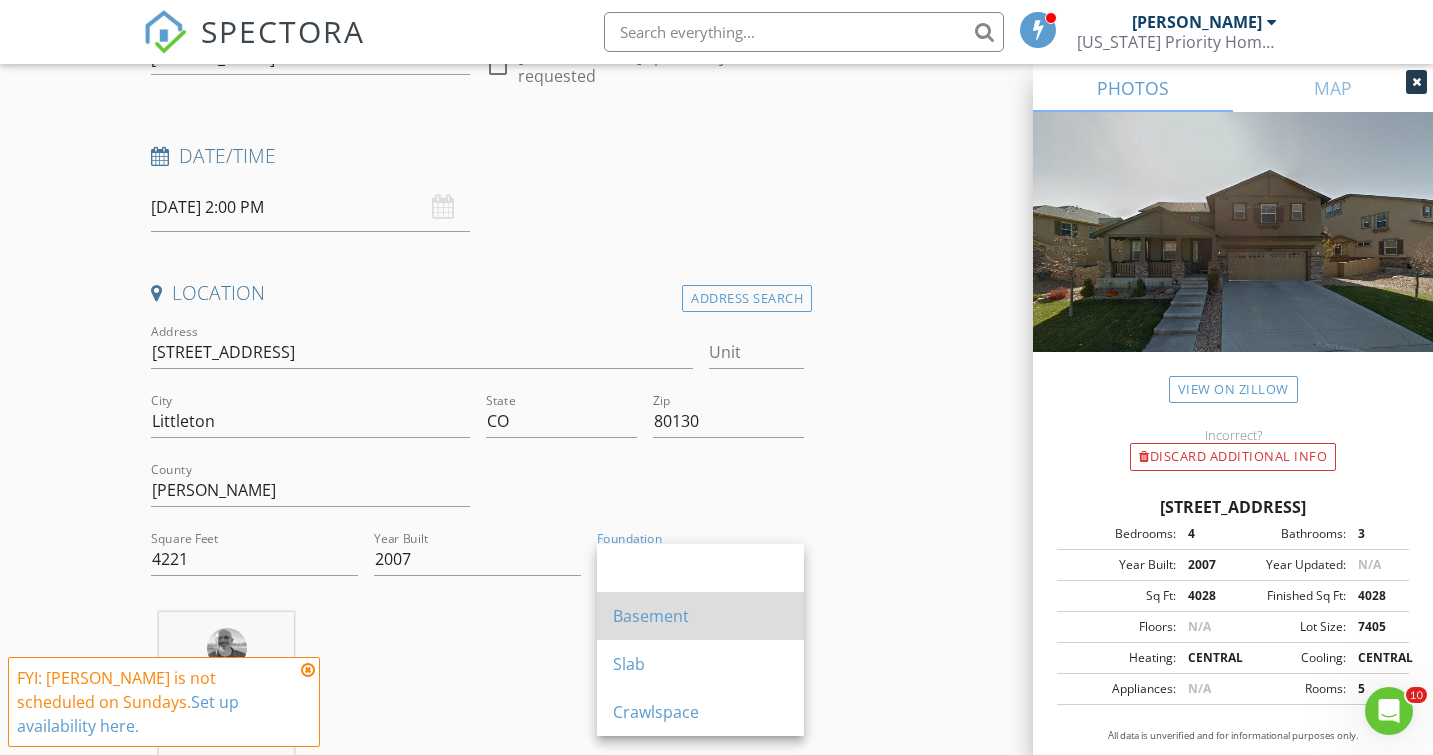 click on "Basement" at bounding box center (700, 616) 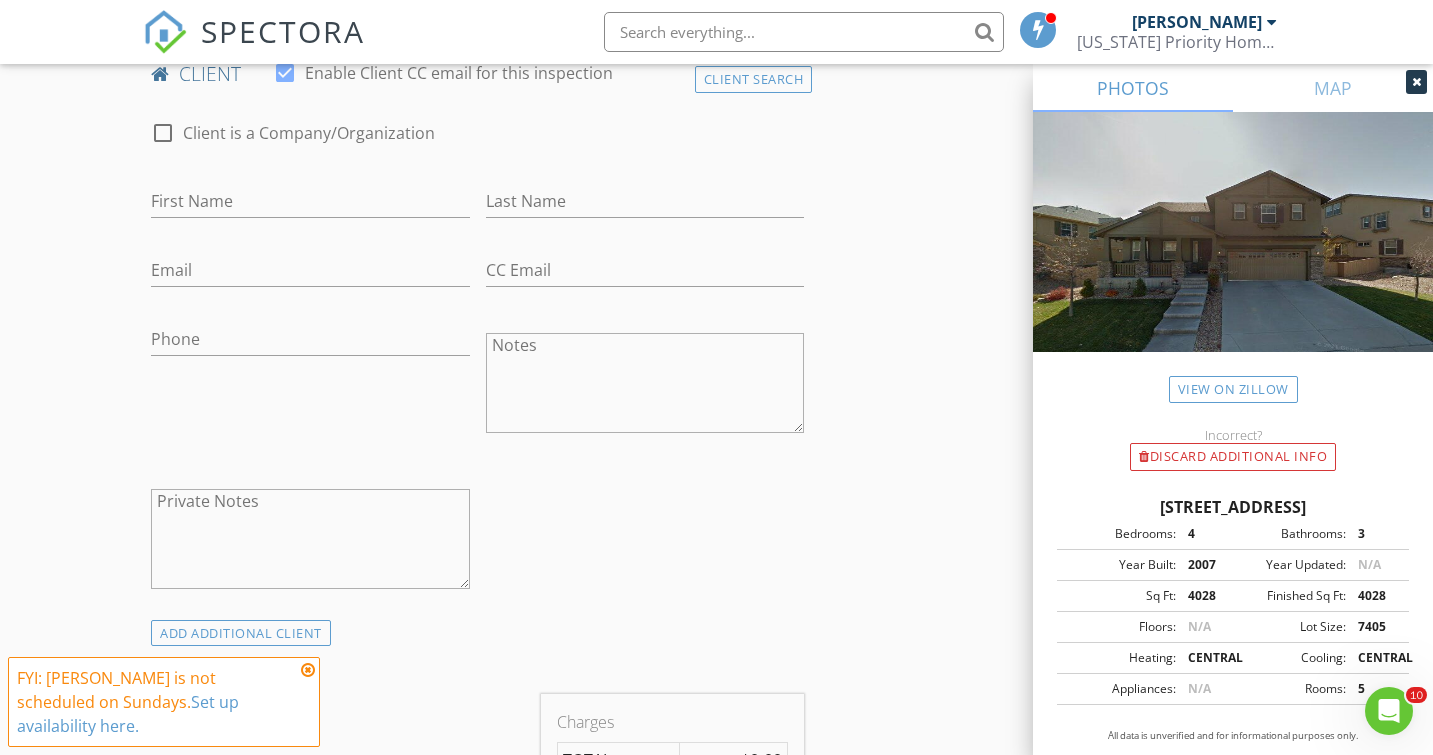 scroll, scrollTop: 1037, scrollLeft: 0, axis: vertical 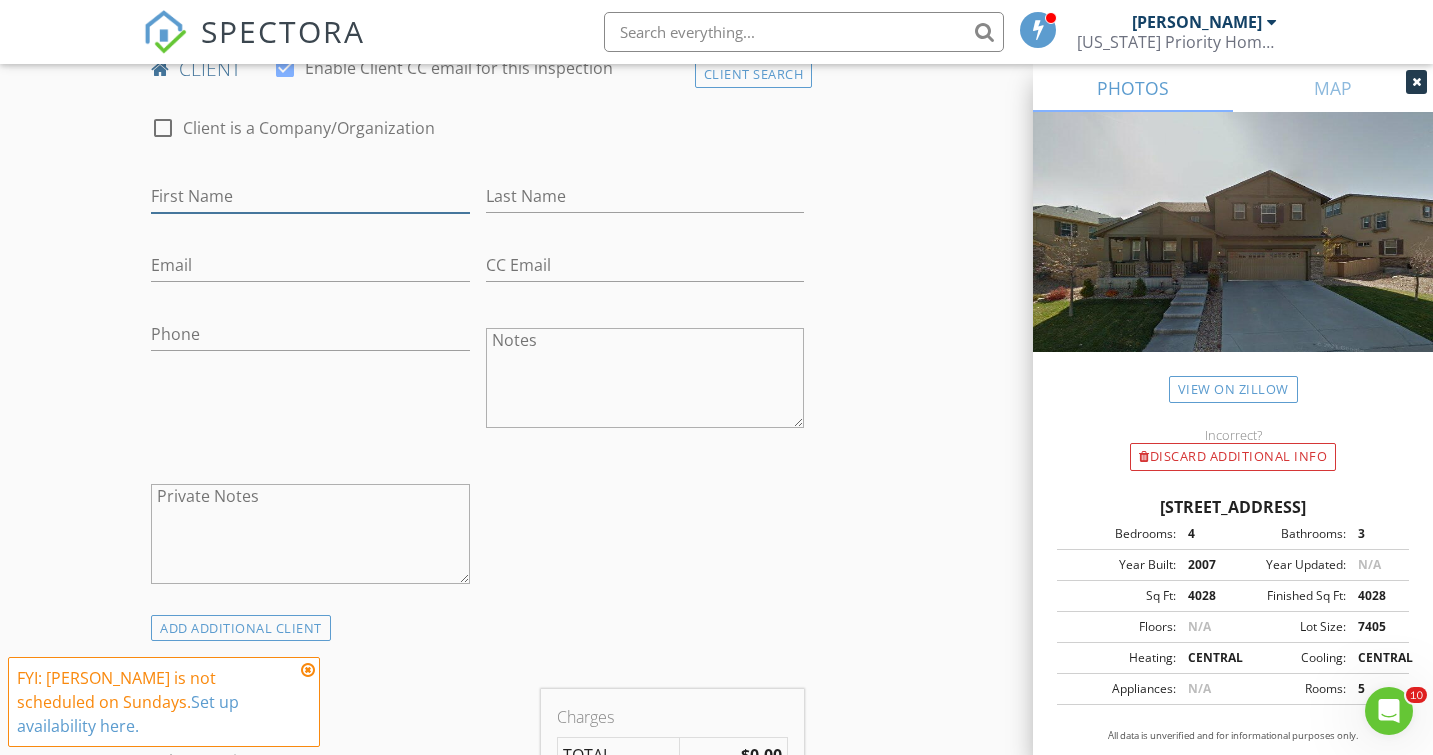 click on "First Name" at bounding box center (310, 196) 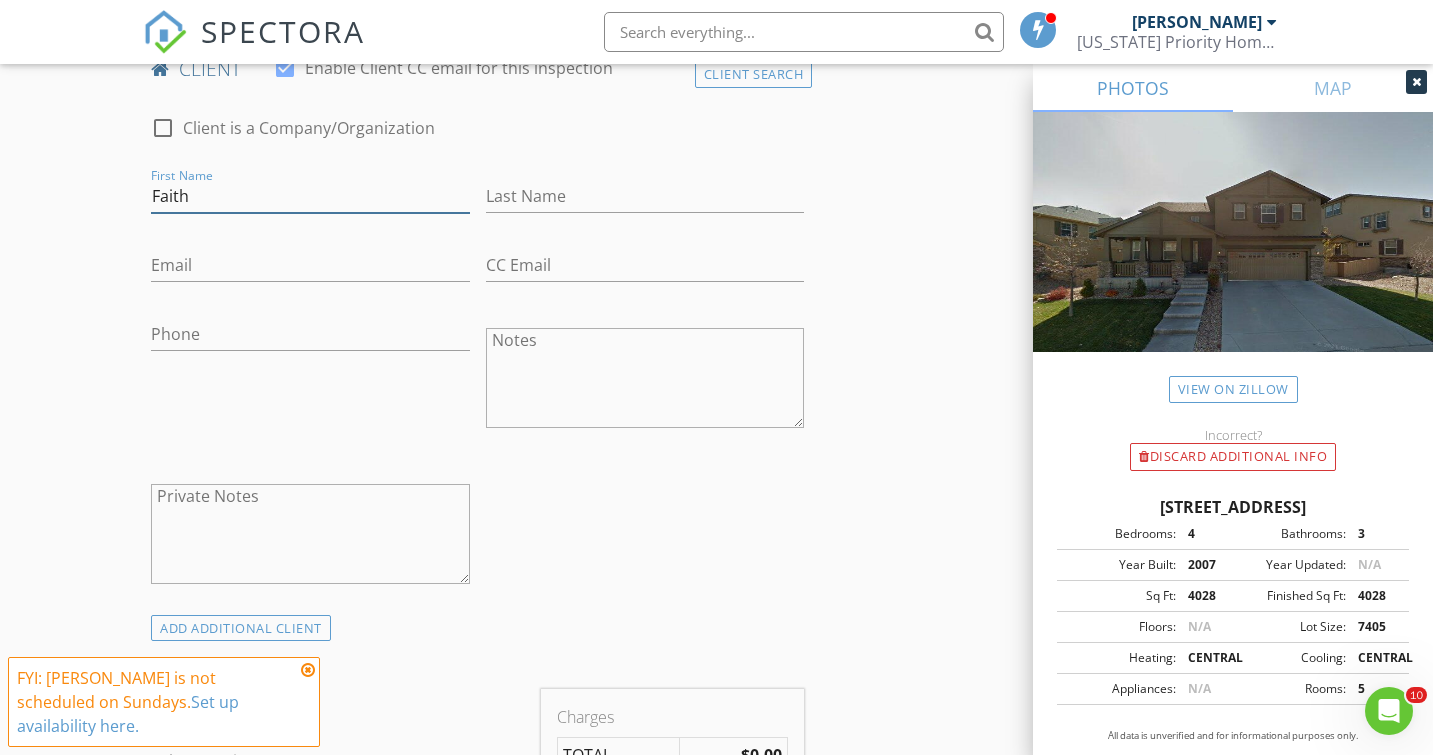 type on "Faith" 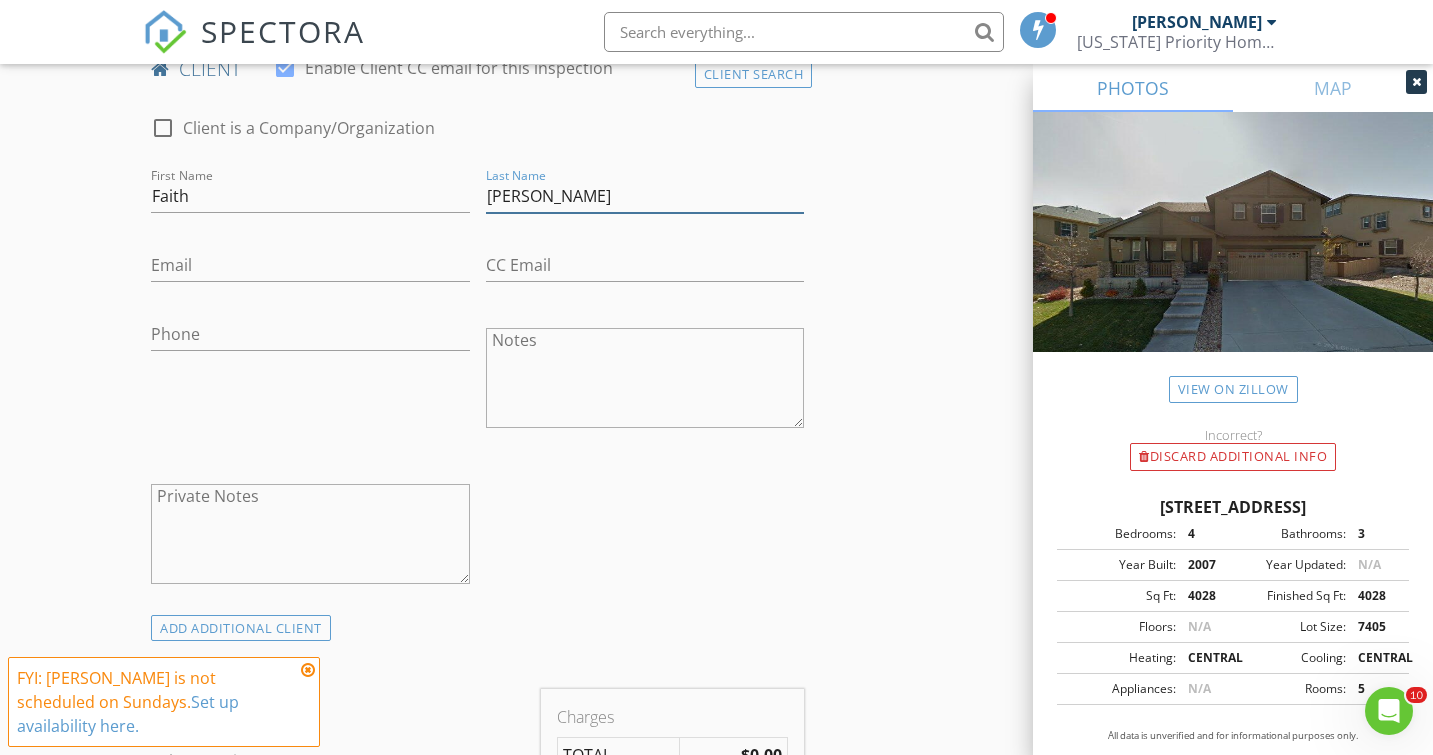 type on "[PERSON_NAME]" 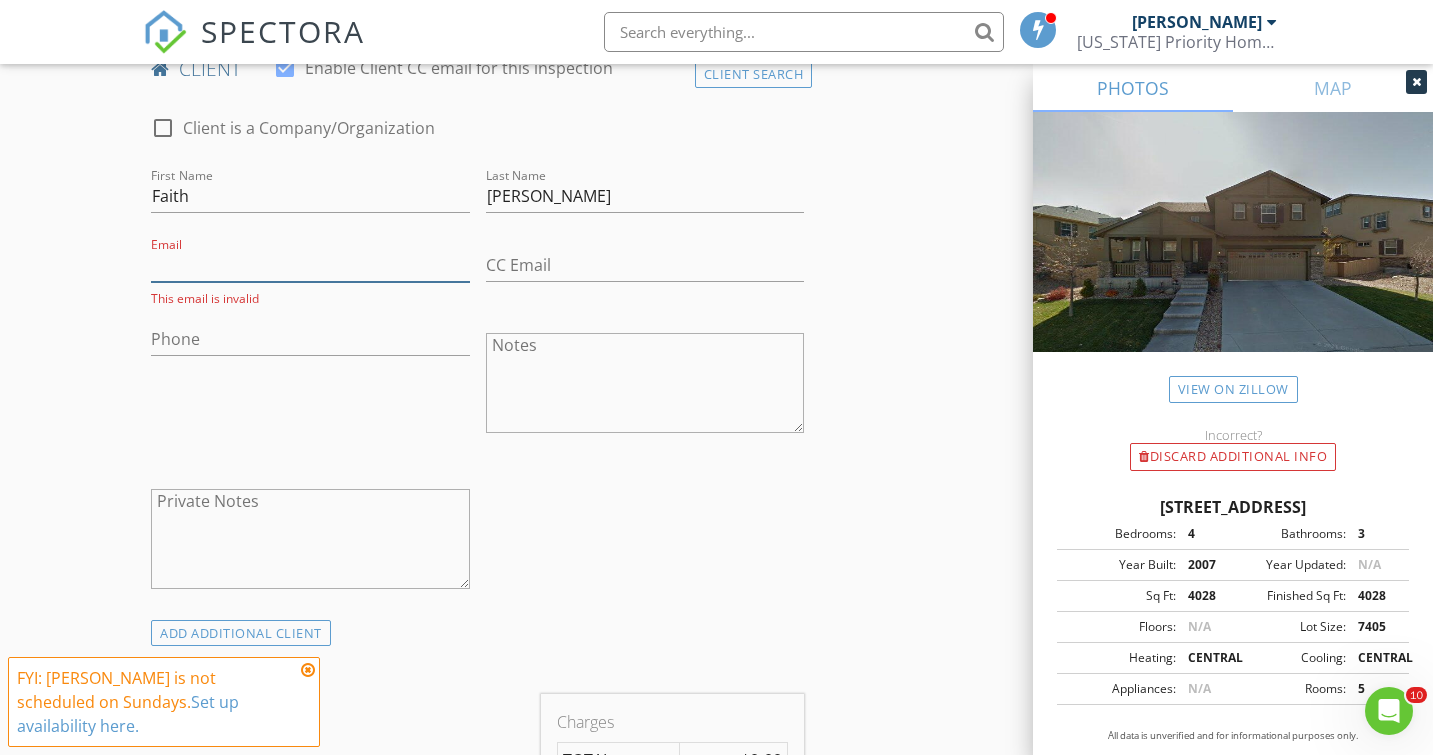 paste on "[EMAIL_ADDRESS][DOMAIN_NAME]" 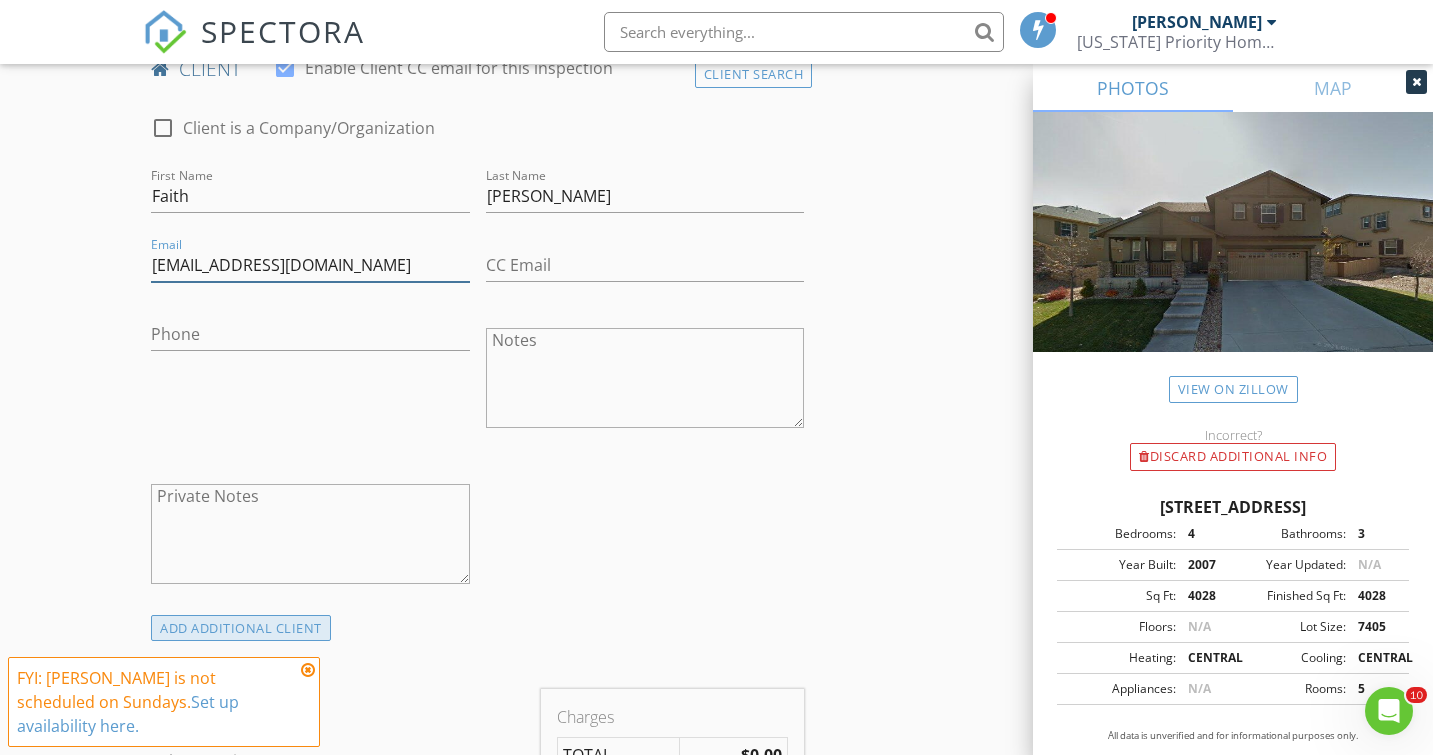 type on "[EMAIL_ADDRESS][DOMAIN_NAME]" 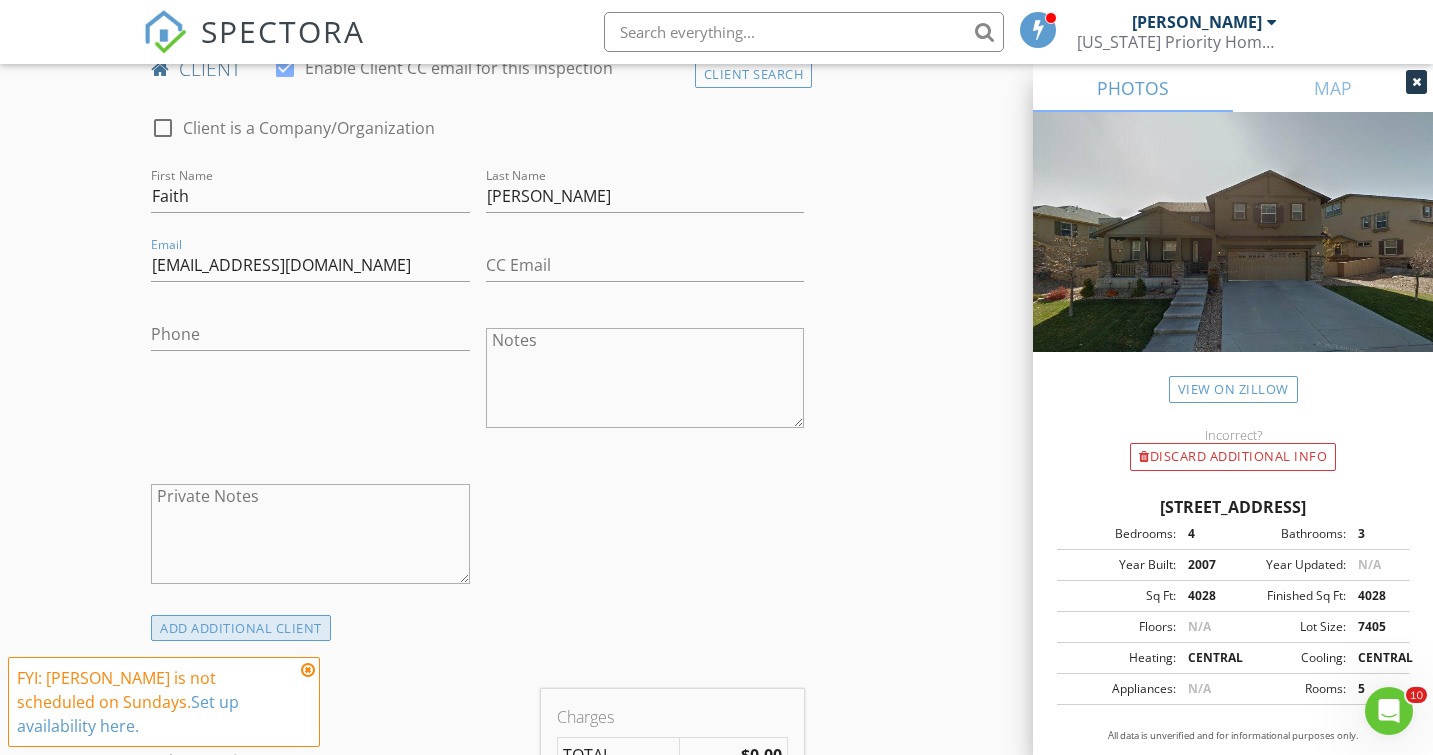 click on "ADD ADDITIONAL client" at bounding box center [241, 628] 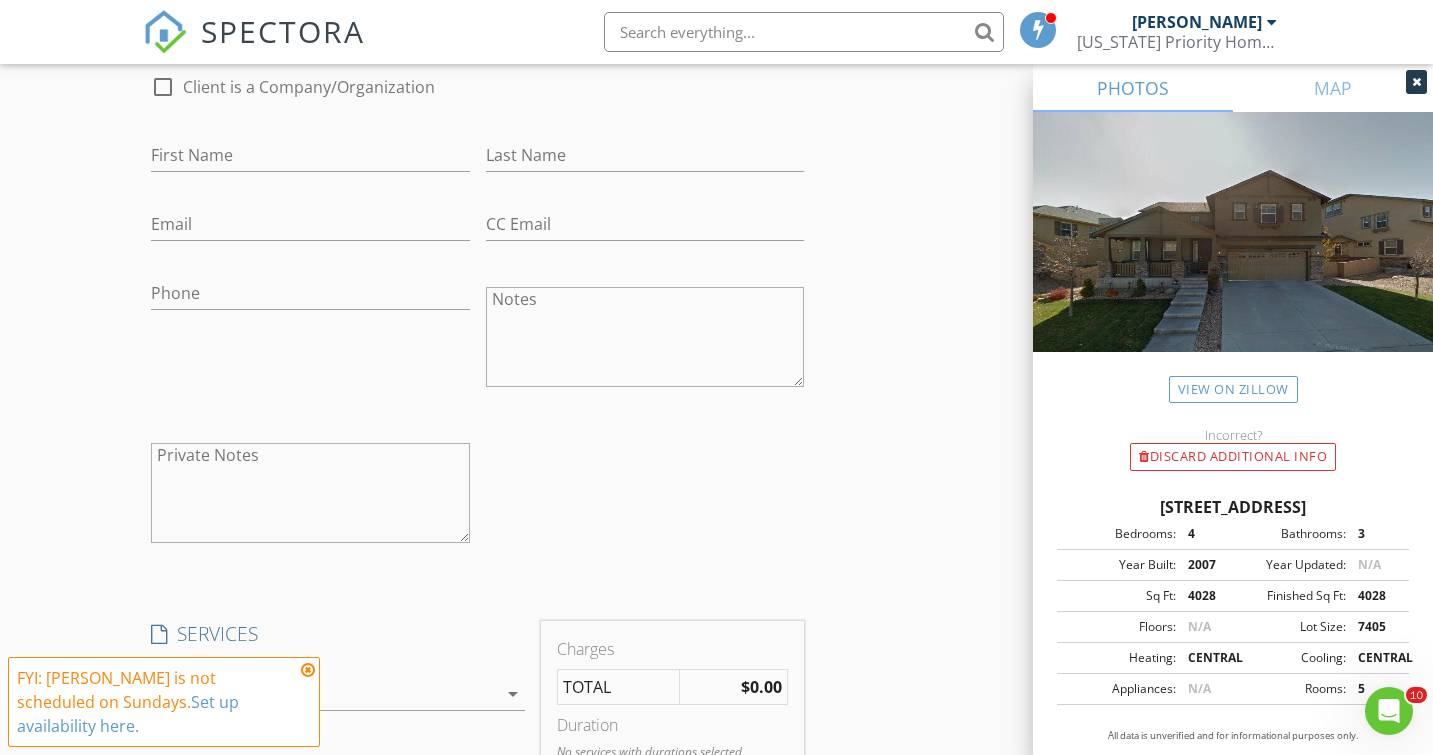 scroll, scrollTop: 1681, scrollLeft: 0, axis: vertical 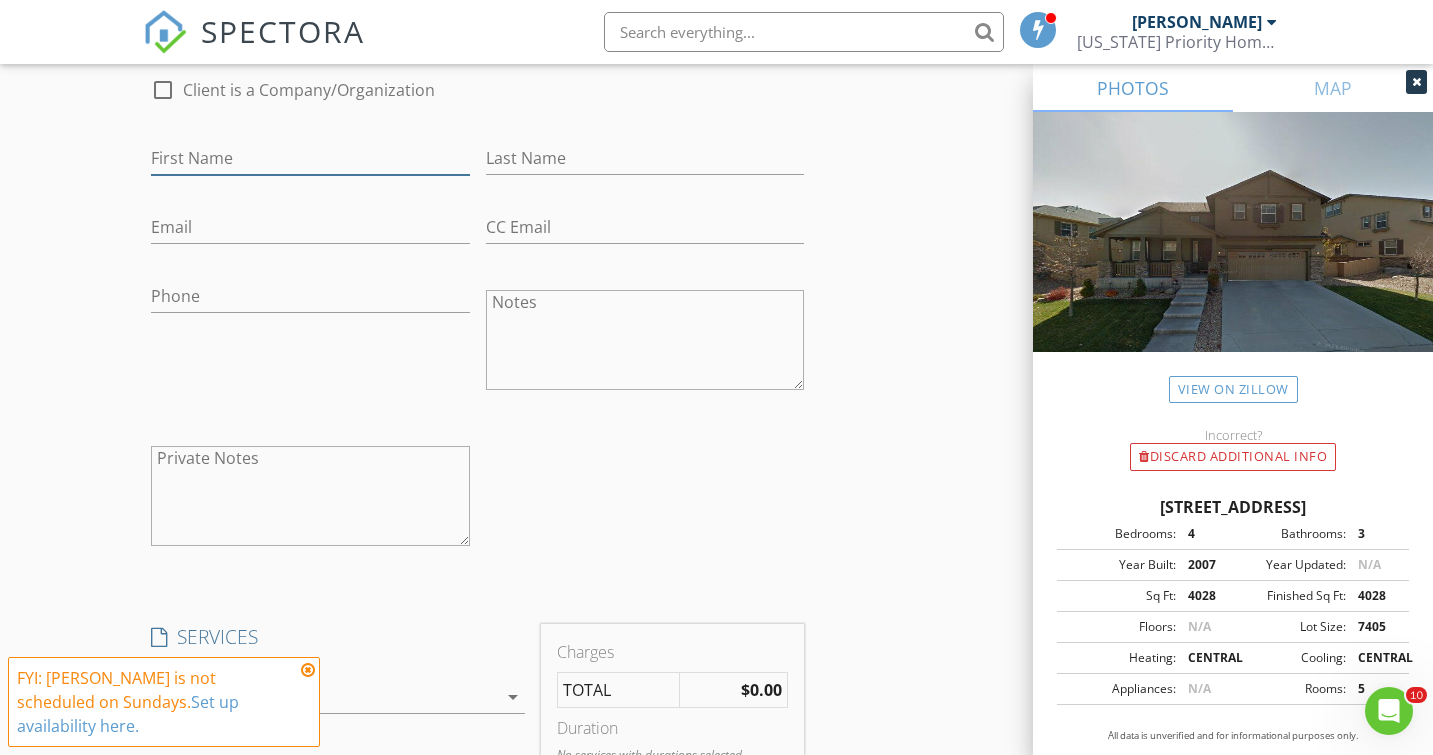 click on "First Name" at bounding box center [310, 158] 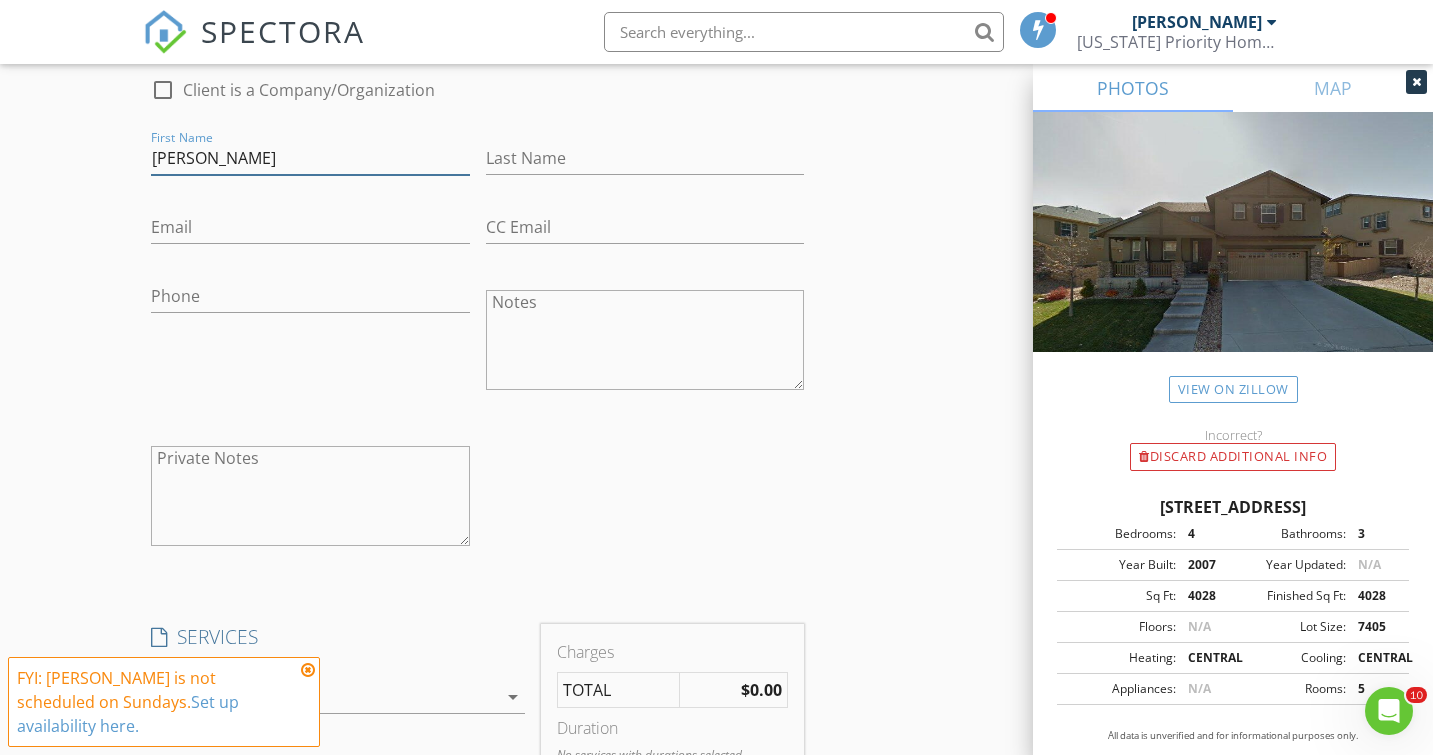 type on "[PERSON_NAME]" 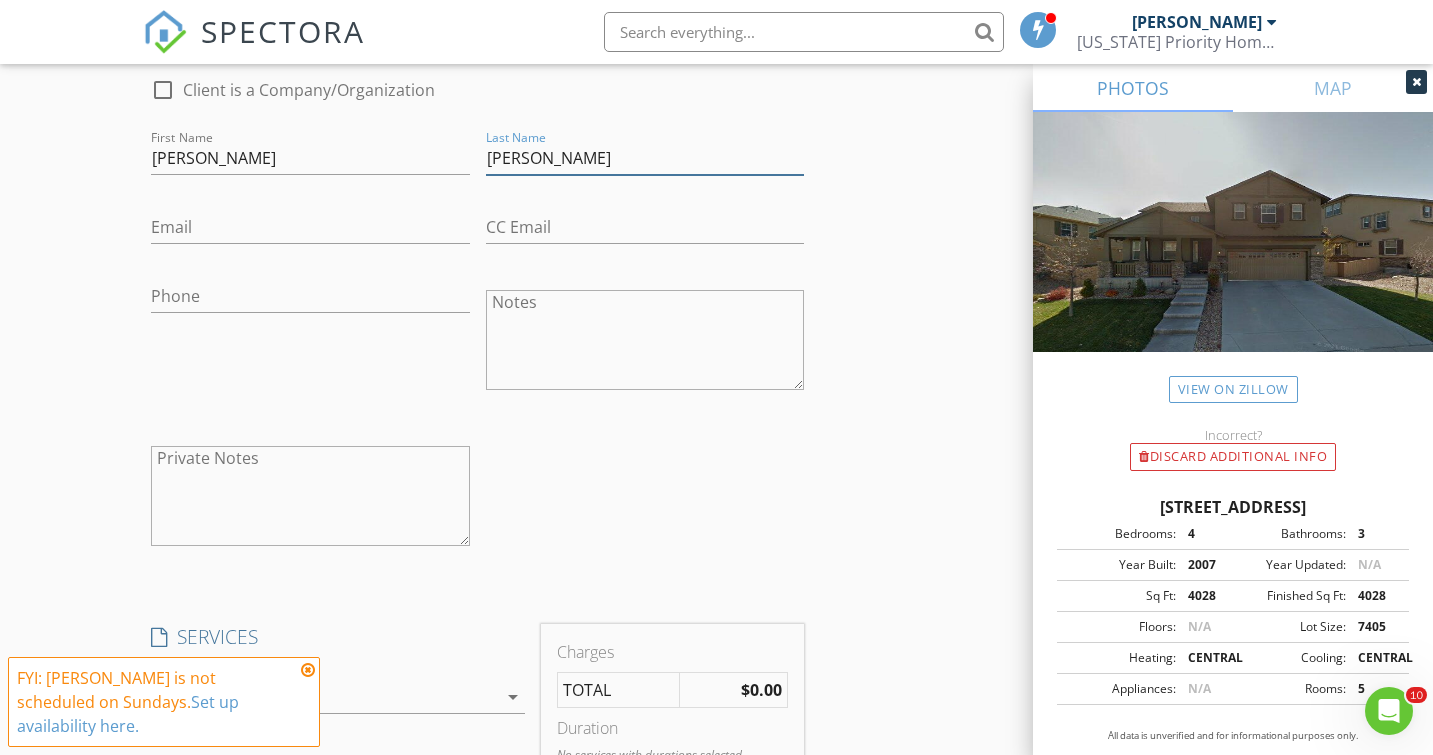 type on "[PERSON_NAME]" 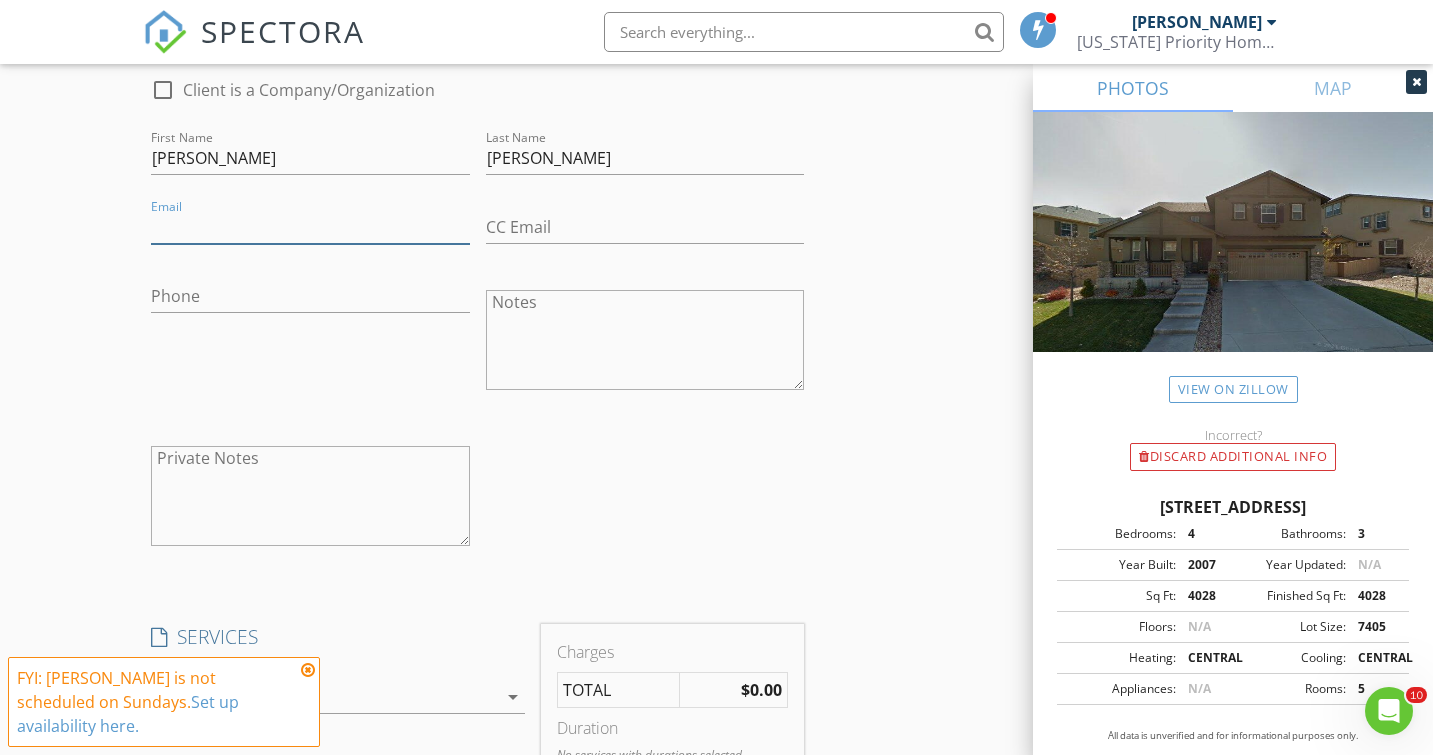 click on "Email" at bounding box center (310, 227) 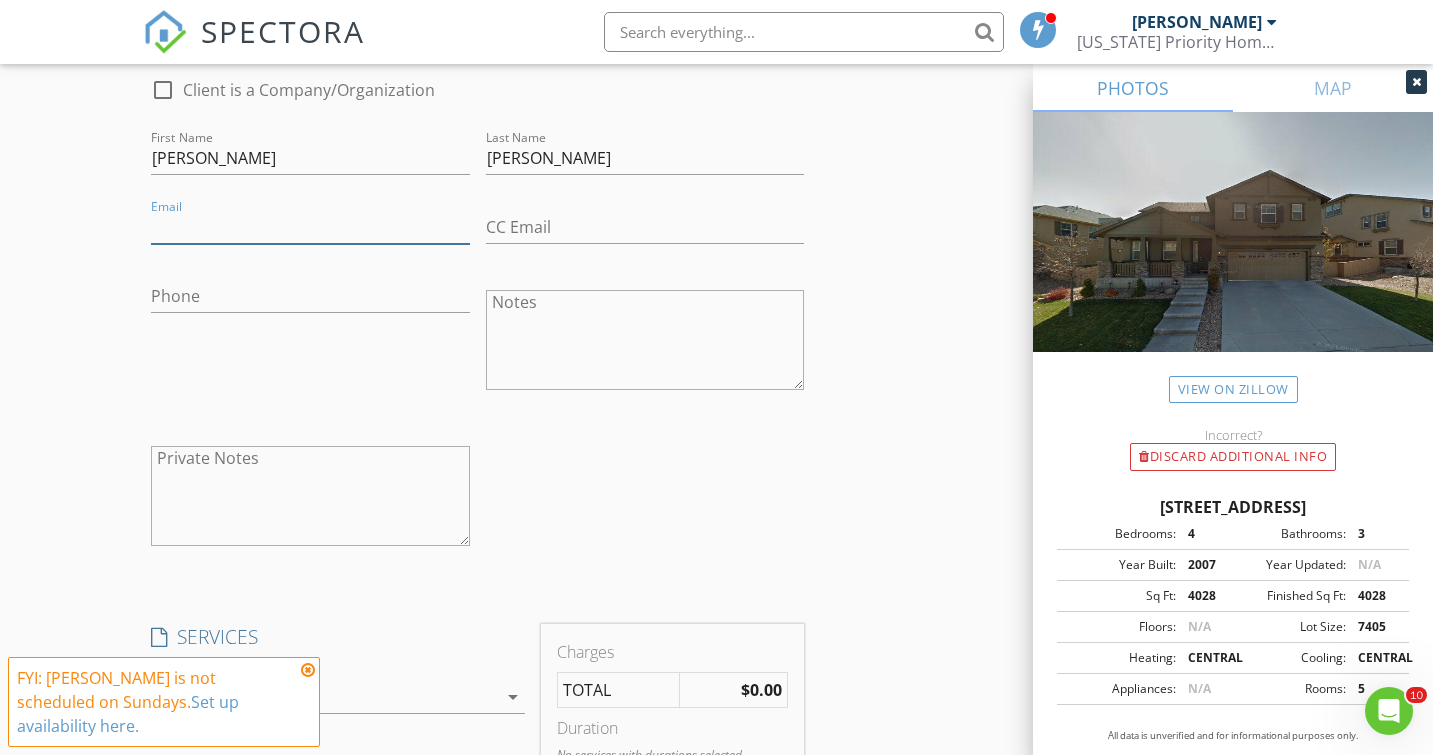 paste on "[EMAIL_ADDRESS][DOMAIN_NAME]" 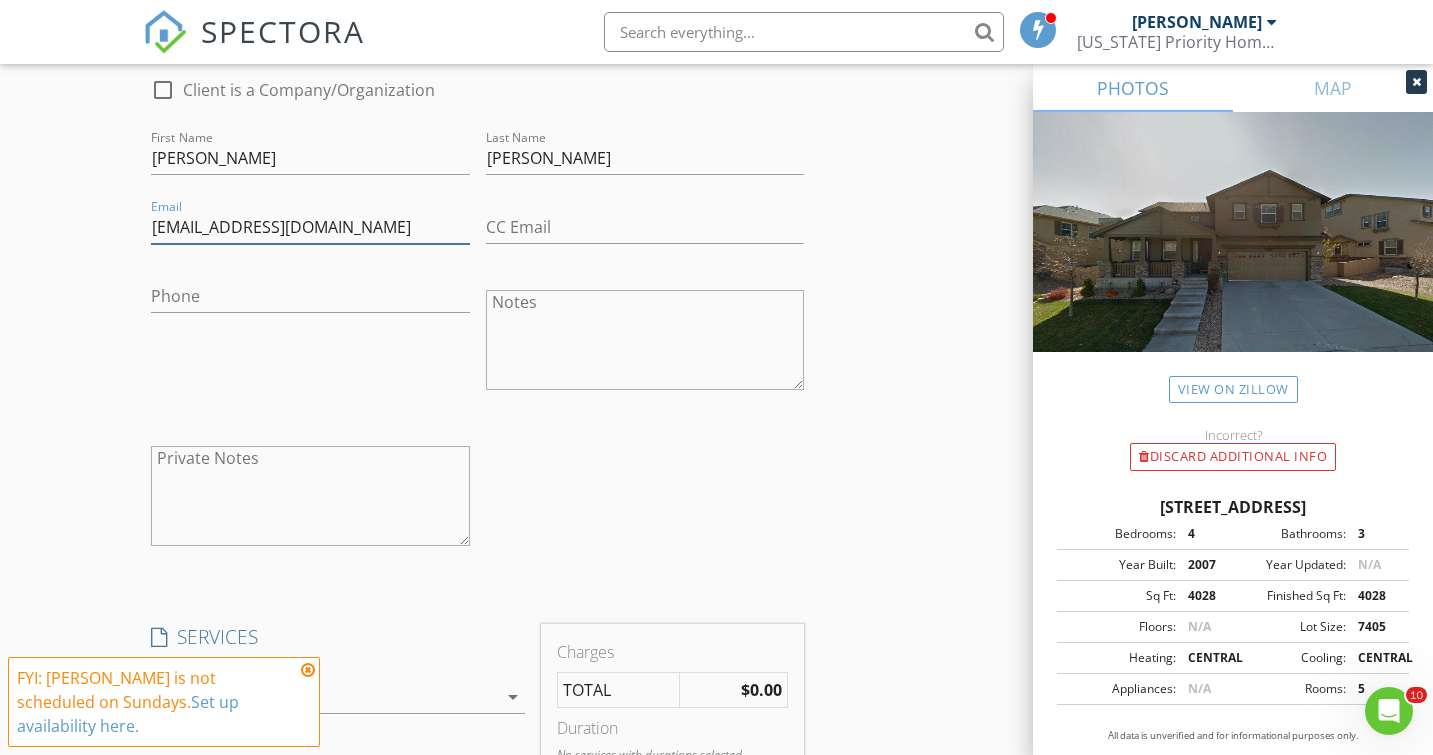 type on "[EMAIL_ADDRESS][DOMAIN_NAME]" 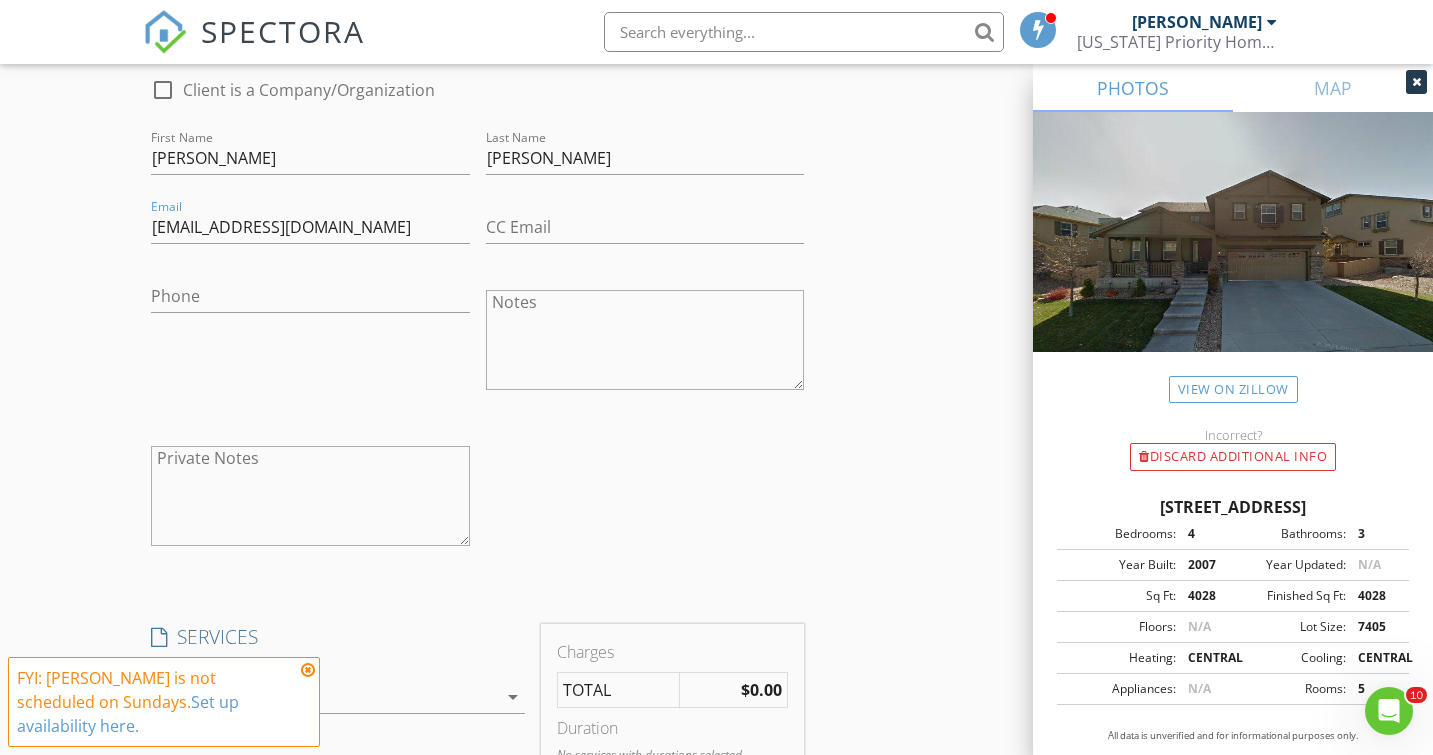 click on "INSPECTOR(S)
check_box   Brian Baltazar   PRIMARY   Brian Baltazar arrow_drop_down   check_box_outline_blank Brian Baltazar specifically requested
Date/Time
07/13/2025 2:00 PM
Location
Address Search       Address 10935 Valleybrook Cir   Unit   City Littleton   State CO   Zip 80130   County Douglas     Square Feet 4221   Year Built 2007   Foundation Basement arrow_drop_down     Brian Baltazar     9.3 miles     (19 minutes)
client
check_box Enable Client CC email for this inspection   Client Search     check_box_outline_blank Client is a Company/Organization     First Name Faith   Last Name Hanks   Email fepartridge@hotmail.com   CC Email   Phone           Notes   Private Notes
client
Client Search     check_box_outline_blank Client is a Company/Organization     First Name Jeff   Last Name Hanks   Email   CC Email" at bounding box center [716, 501] 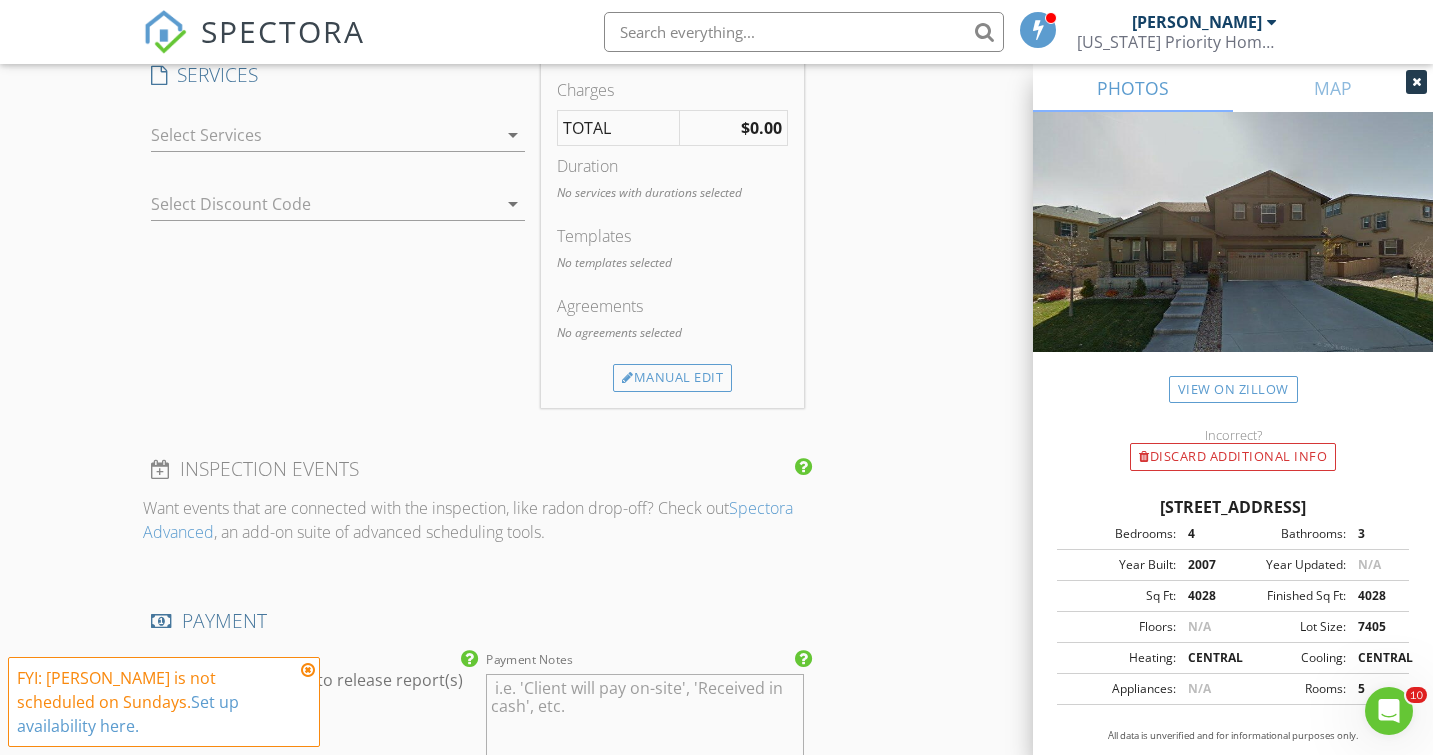 scroll, scrollTop: 2249, scrollLeft: 0, axis: vertical 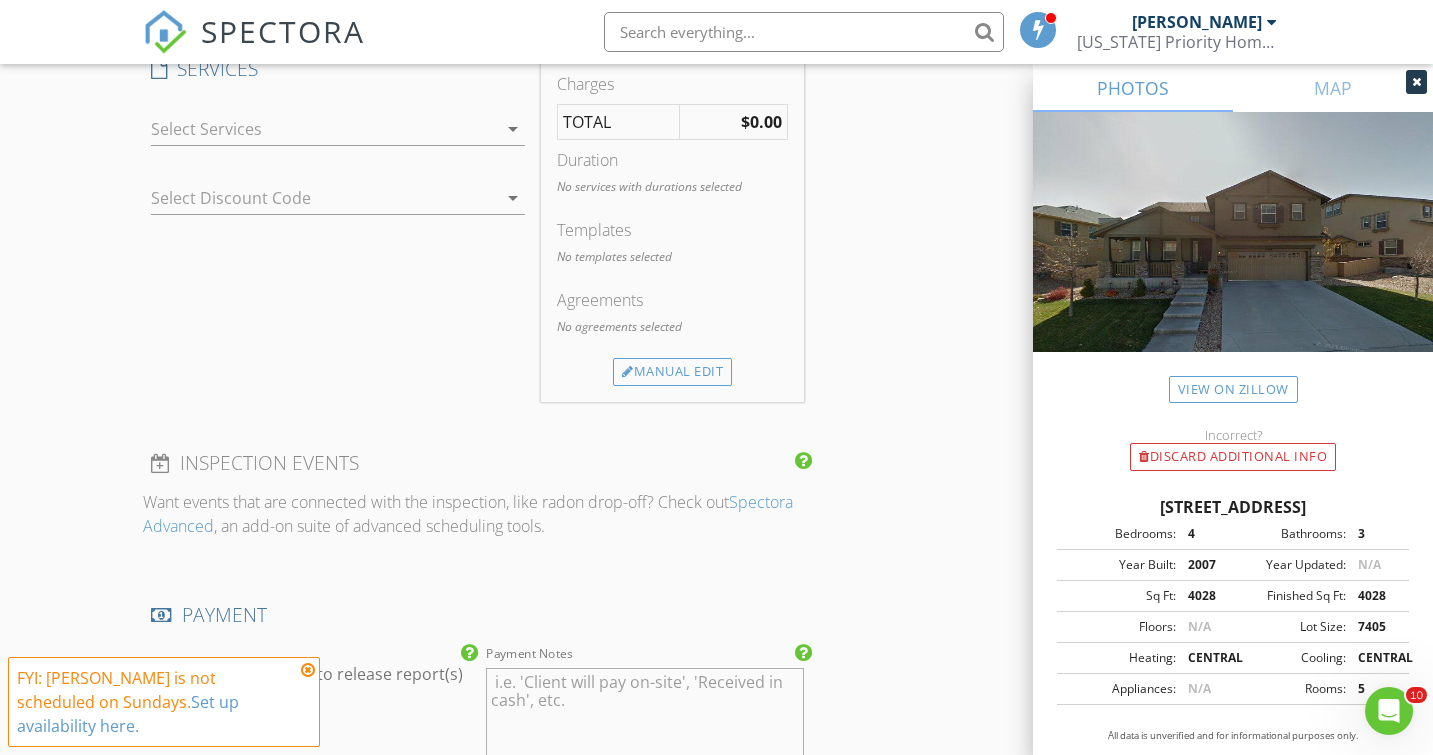 click at bounding box center (324, 129) 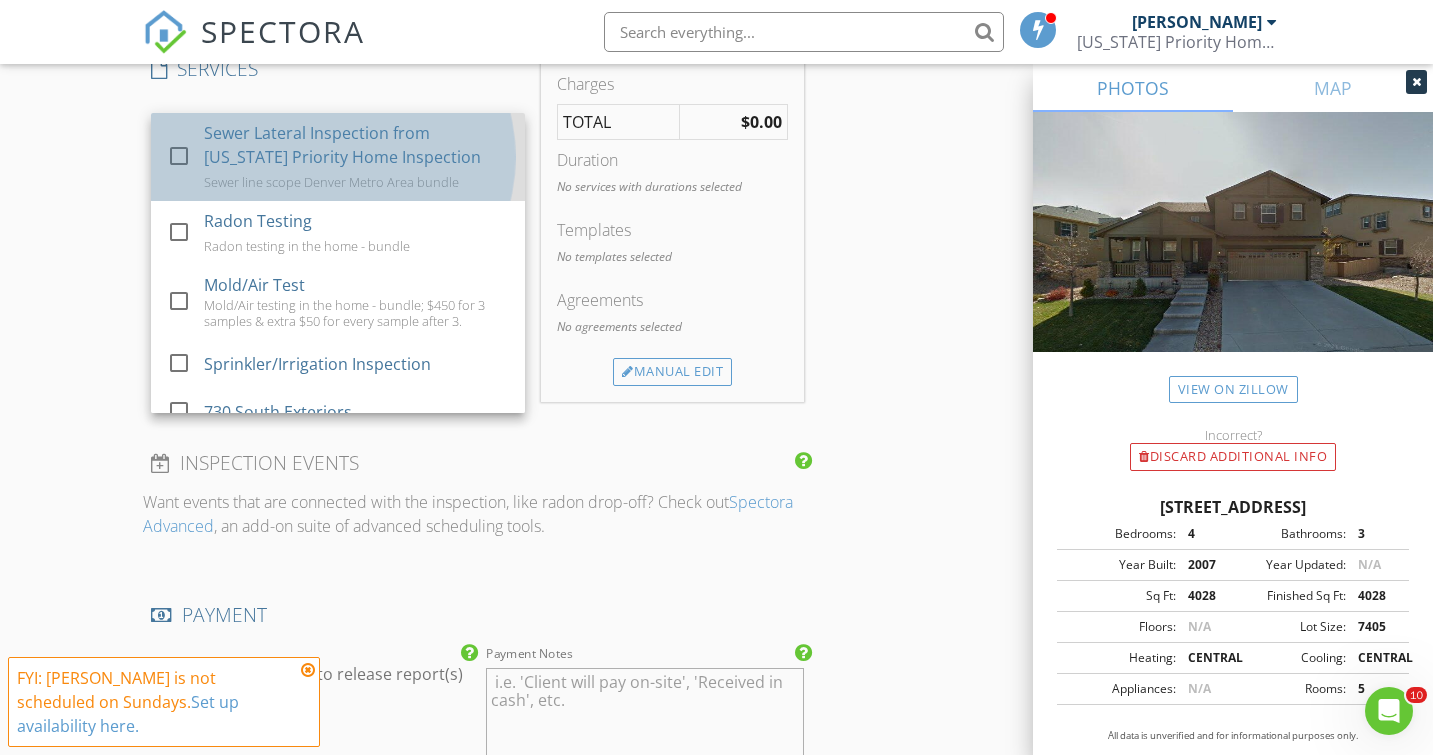 click on "Sewer Lateral Inspection from [US_STATE] Priority Home Inspection" at bounding box center (357, 145) 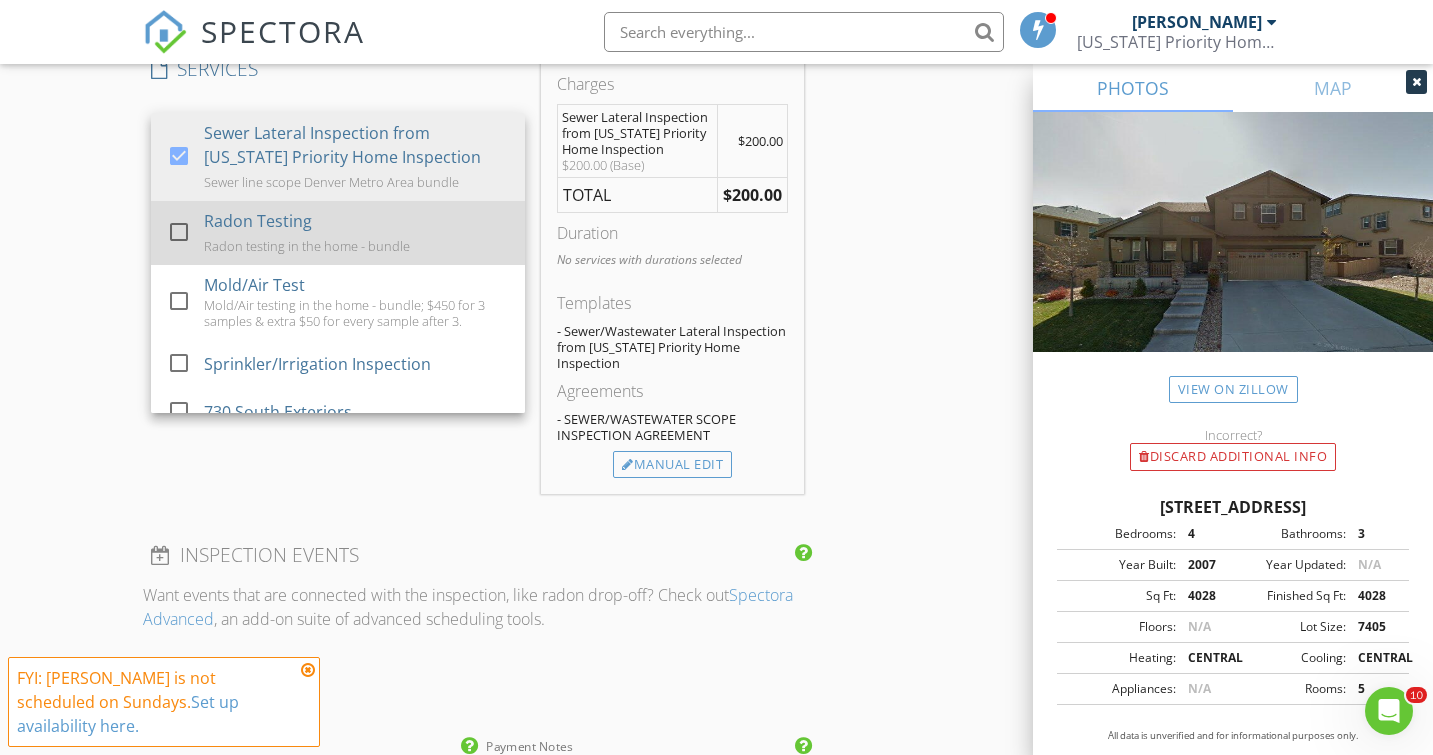 click on "Radon Testing" at bounding box center [258, 221] 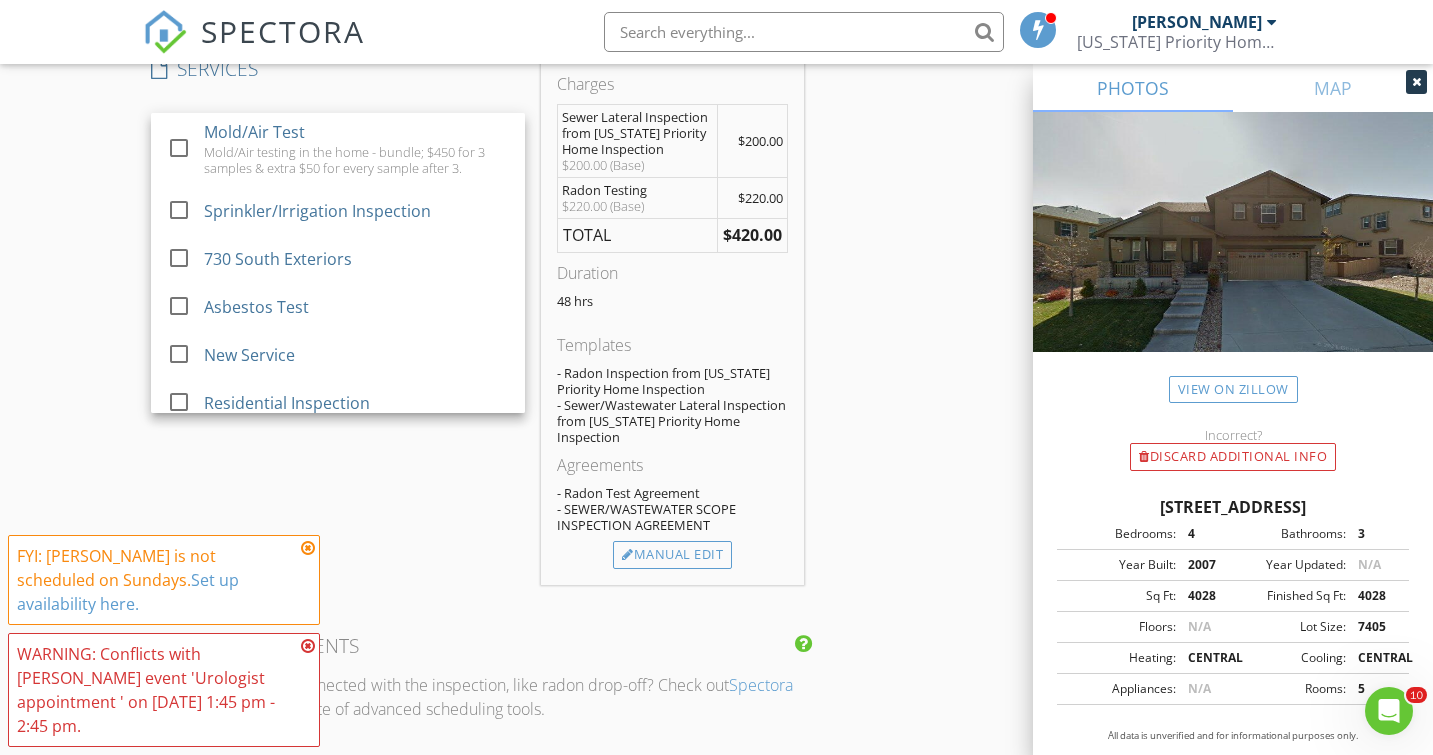 scroll, scrollTop: 152, scrollLeft: 0, axis: vertical 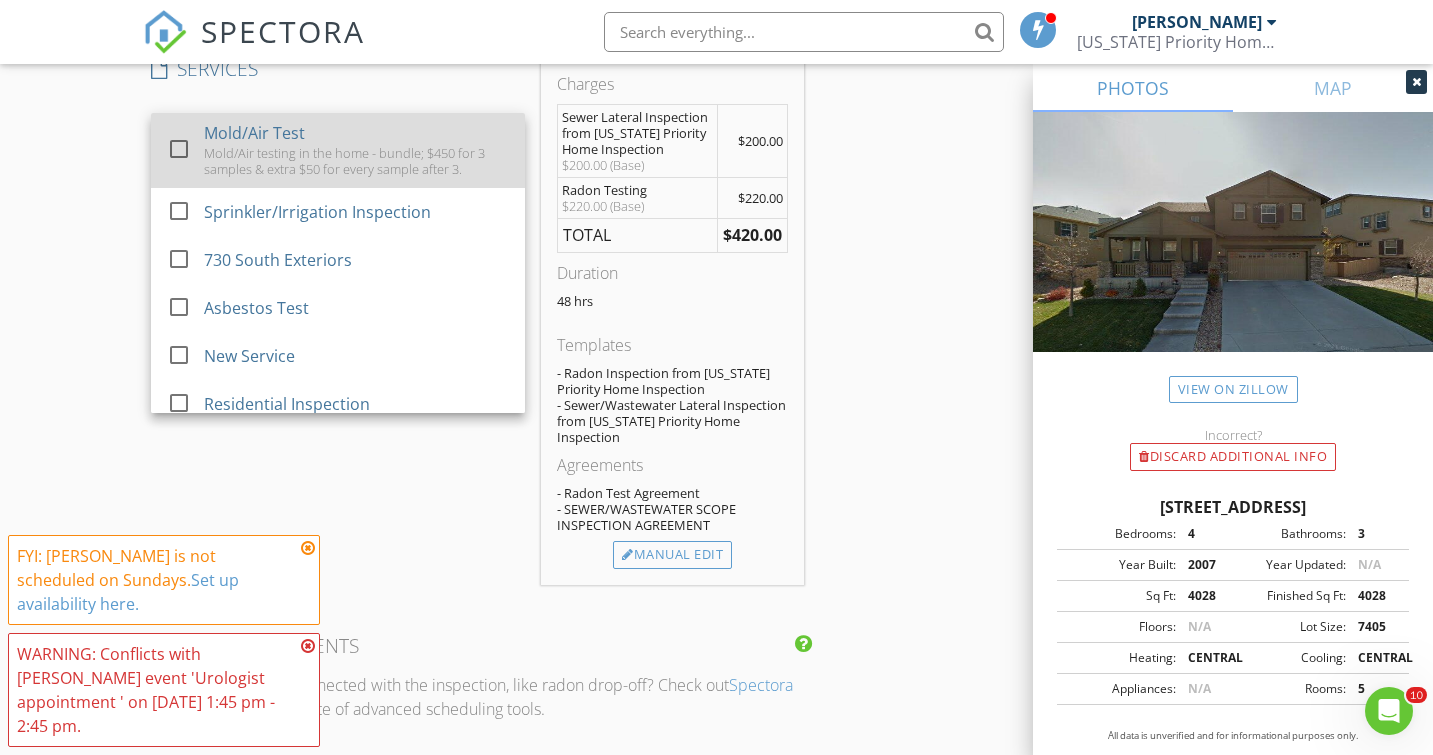 click on "Mold/Air testing in the home - bundle; $450 for 3 samples & extra $50 for every sample after 3." at bounding box center [357, 161] 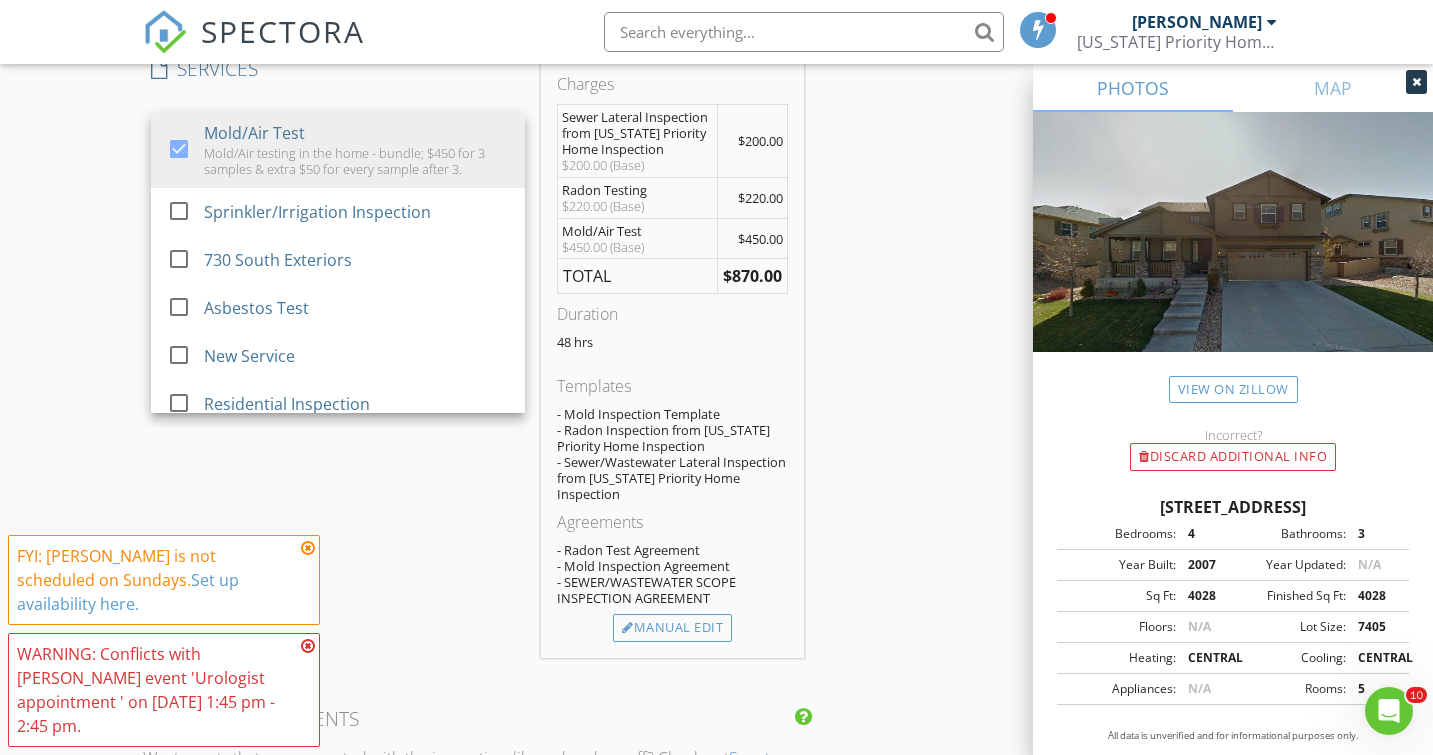 scroll, scrollTop: 166, scrollLeft: 0, axis: vertical 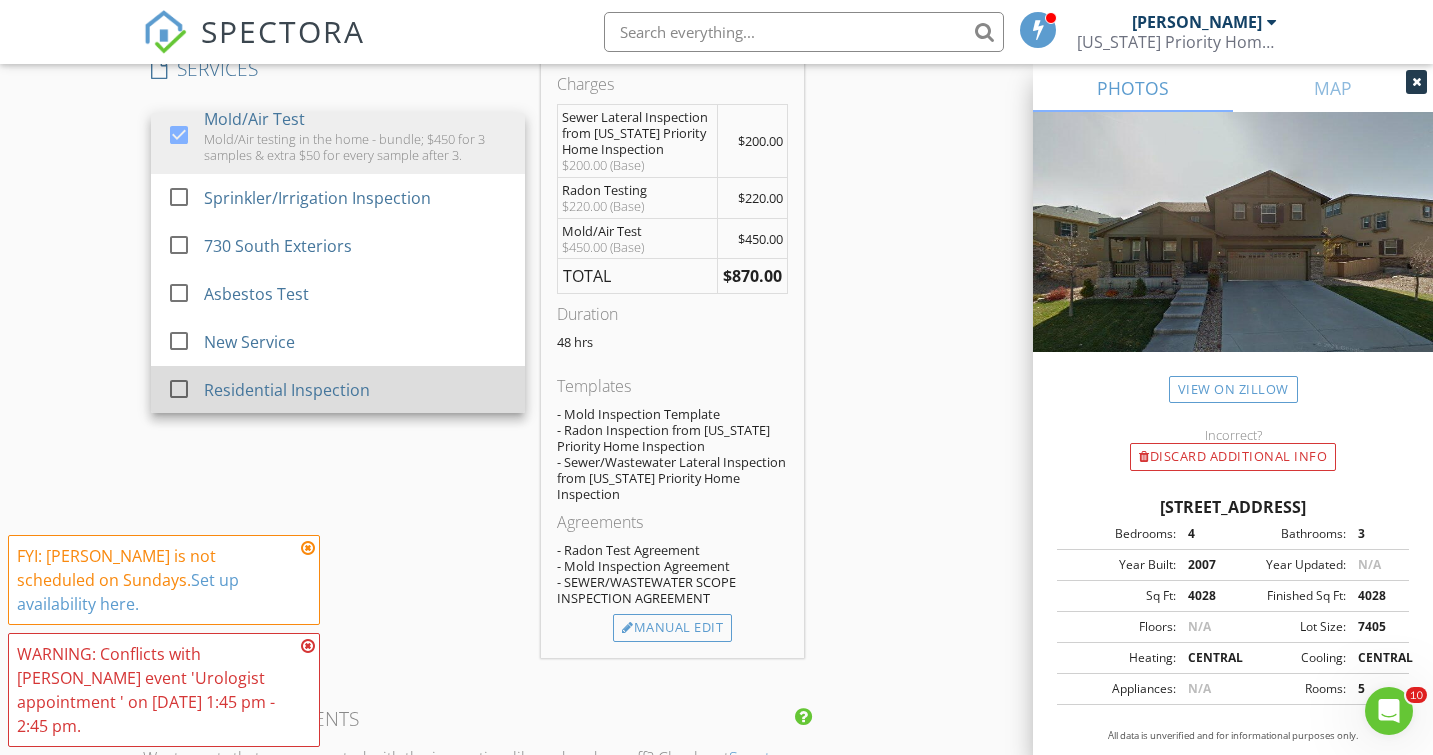 click on "Residential Inspection" at bounding box center [287, 390] 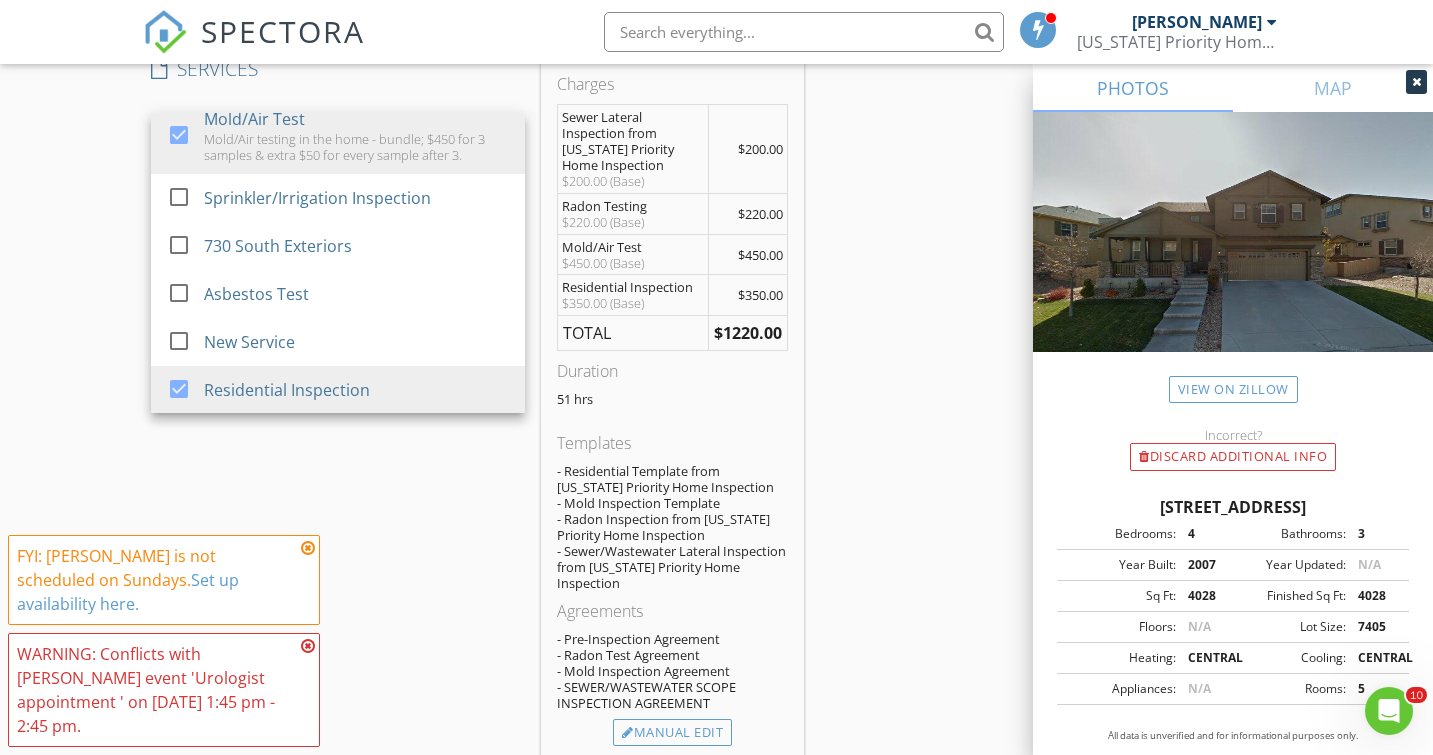 click on "INSPECTOR(S)
check_box   Brian Baltazar   PRIMARY   Brian Baltazar arrow_drop_down   check_box_outline_blank Brian Baltazar specifically requested
Date/Time
07/13/2025 2:00 PM
Location
Address Search       Address 10935 Valleybrook Cir   Unit   City Littleton   State CO   Zip 80130   County Douglas     Square Feet 4221   Year Built 2007   Foundation Basement arrow_drop_down     Brian Baltazar     9.3 miles     (19 minutes)
client
check_box Enable Client CC email for this inspection   Client Search     check_box_outline_blank Client is a Company/Organization     First Name Faith   Last Name Hanks   Email fepartridge@hotmail.com   CC Email   Phone           Notes   Private Notes
client
Client Search     check_box_outline_blank Client is a Company/Organization     First Name Jeff   Last Name Hanks   Email   CC Email" at bounding box center (716, 113) 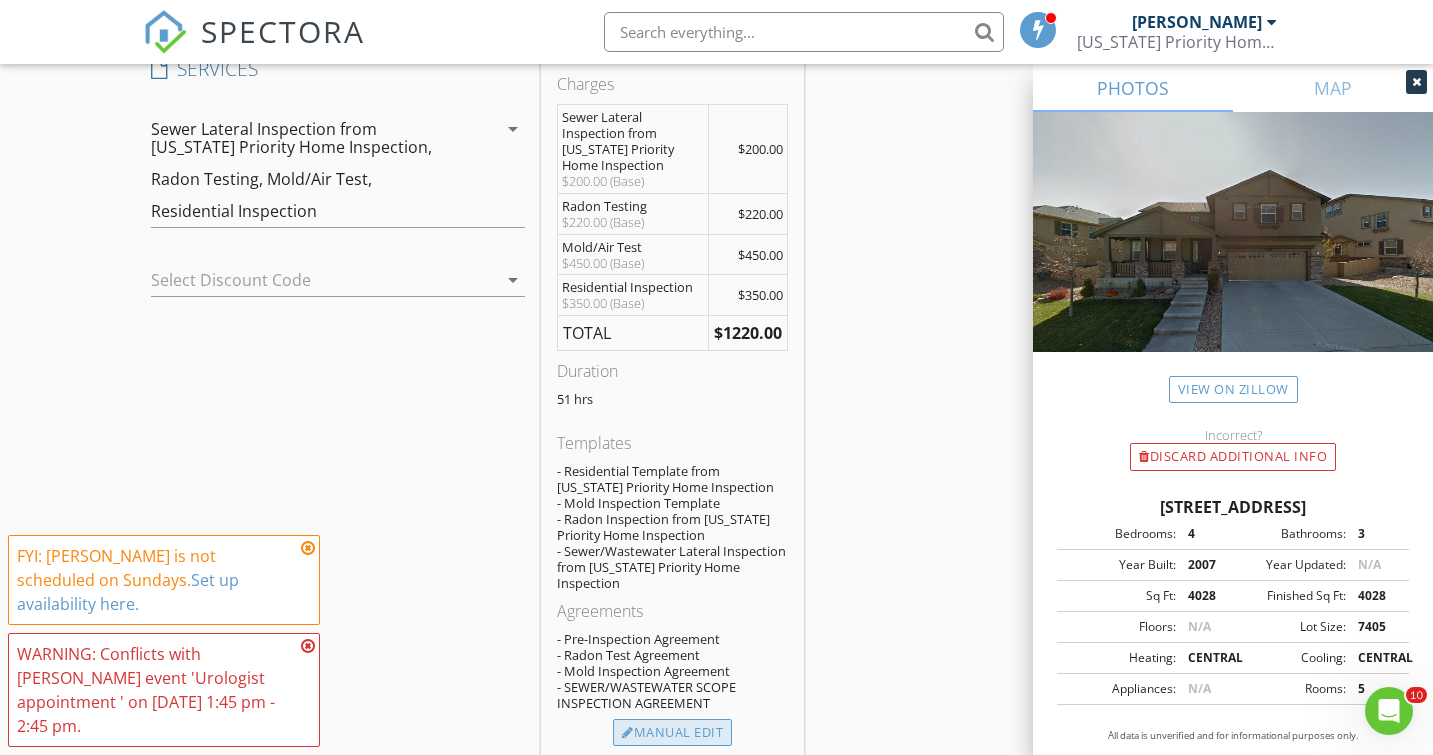 click on "Manual Edit" at bounding box center (672, 733) 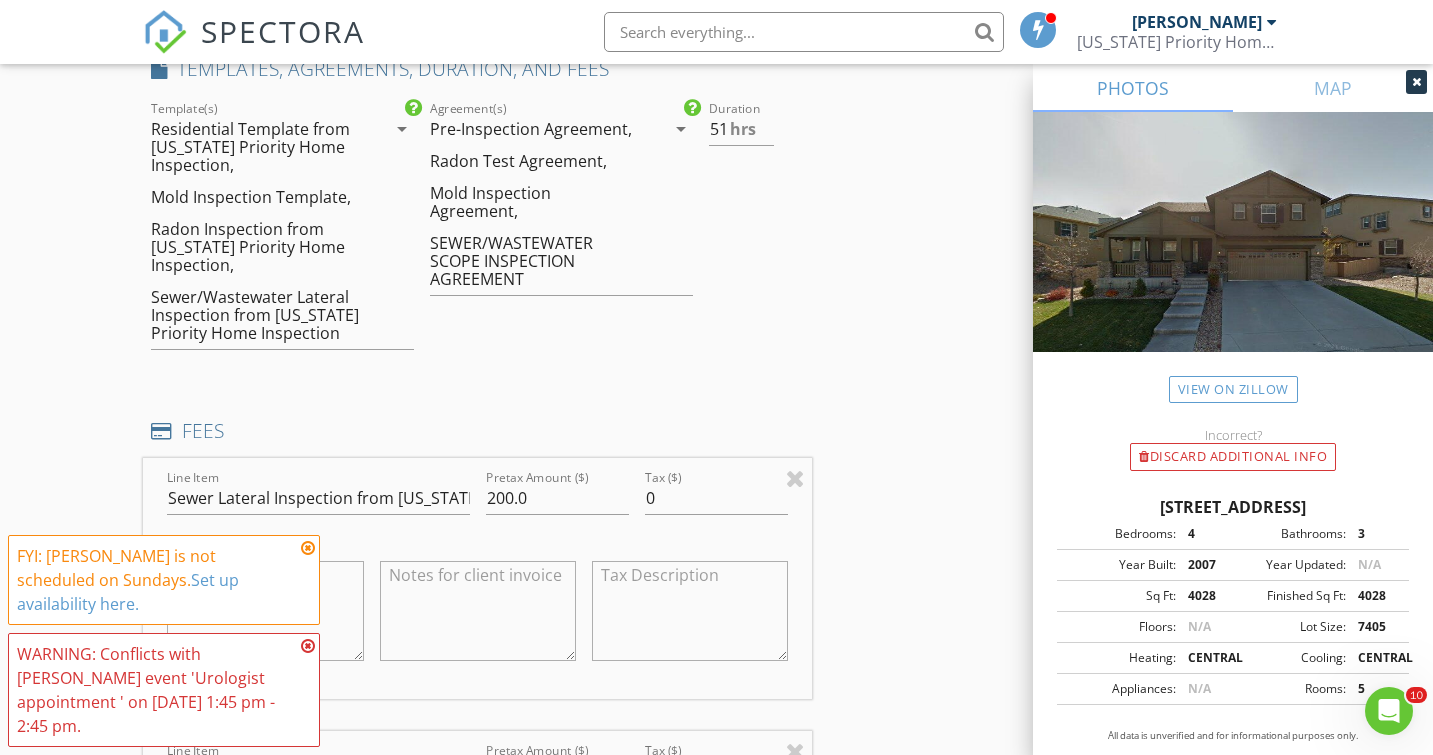 click at bounding box center (308, 548) 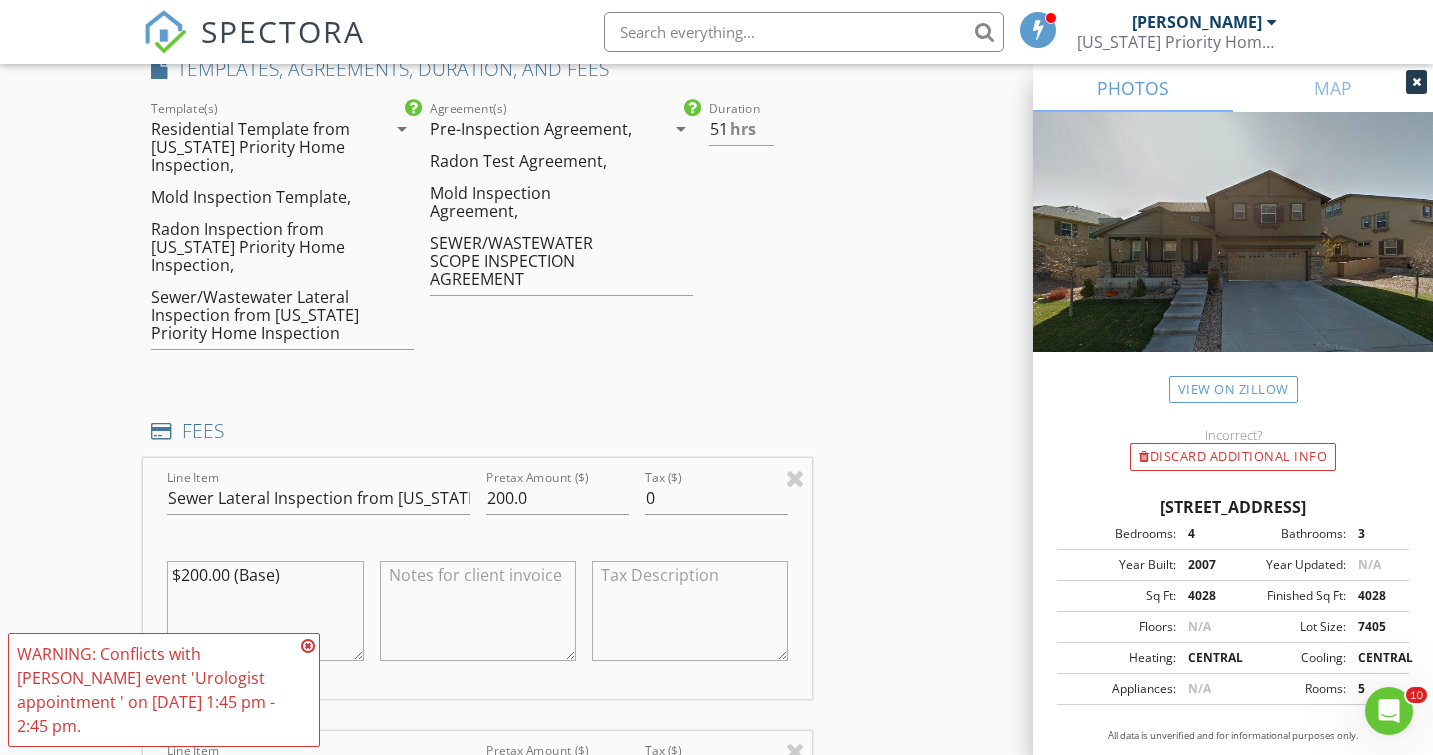 click at bounding box center [308, 646] 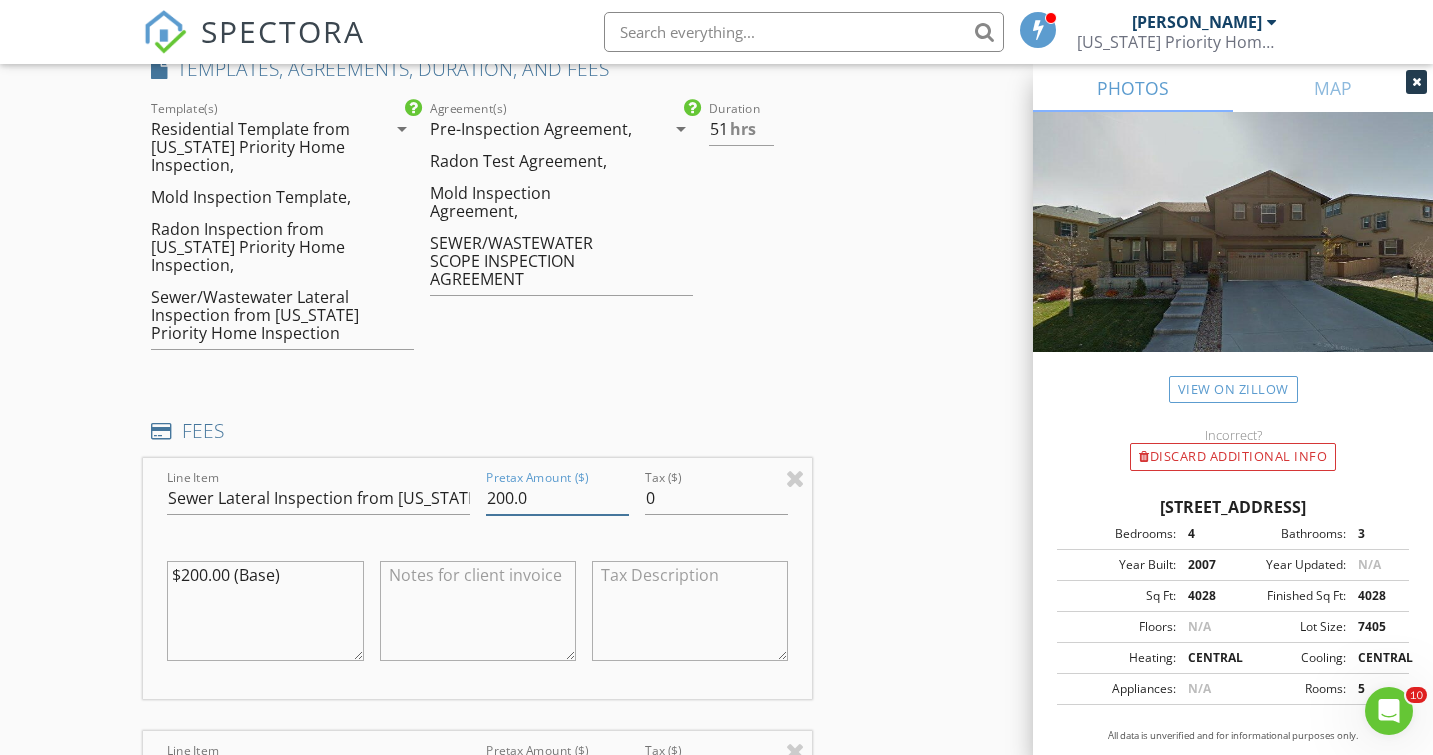 drag, startPoint x: 490, startPoint y: 492, endPoint x: 501, endPoint y: 492, distance: 11 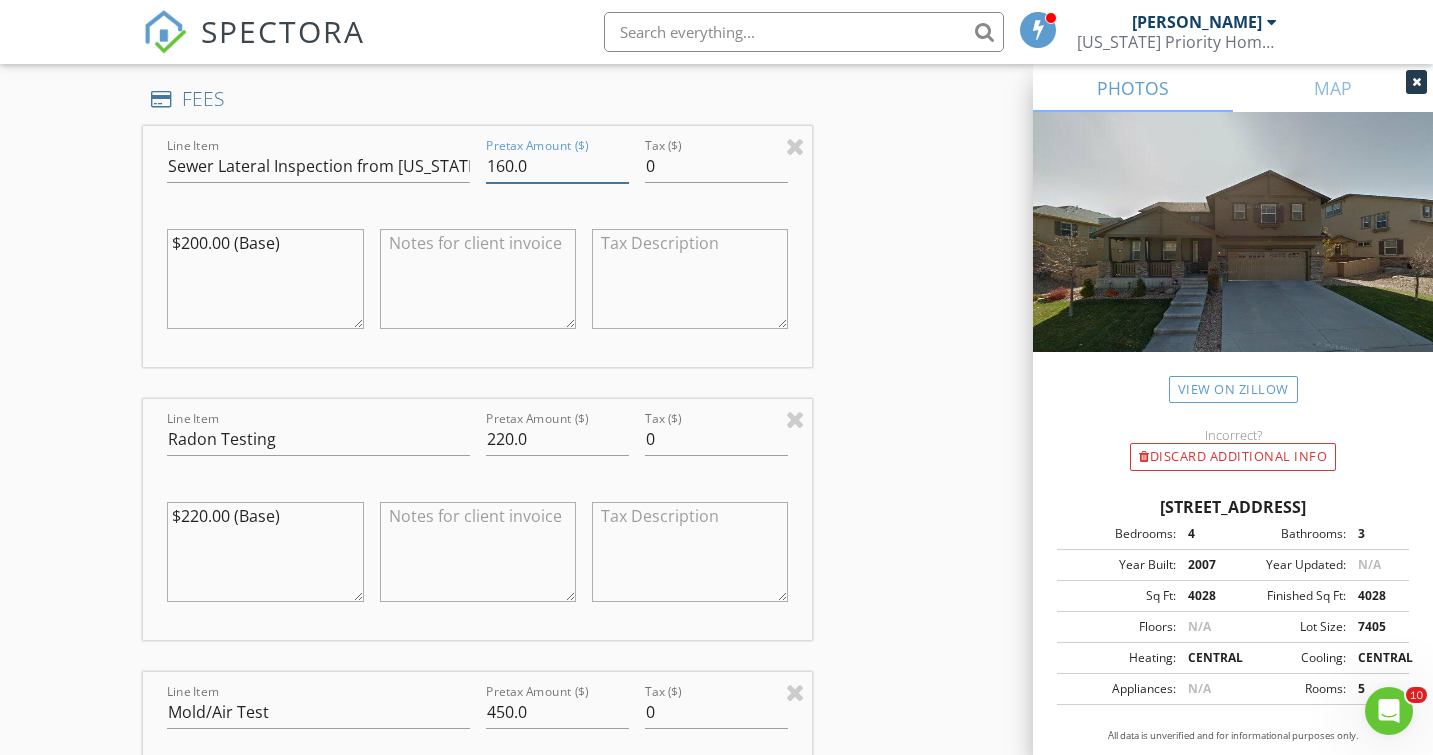 scroll, scrollTop: 2806, scrollLeft: 0, axis: vertical 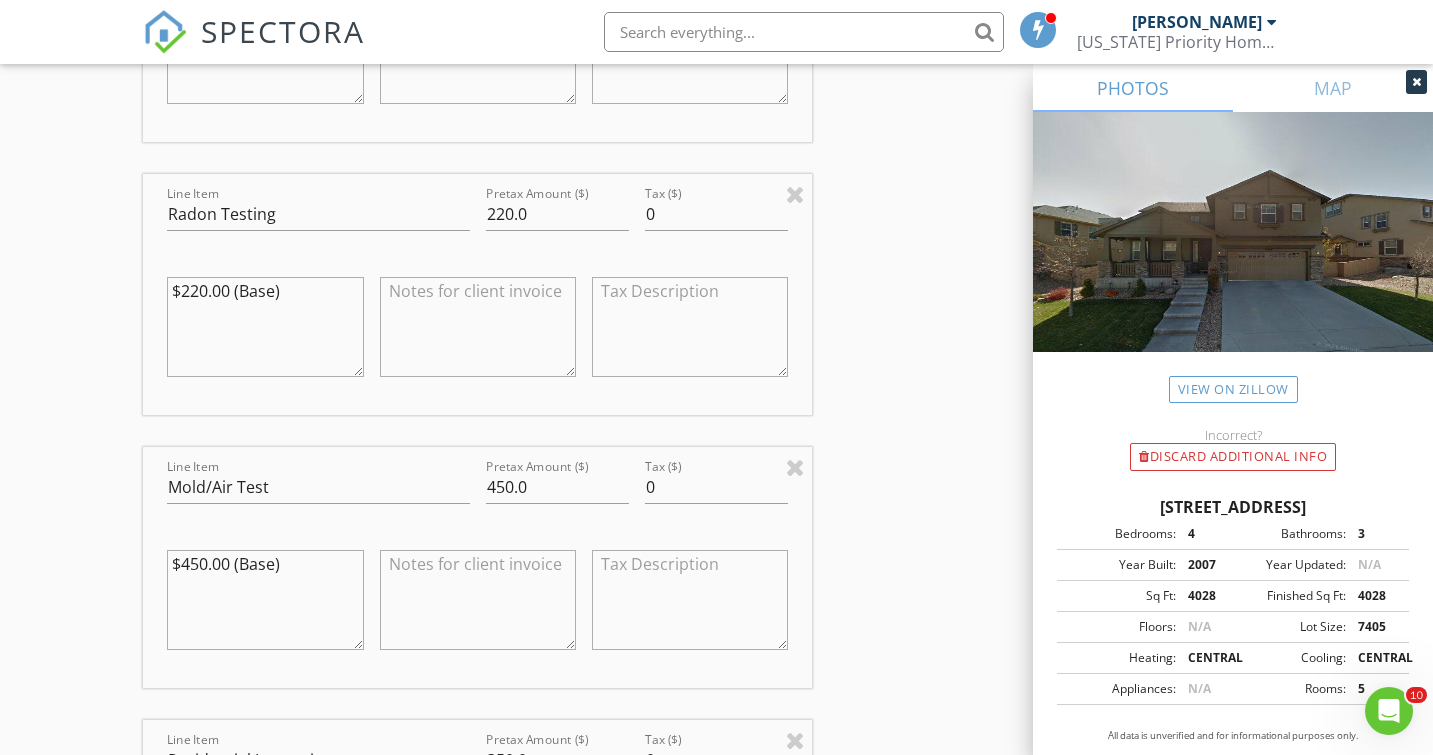 type on "160.0" 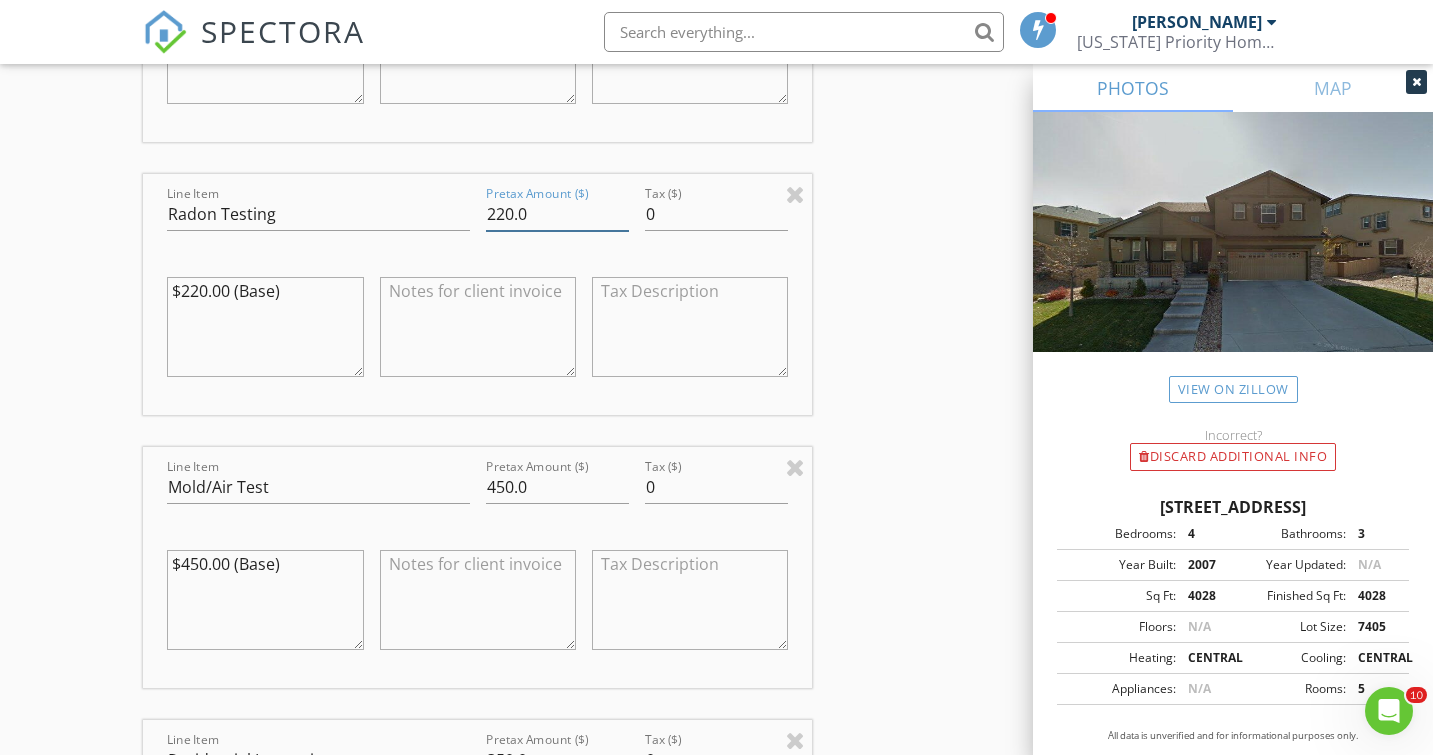 drag, startPoint x: 490, startPoint y: 215, endPoint x: 504, endPoint y: 215, distance: 14 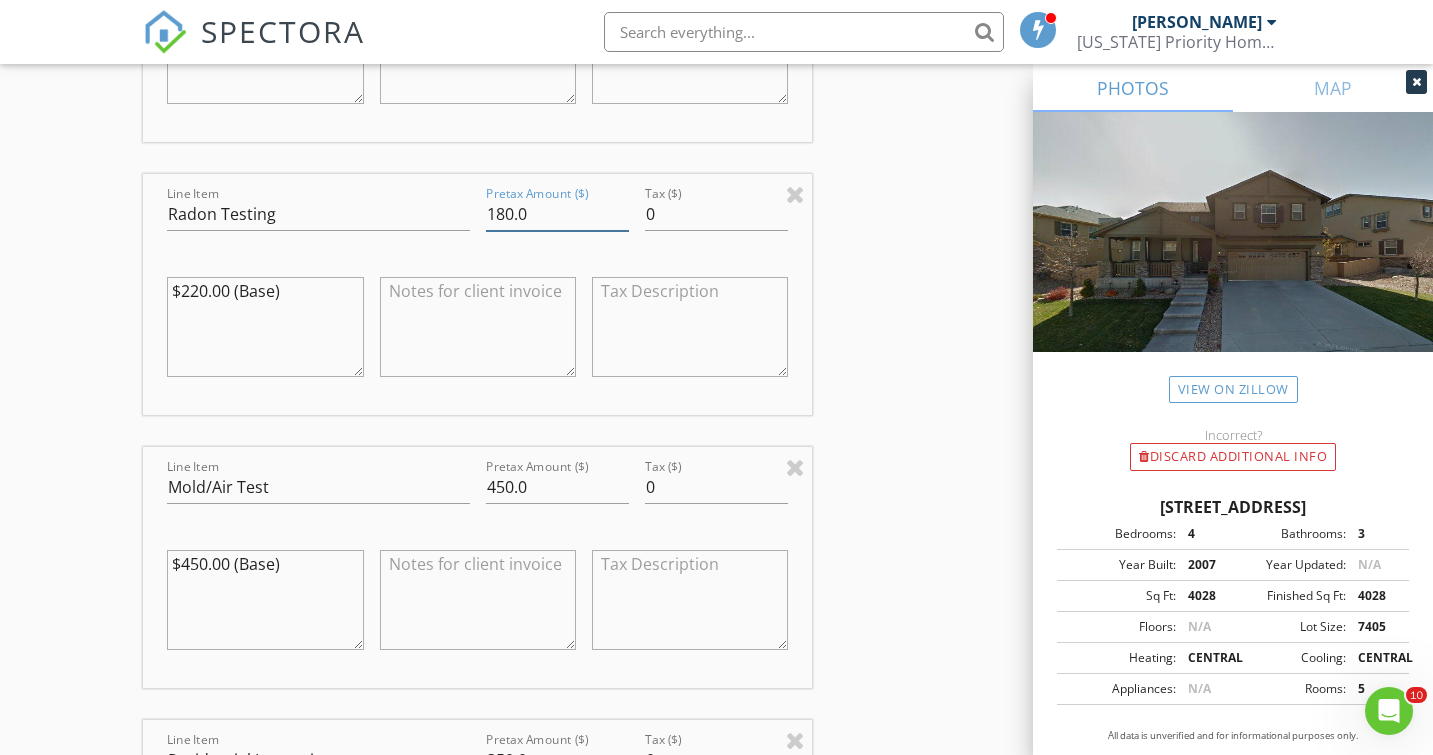 type on "180.0" 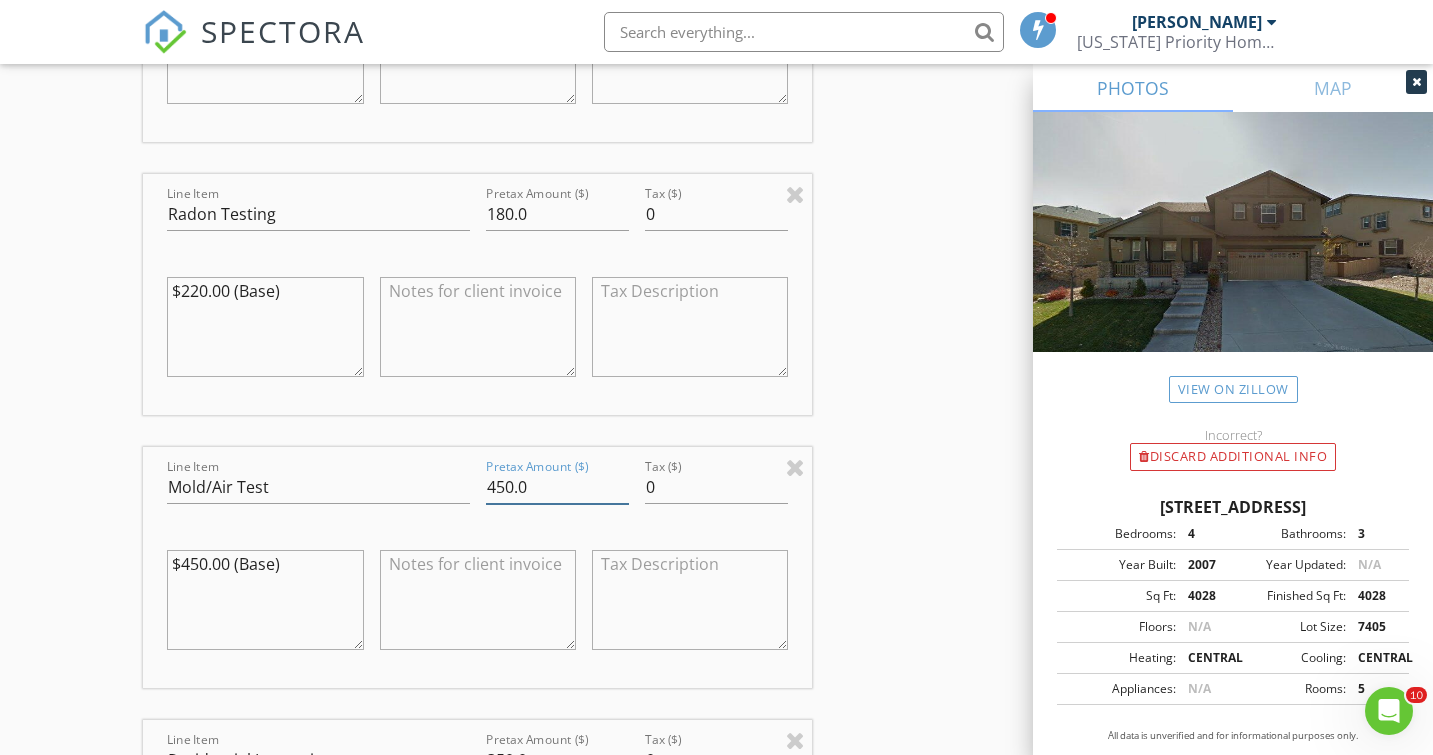 click on "450.0" at bounding box center (557, 487) 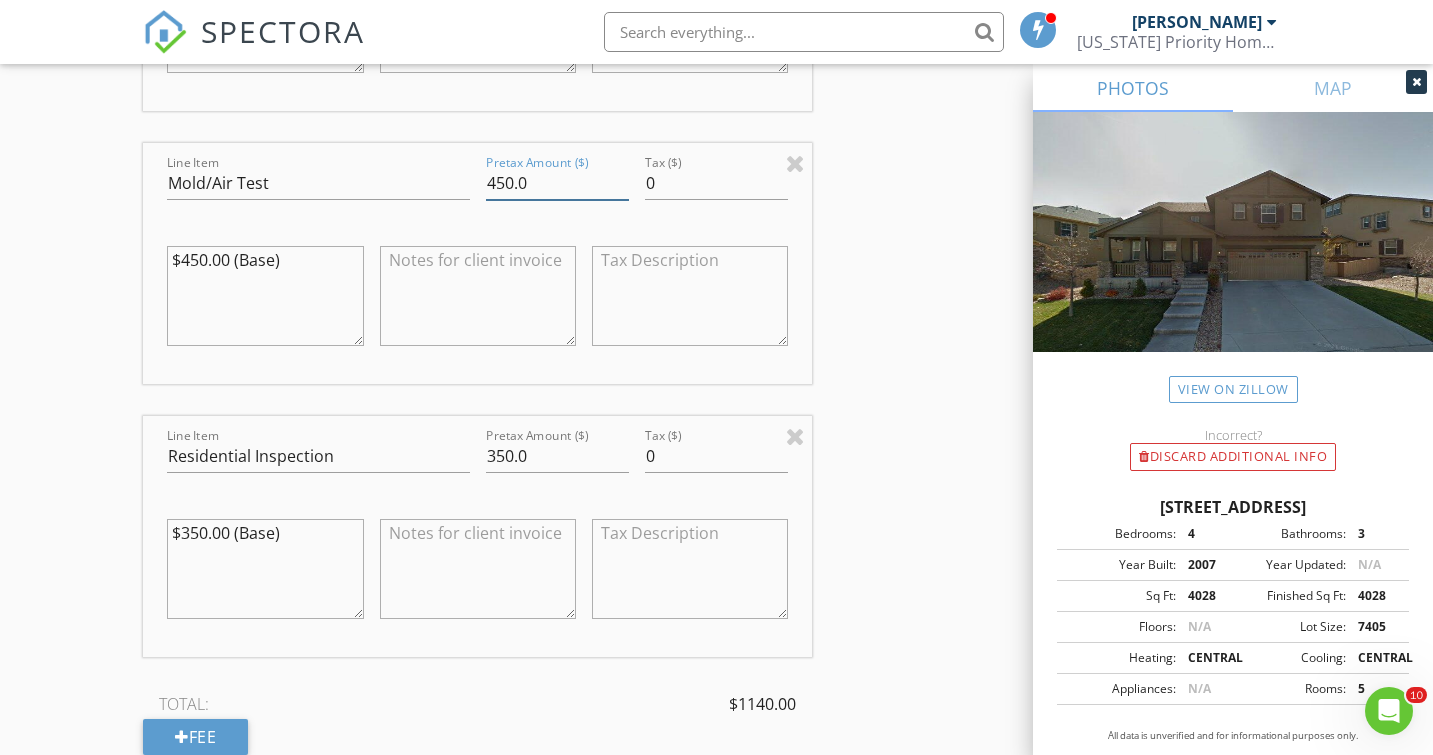 scroll, scrollTop: 3335, scrollLeft: 0, axis: vertical 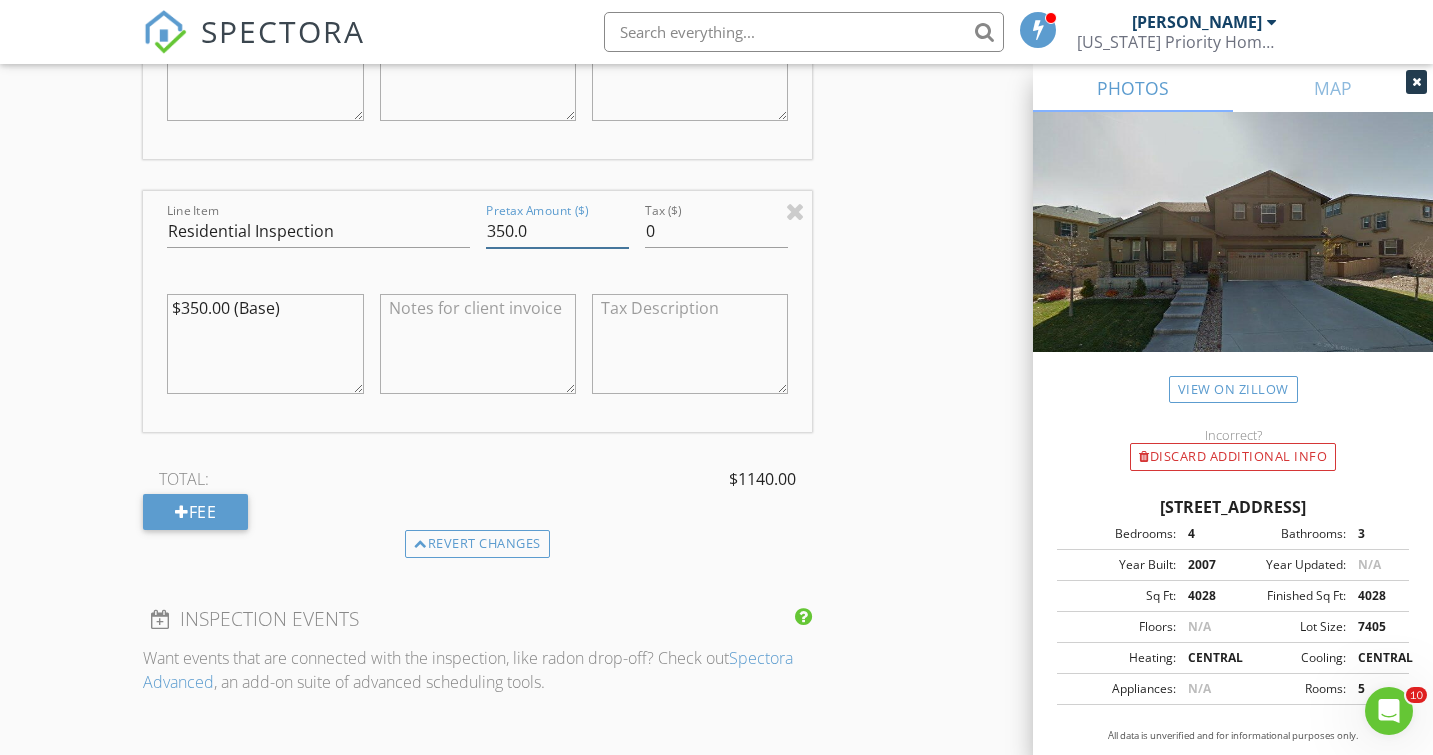 drag, startPoint x: 487, startPoint y: 232, endPoint x: 502, endPoint y: 230, distance: 15.132746 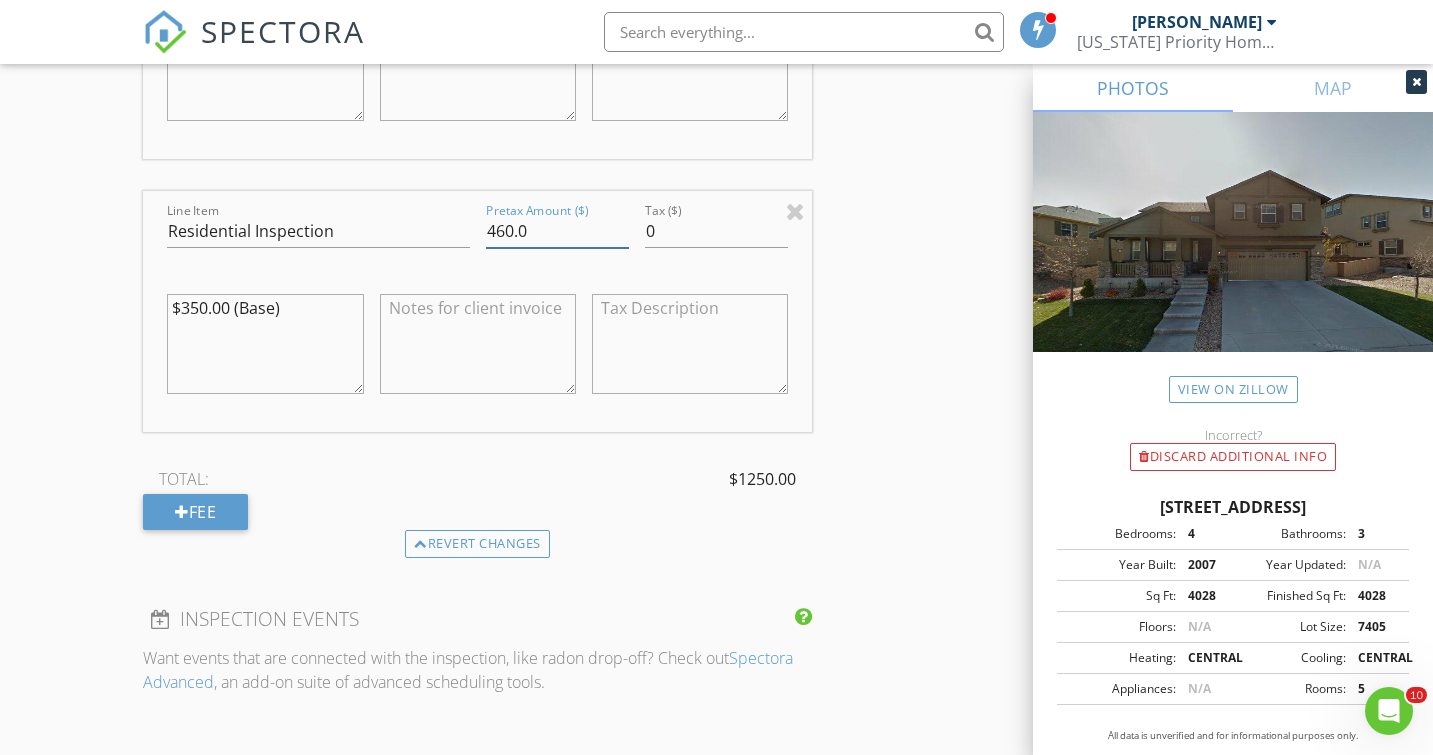 type on "460.0" 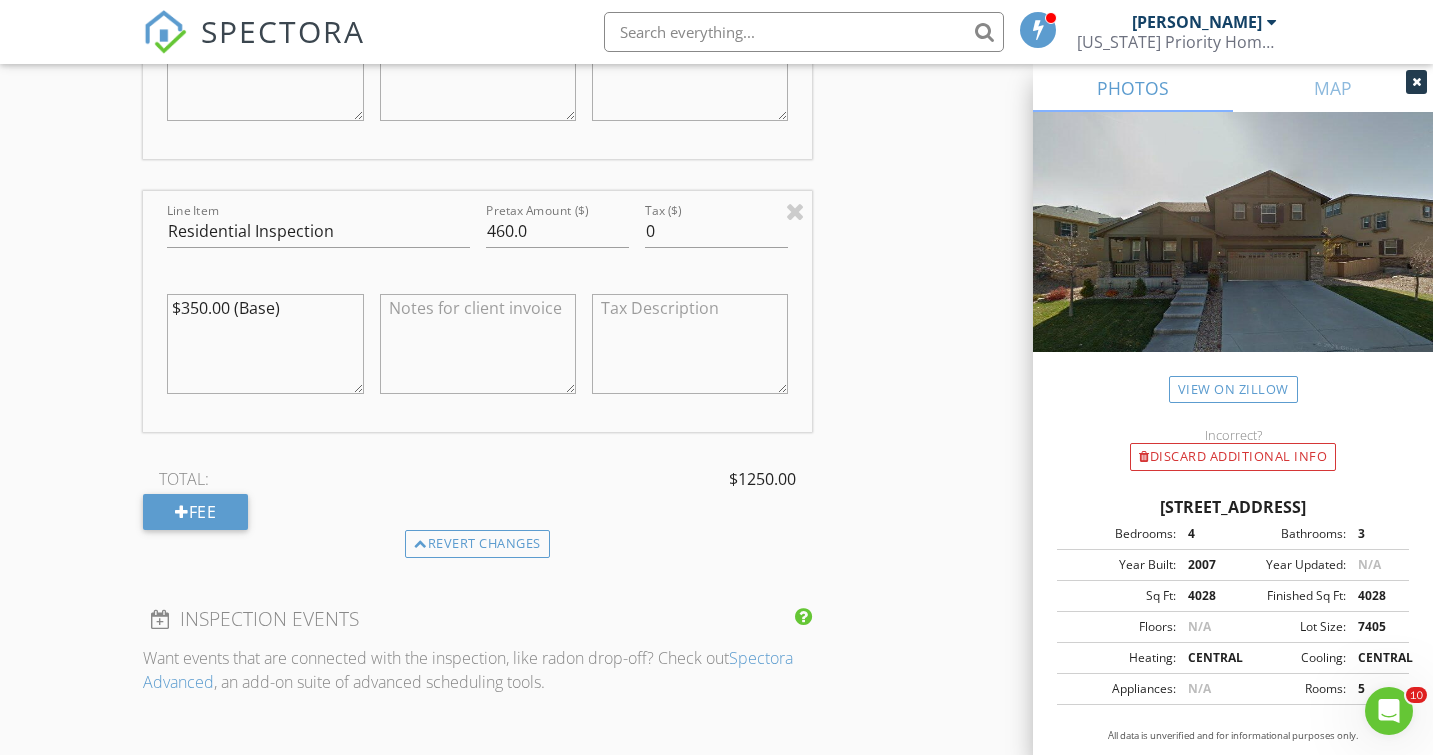 click on "INSPECTOR(S)
check_box   Brian Baltazar   PRIMARY   Brian Baltazar arrow_drop_down   check_box_outline_blank Brian Baltazar specifically requested
Date/Time
07/13/2025 2:00 PM
Location
Address Search       Address 10935 Valleybrook Cir   Unit   City Littleton   State CO   Zip 80130   County Douglas     Square Feet 4221   Year Built 2007   Foundation Basement arrow_drop_down     Brian Baltazar     9.3 miles     (19 minutes)
client
check_box Enable Client CC email for this inspection   Client Search     check_box_outline_blank Client is a Company/Organization     First Name Faith   Last Name Hanks   Email fepartridge@hotmail.com   CC Email   Phone           Notes   Private Notes
client
Client Search     check_box_outline_blank Client is a Company/Organization     First Name Jeff   Last Name Hanks   Email   CC Email" at bounding box center (716, -533) 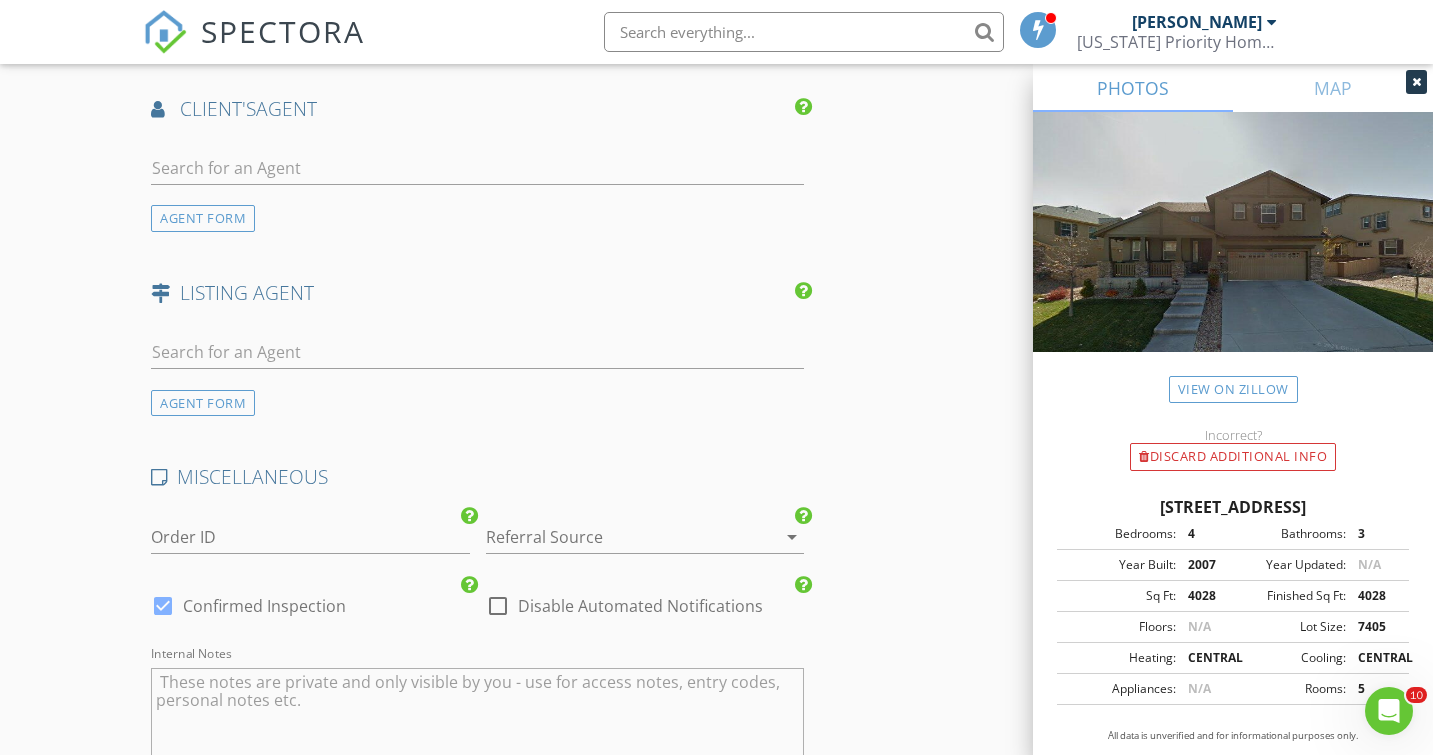 scroll, scrollTop: 4244, scrollLeft: 0, axis: vertical 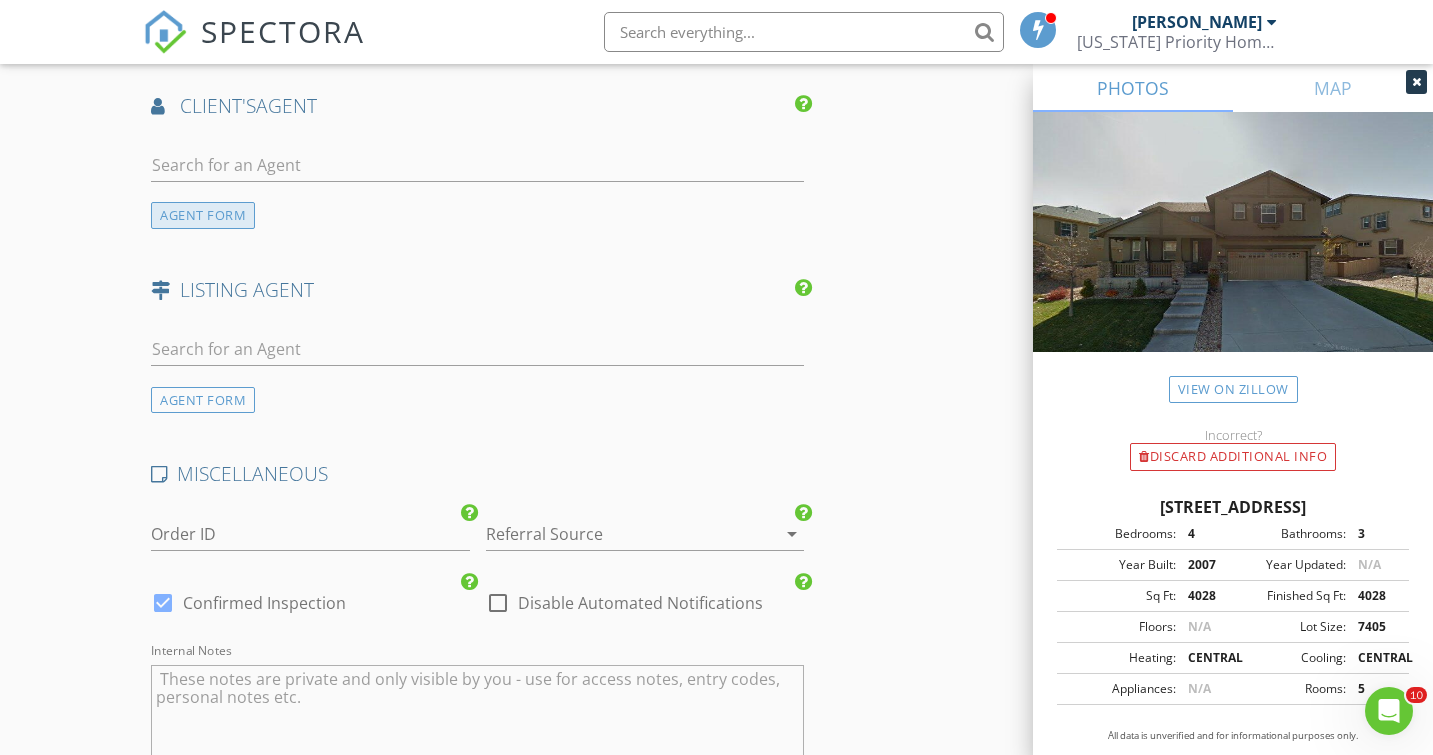 click on "AGENT FORM" at bounding box center [203, 215] 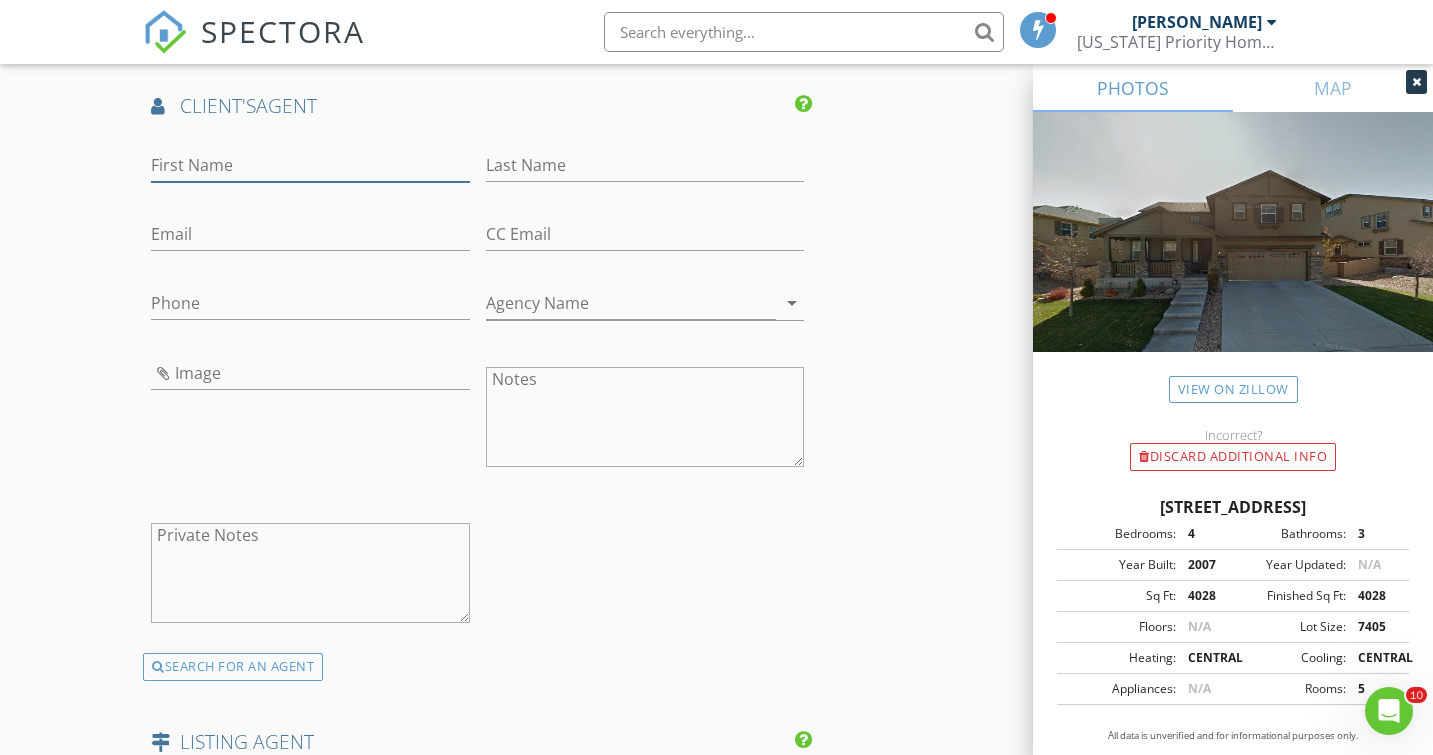 click on "First Name" at bounding box center (310, 165) 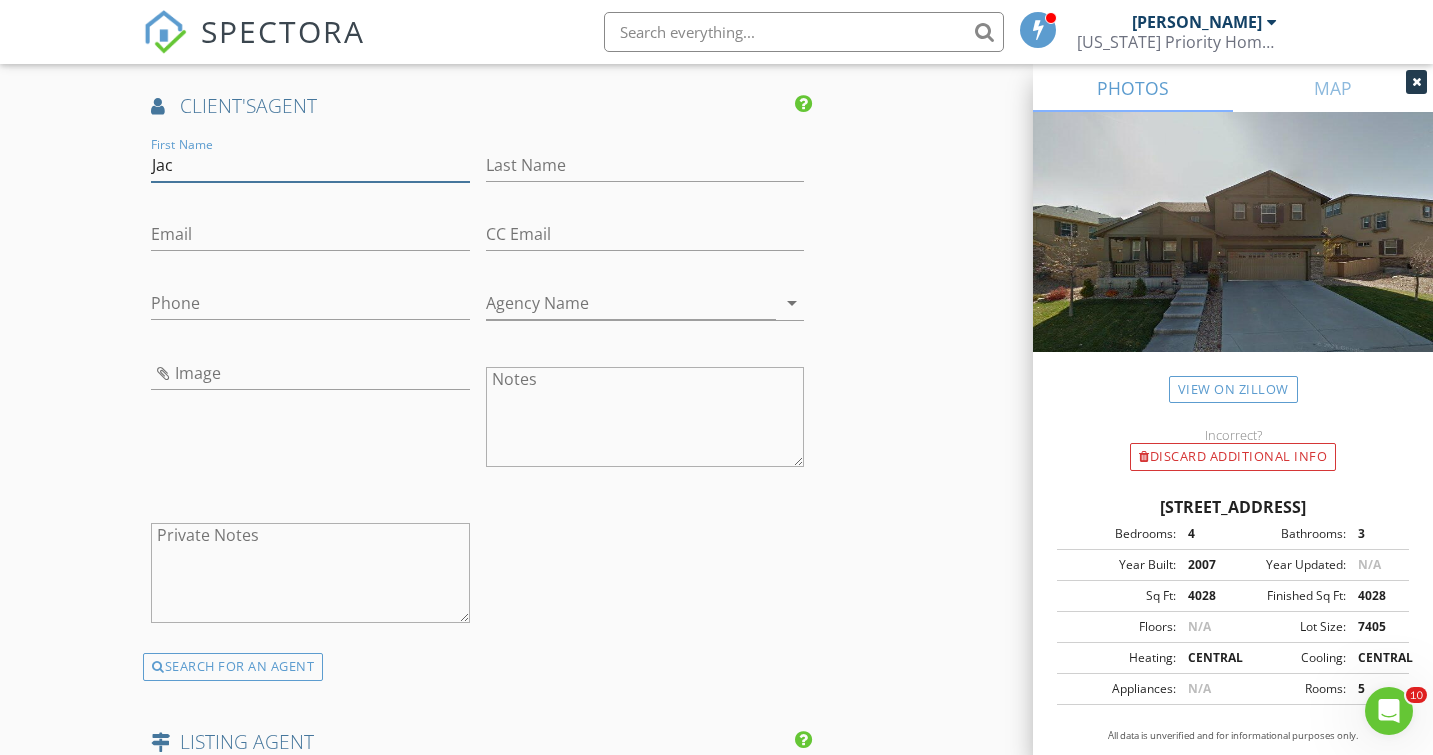 paste on "queline" 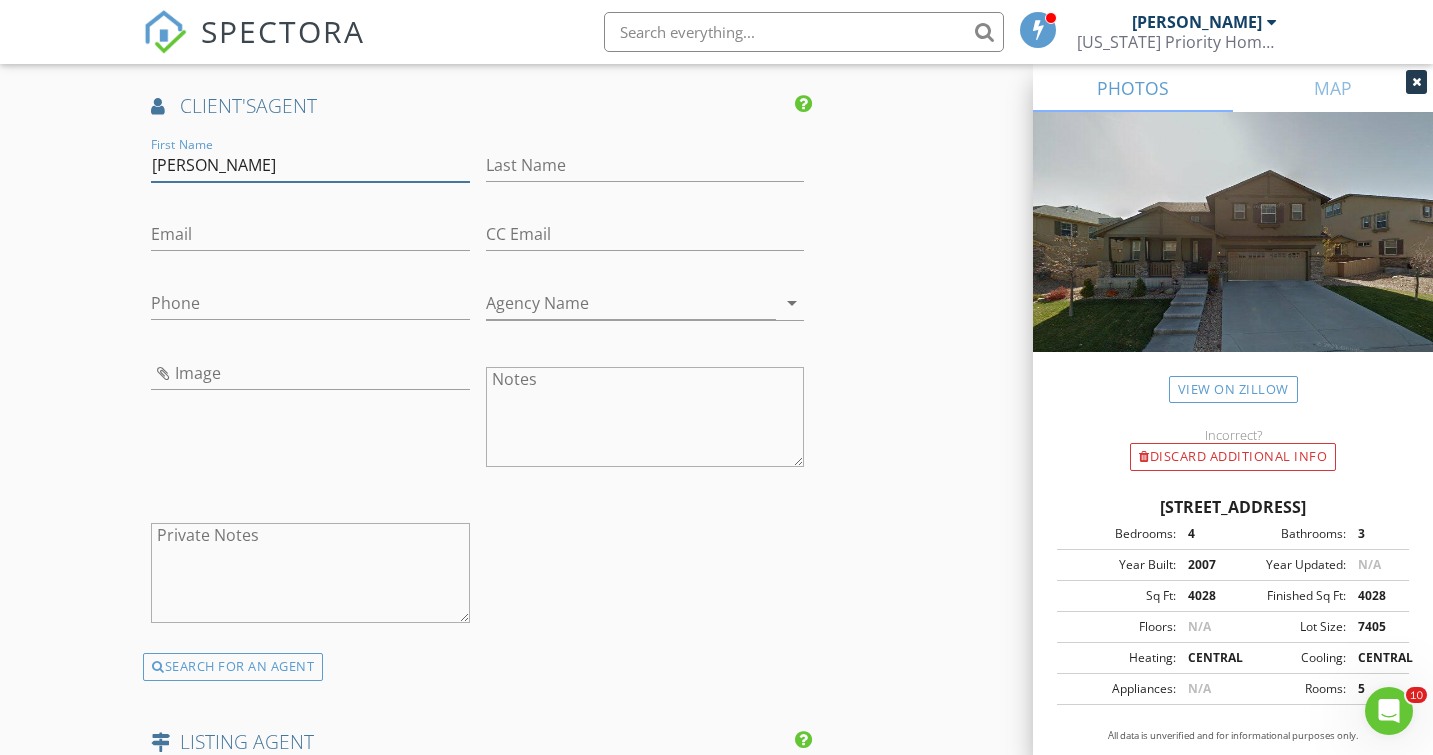 type on "[PERSON_NAME]" 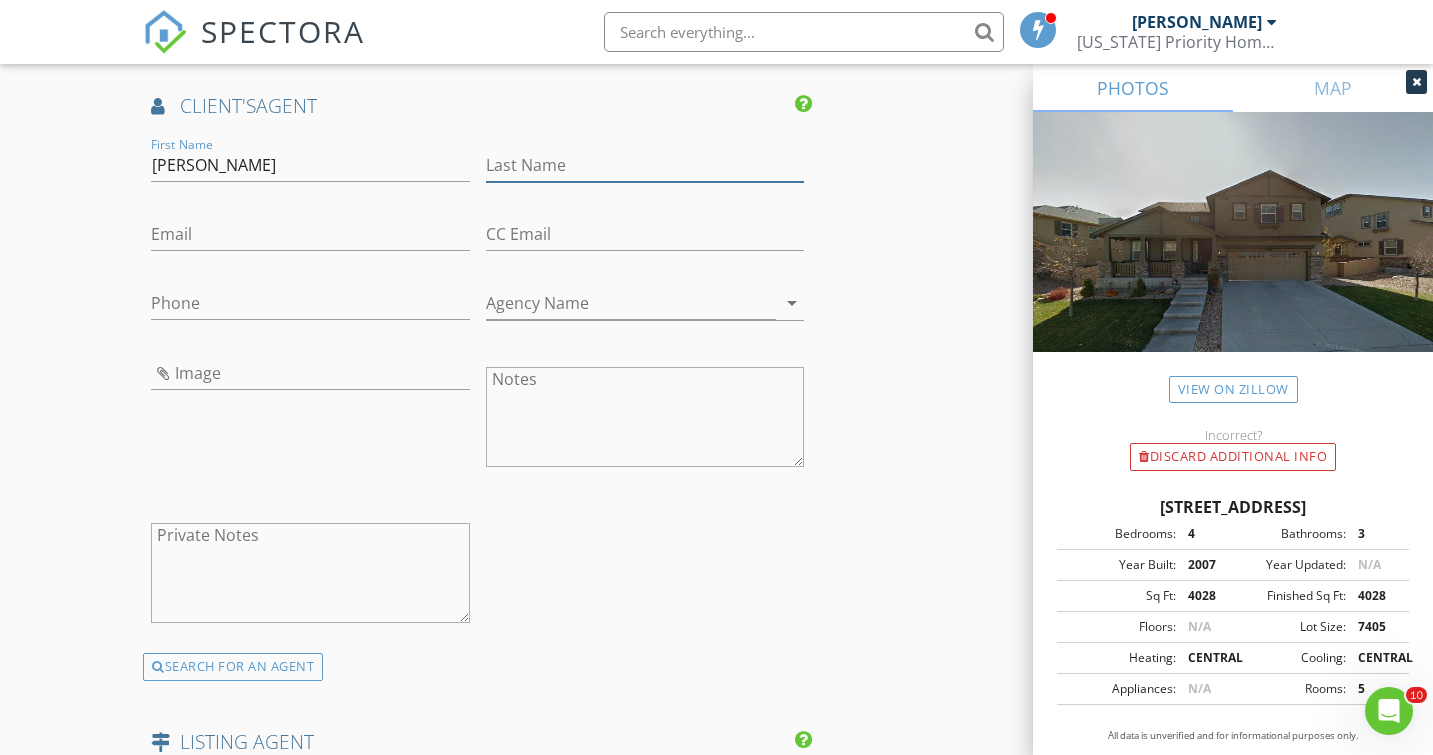 click on "Last Name" at bounding box center [645, 165] 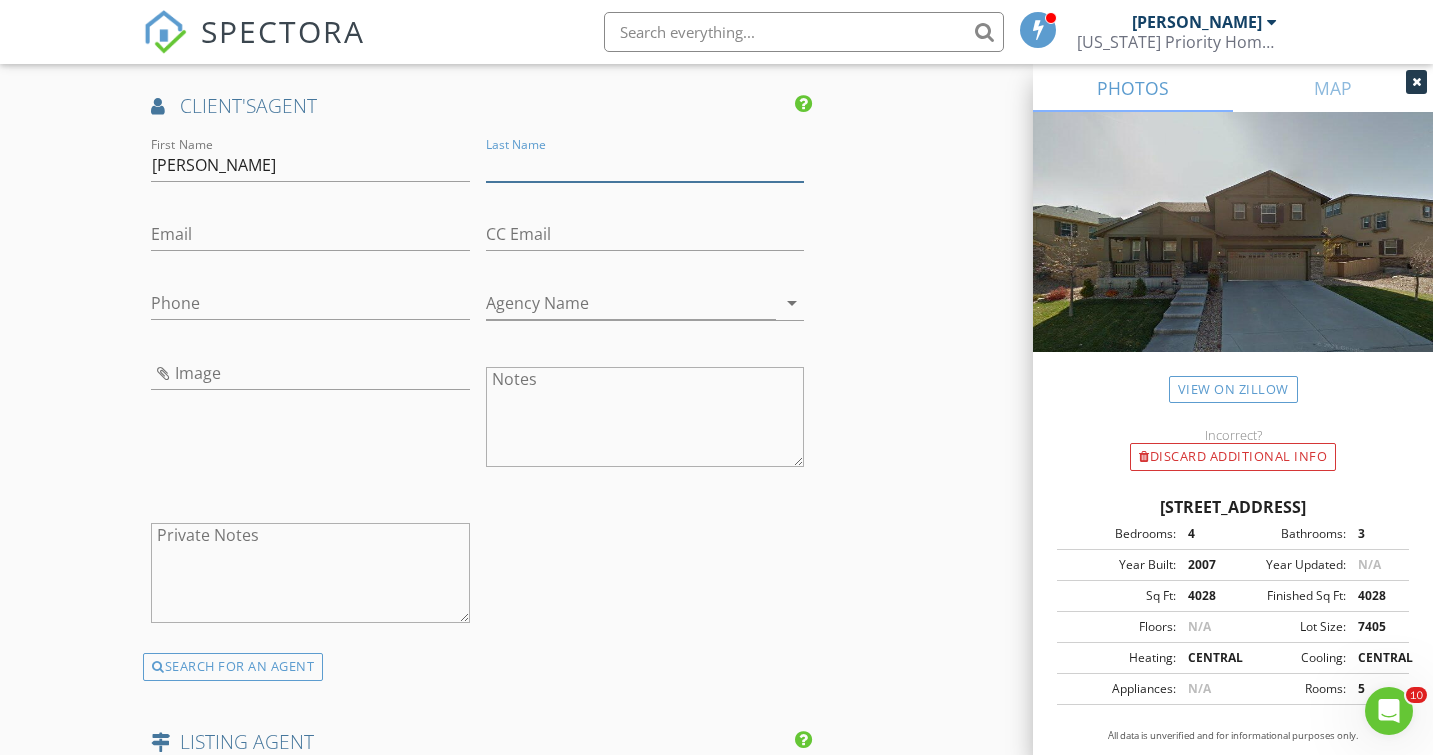 paste on "[PERSON_NAME]" 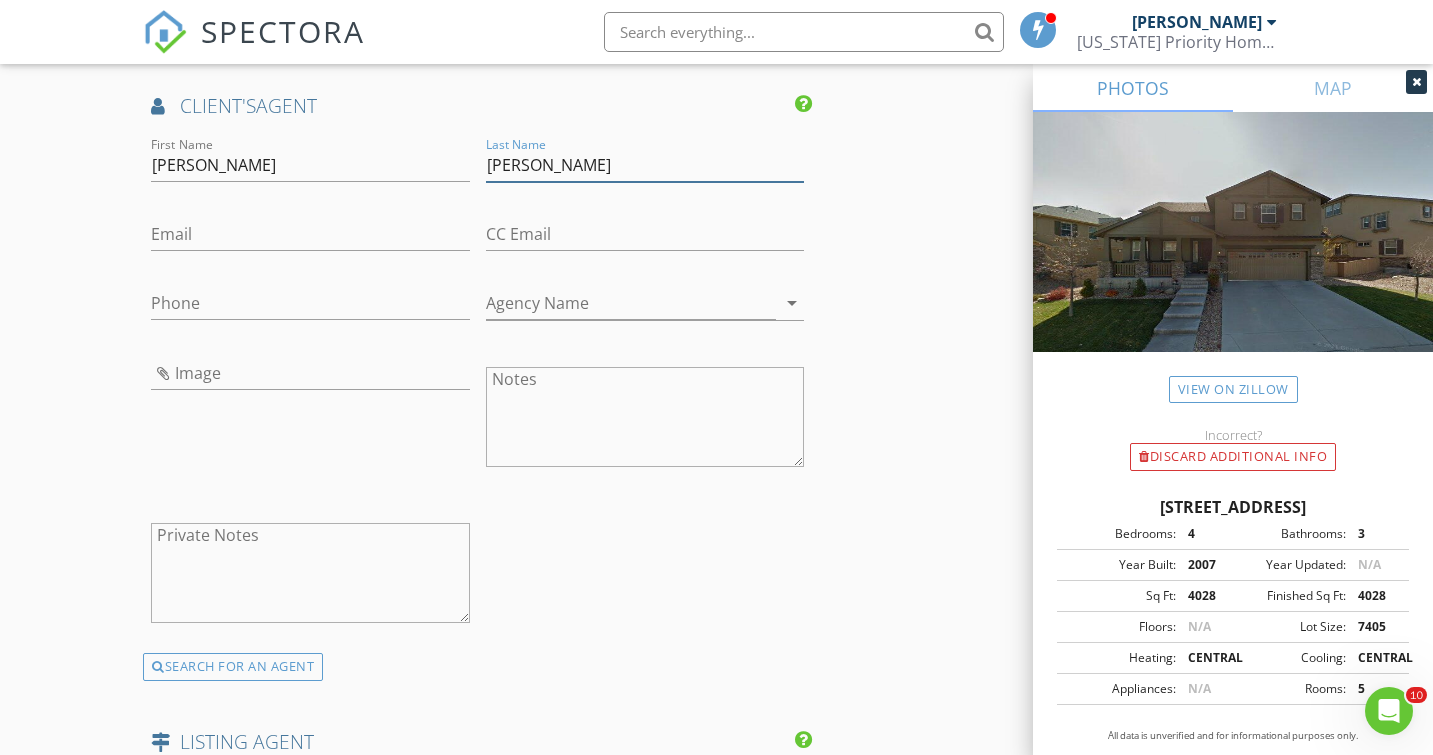 type on "[PERSON_NAME]" 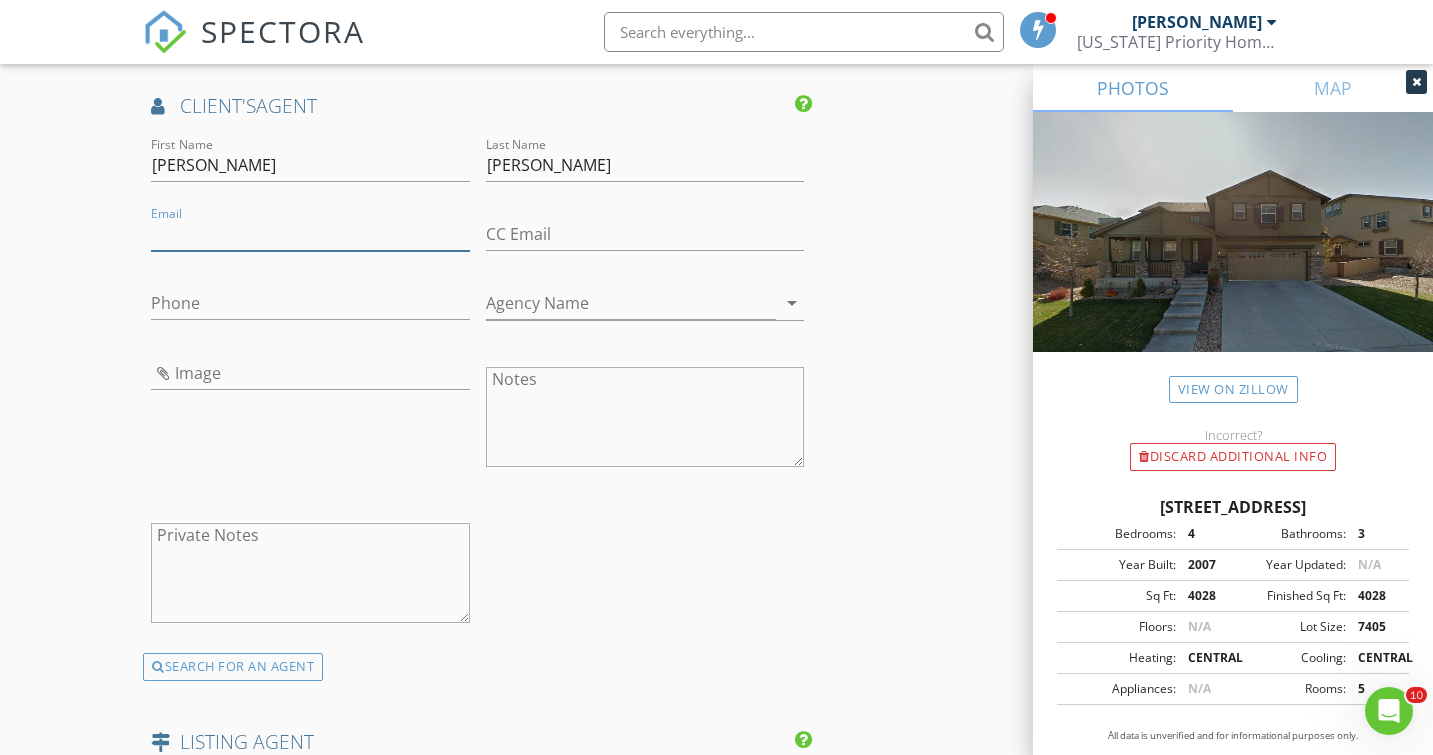 click on "Email" at bounding box center [310, 234] 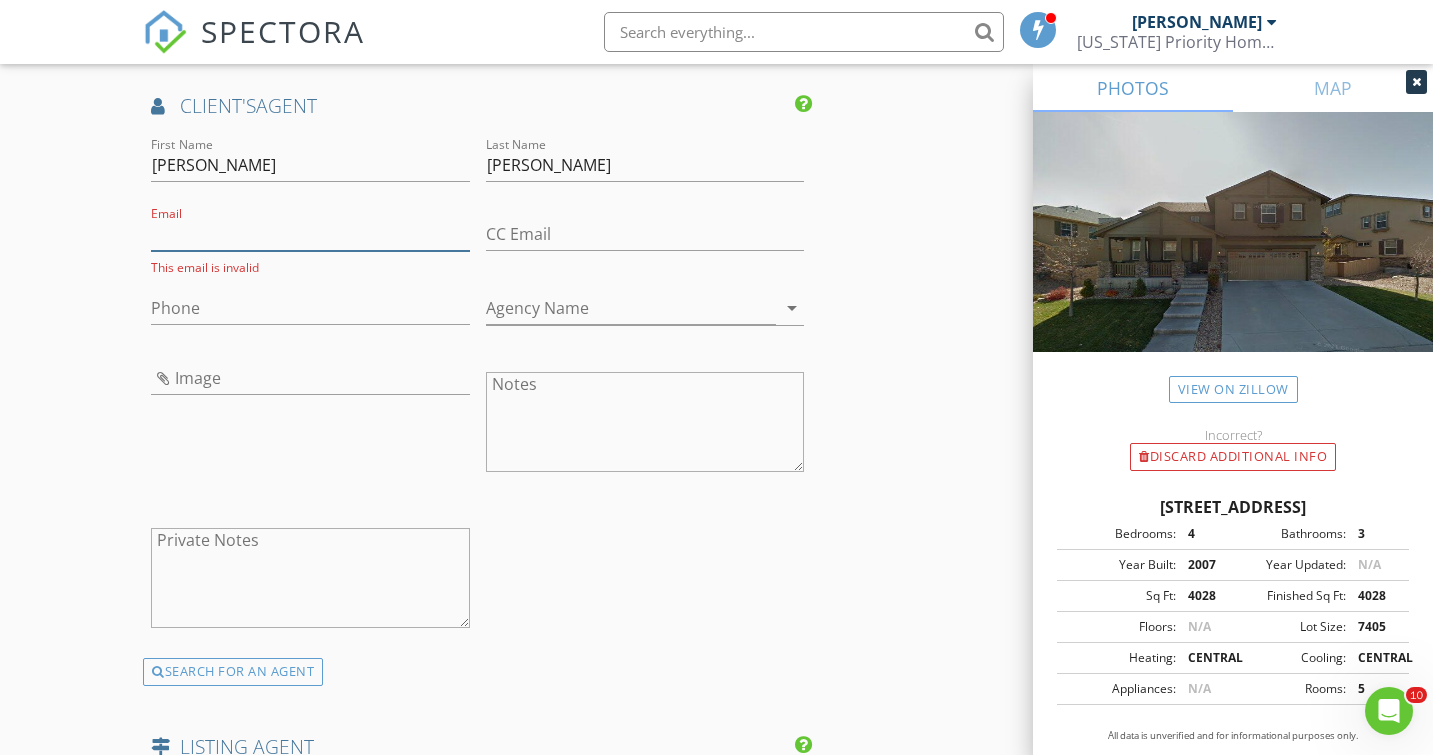 paste on "[PERSON_NAME][EMAIL_ADDRESS][PERSON_NAME][DOMAIN_NAME]" 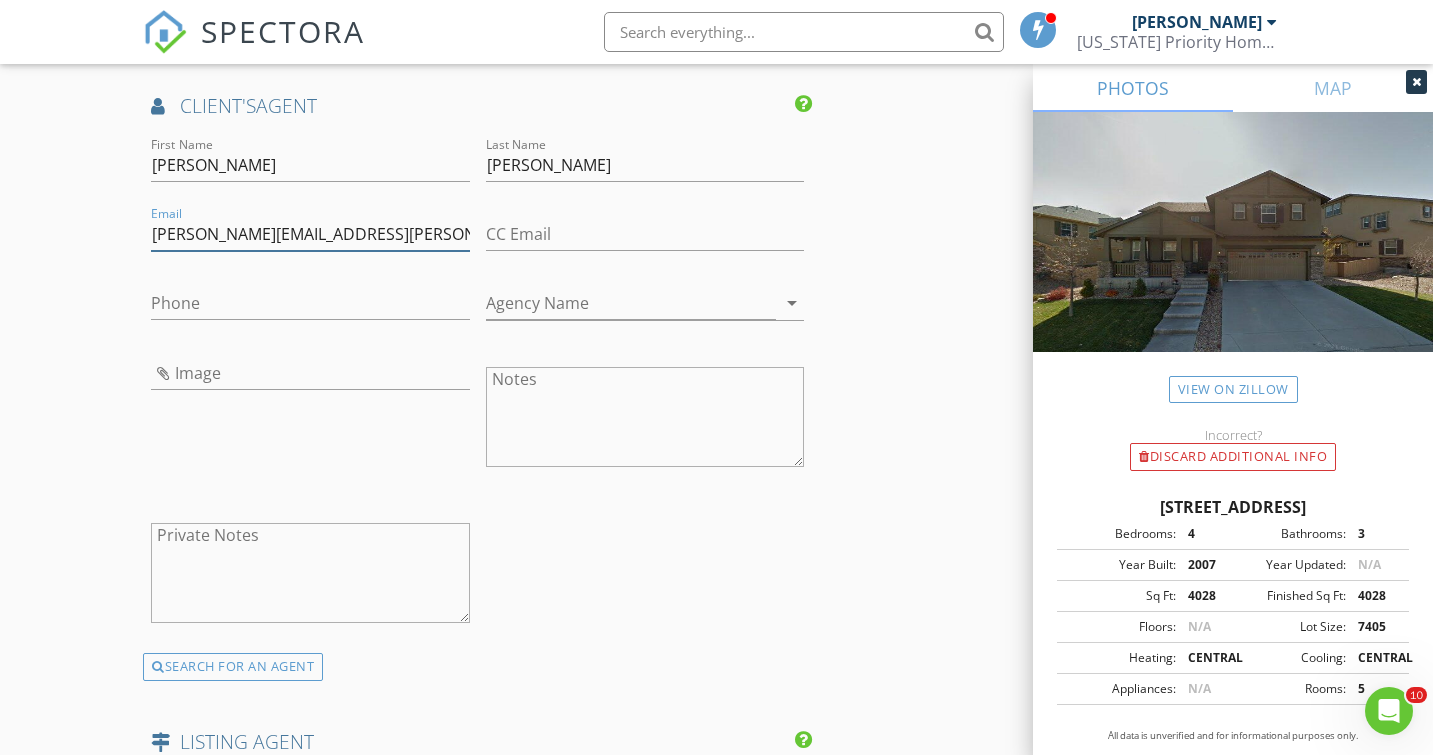 type on "[PERSON_NAME][EMAIL_ADDRESS][PERSON_NAME][DOMAIN_NAME]" 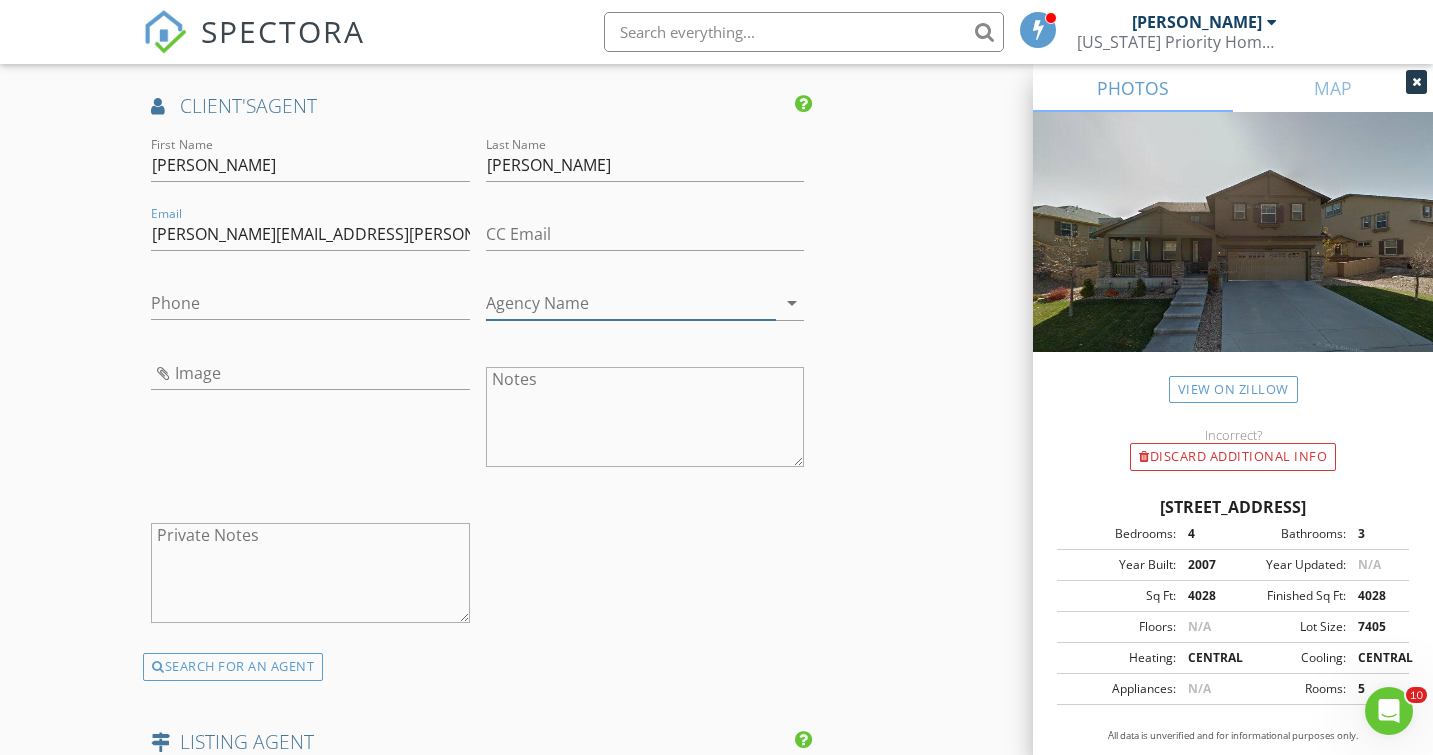 click on "Agency Name" at bounding box center [631, 303] 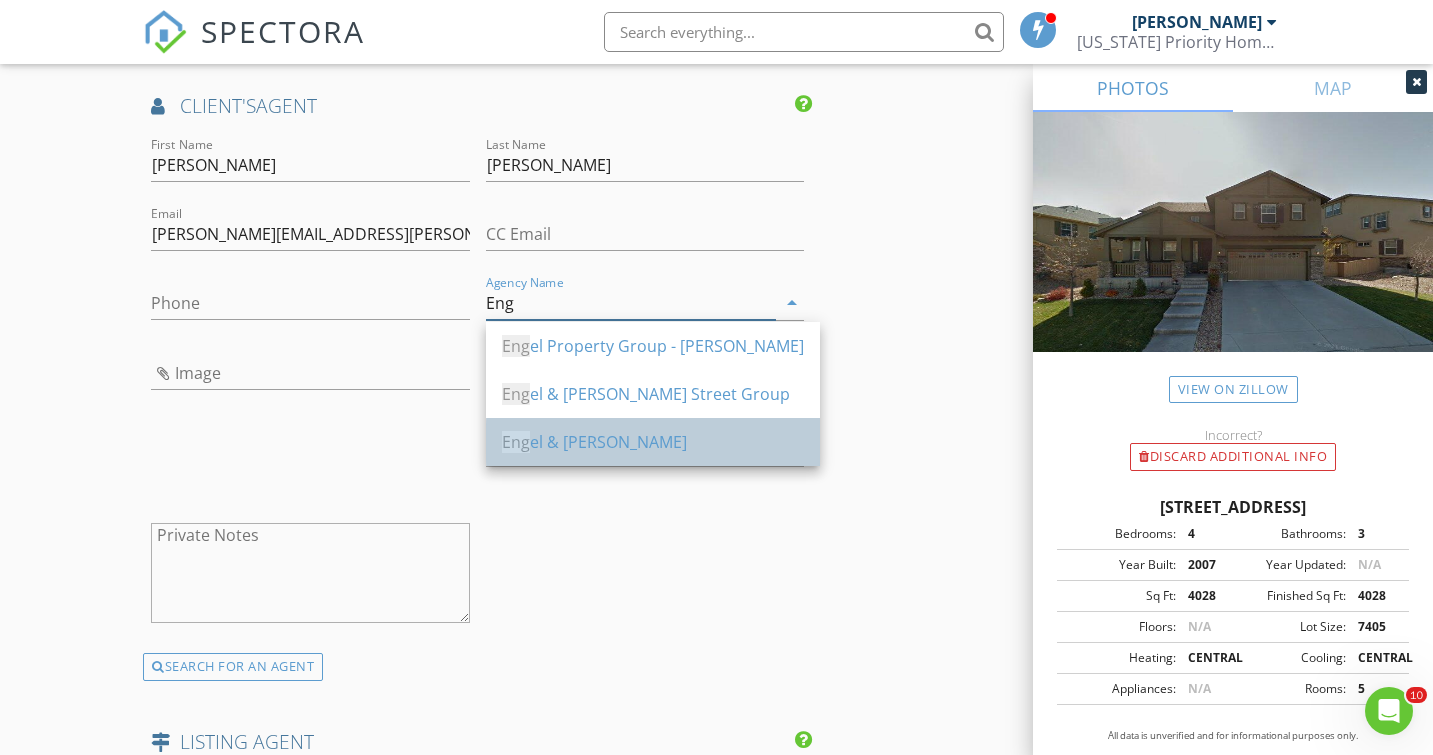 click on "Eng el & Volkers" at bounding box center (653, 442) 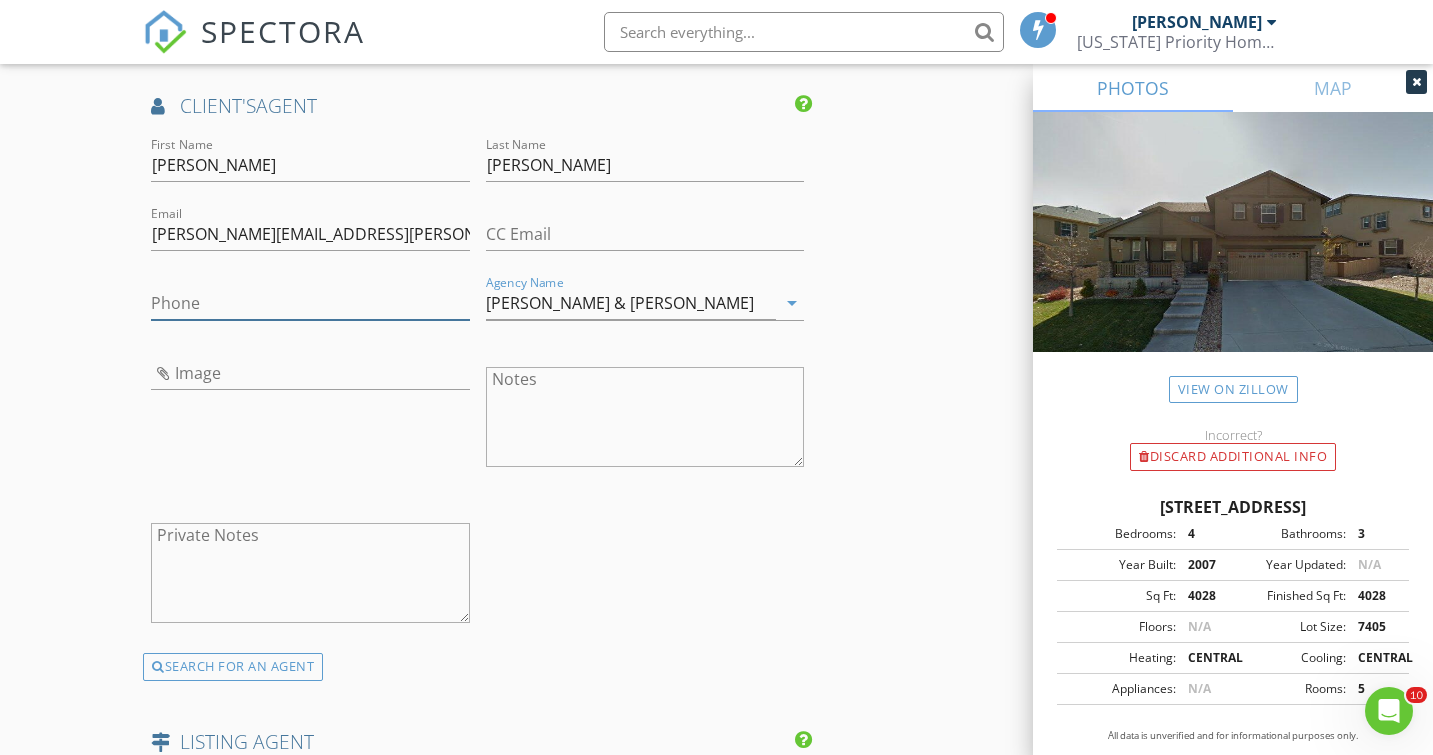 click on "Phone" at bounding box center [310, 303] 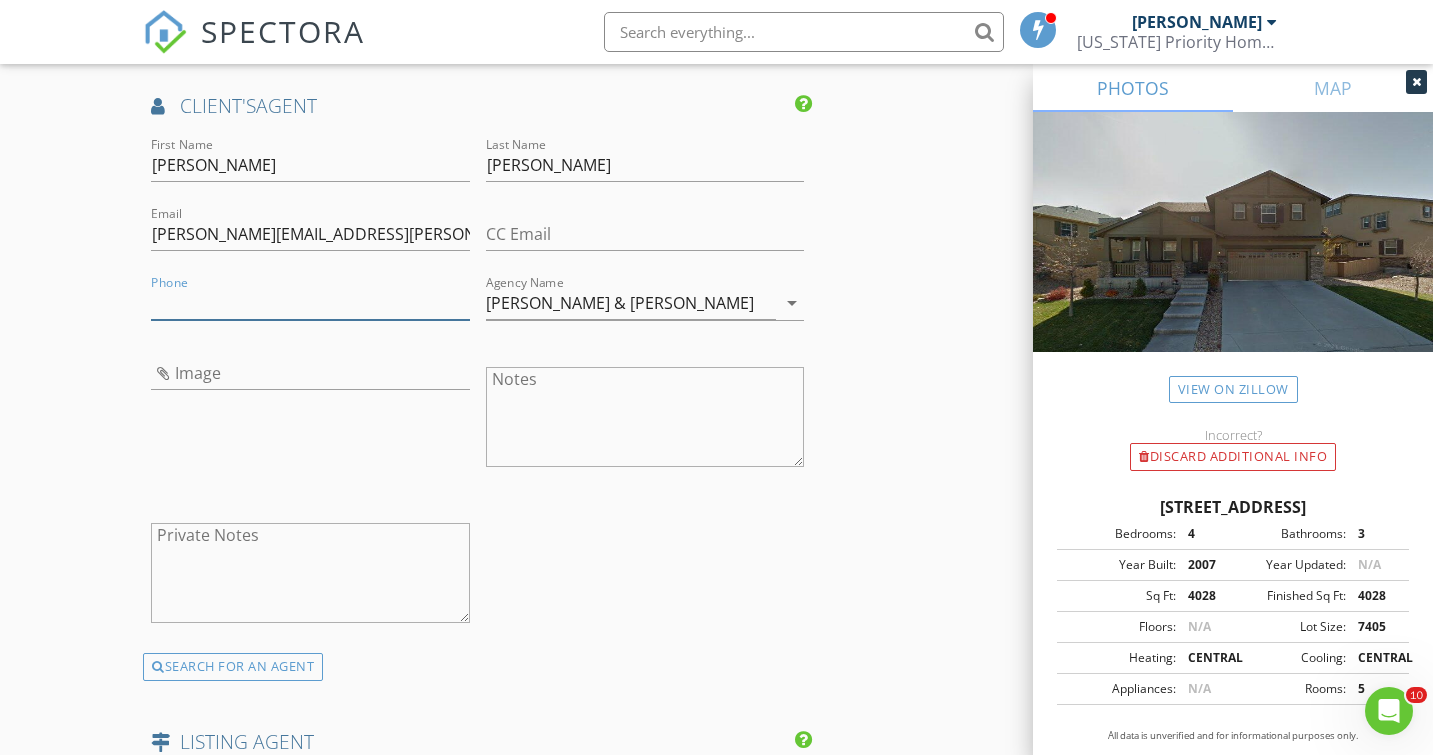 paste on "[PHONE_NUMBER]" 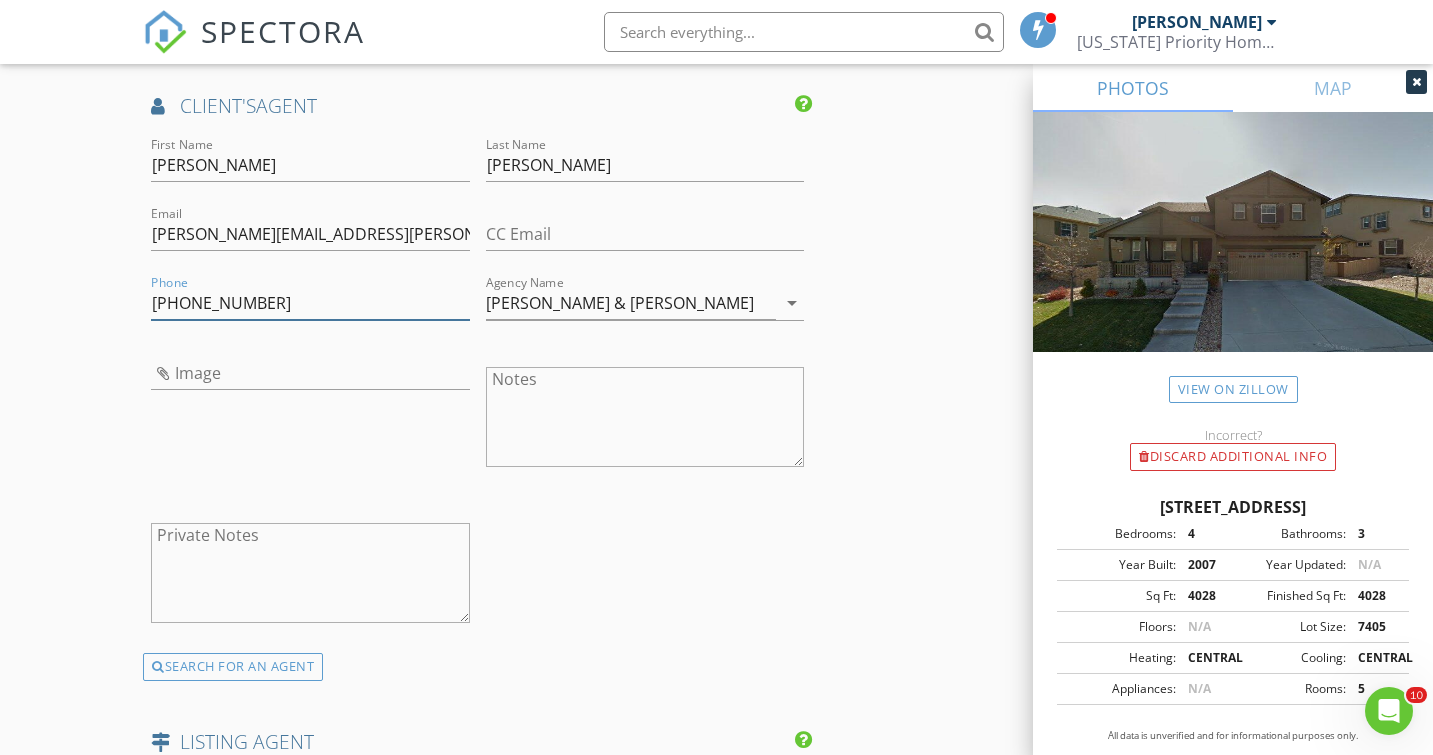 type on "[PHONE_NUMBER]" 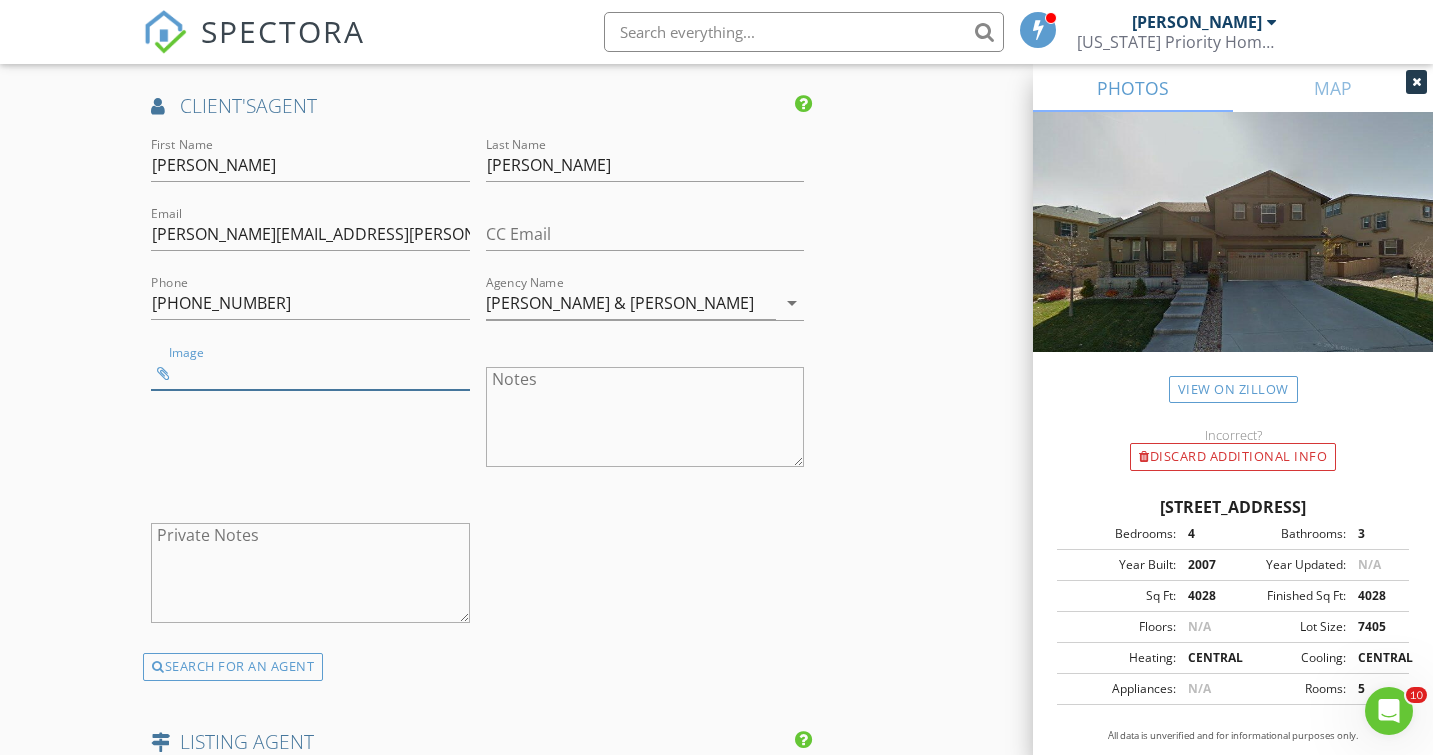 click at bounding box center [310, 373] 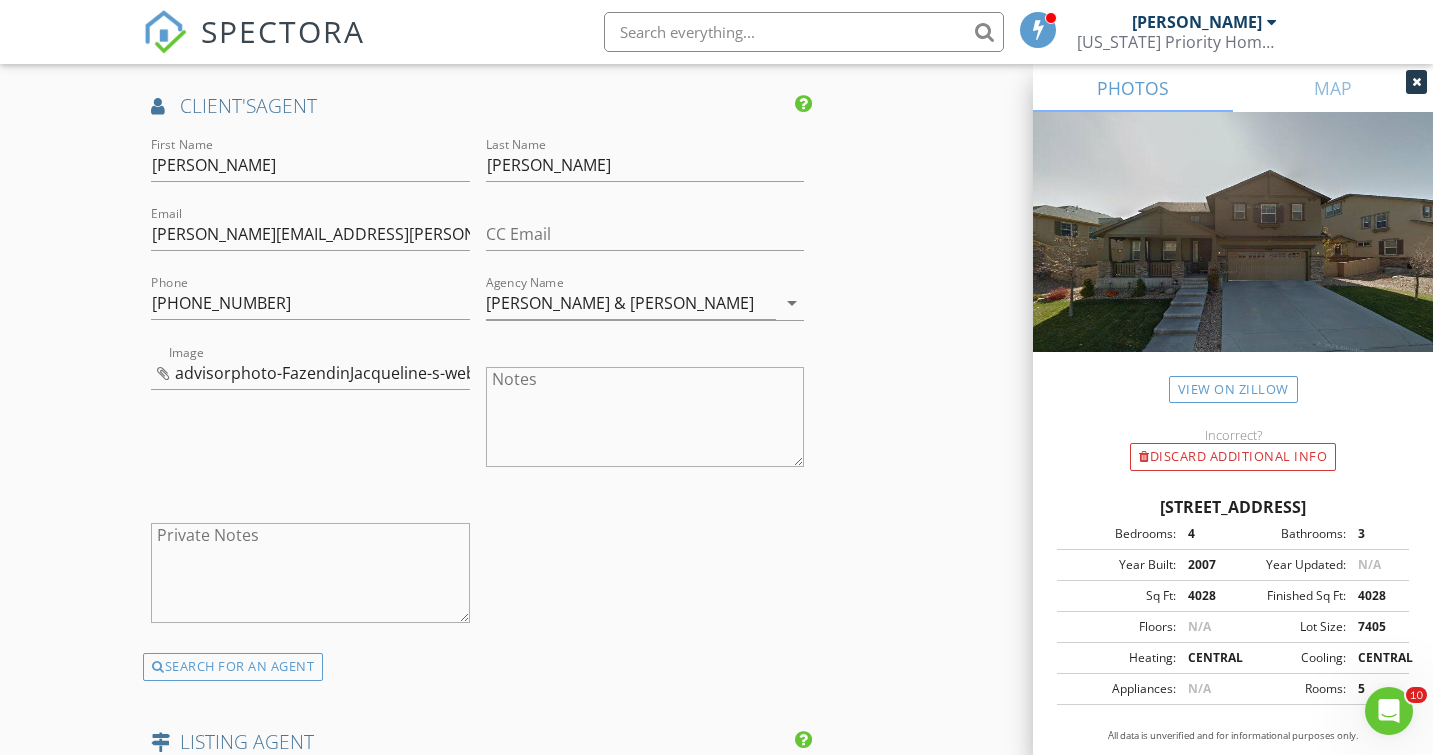 click on "First Name Jacqueline   Last Name Fazendin   Email jacqueline.fazendin@engelvoelkers.com   CC Email   Phone 612-481-1955   Agency Name Engel & Volkers arrow_drop_down       Image advisorphoto-FazendinJacqueline-s-web-large.jpg       Notes   Private Notes" at bounding box center (477, 393) 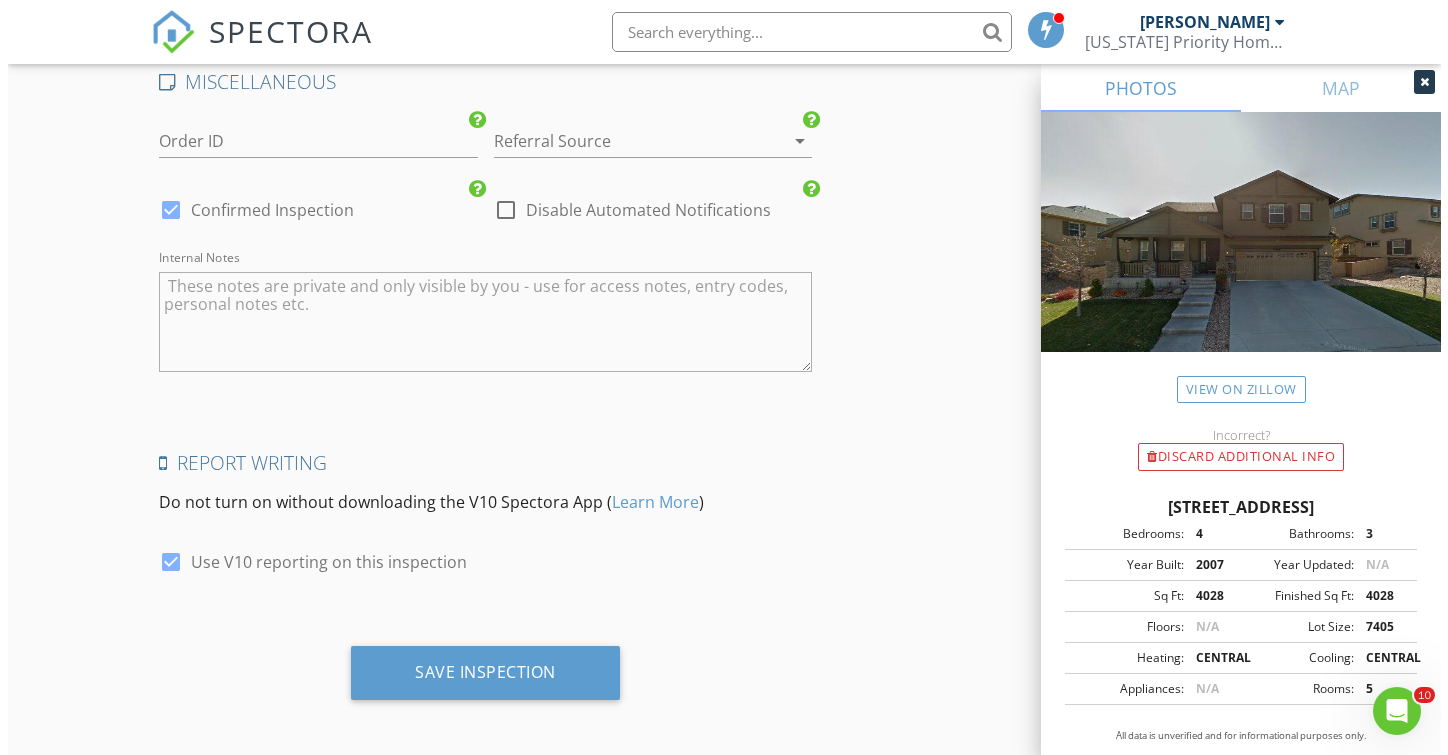 scroll, scrollTop: 5096, scrollLeft: 0, axis: vertical 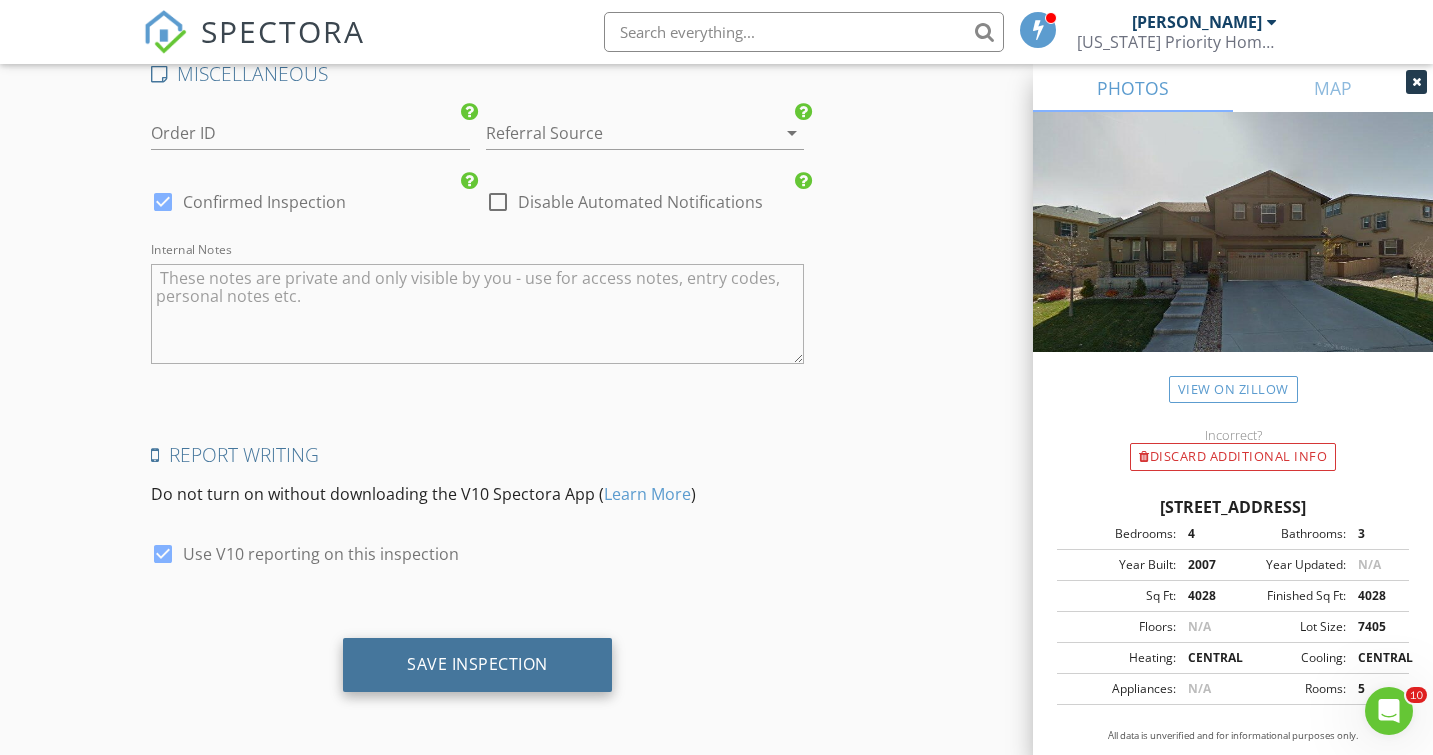 click on "Save Inspection" at bounding box center (477, 664) 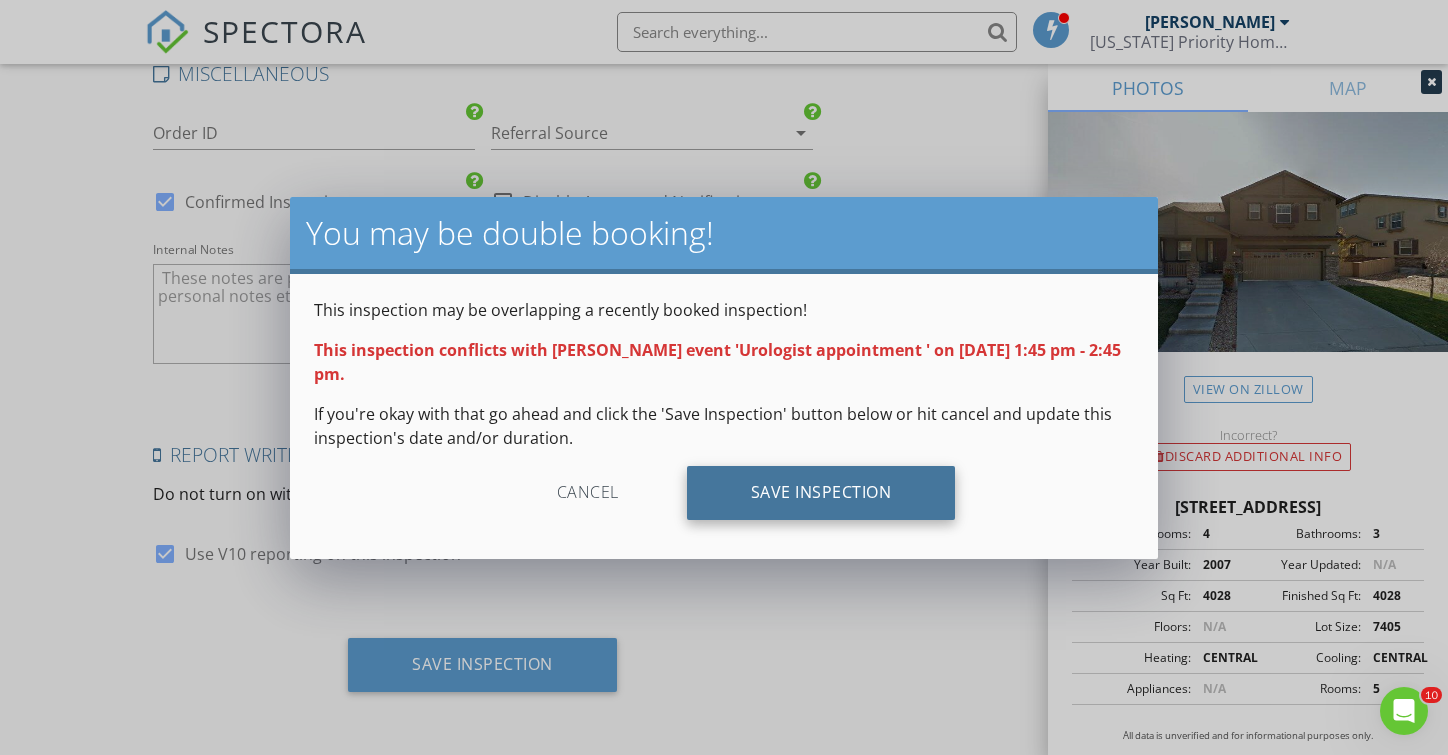 click on "Save Inspection" at bounding box center [821, 493] 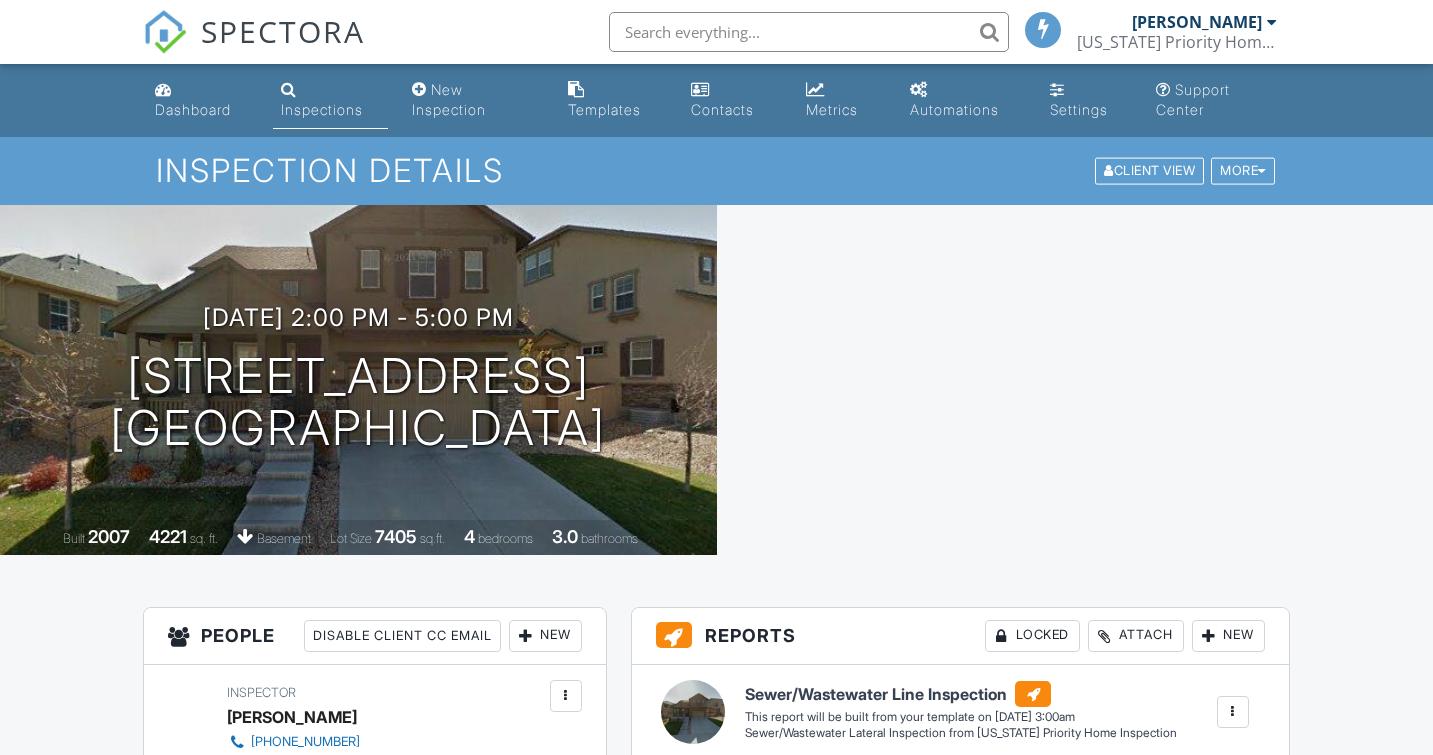scroll, scrollTop: 0, scrollLeft: 0, axis: both 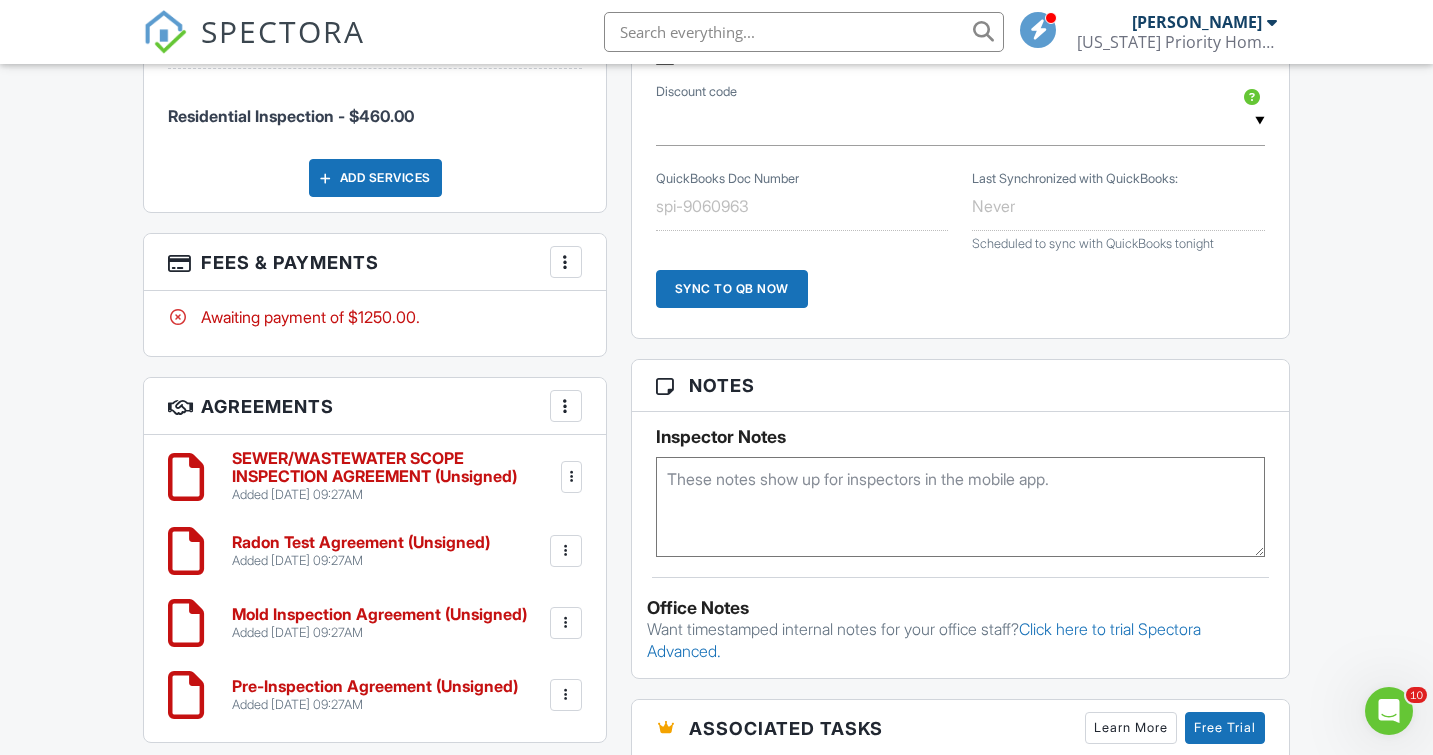 drag, startPoint x: 1440, startPoint y: 171, endPoint x: 1447, endPoint y: 537, distance: 366.06693 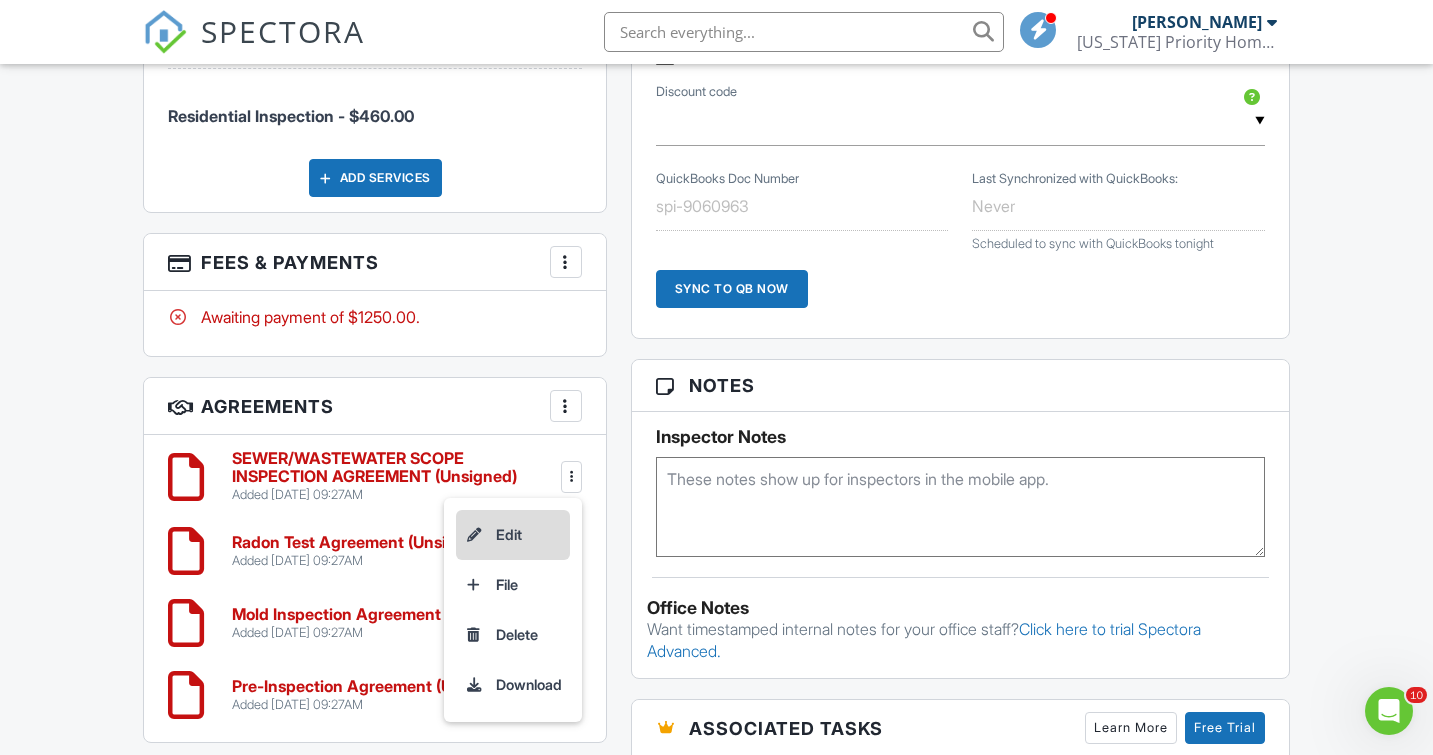 click on "Edit" at bounding box center (513, 535) 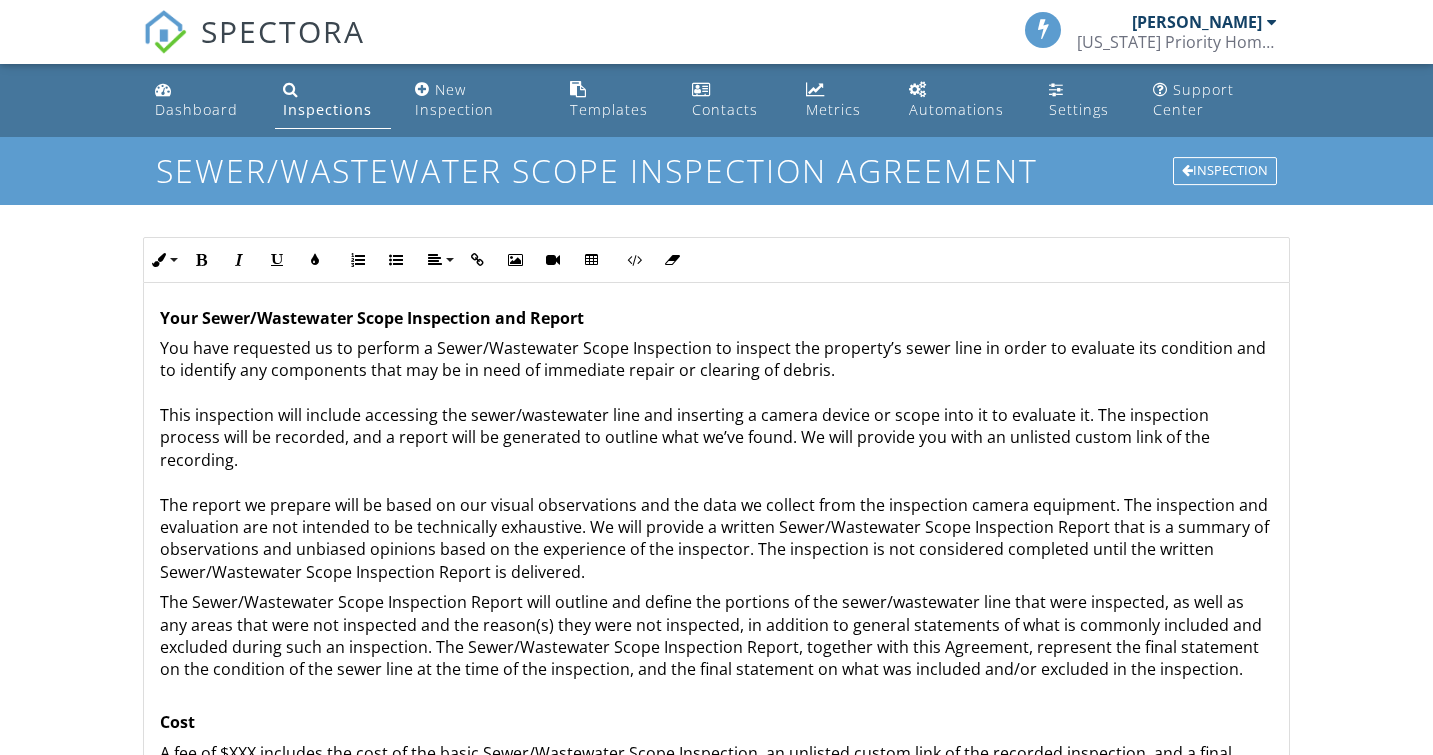 scroll, scrollTop: 0, scrollLeft: 0, axis: both 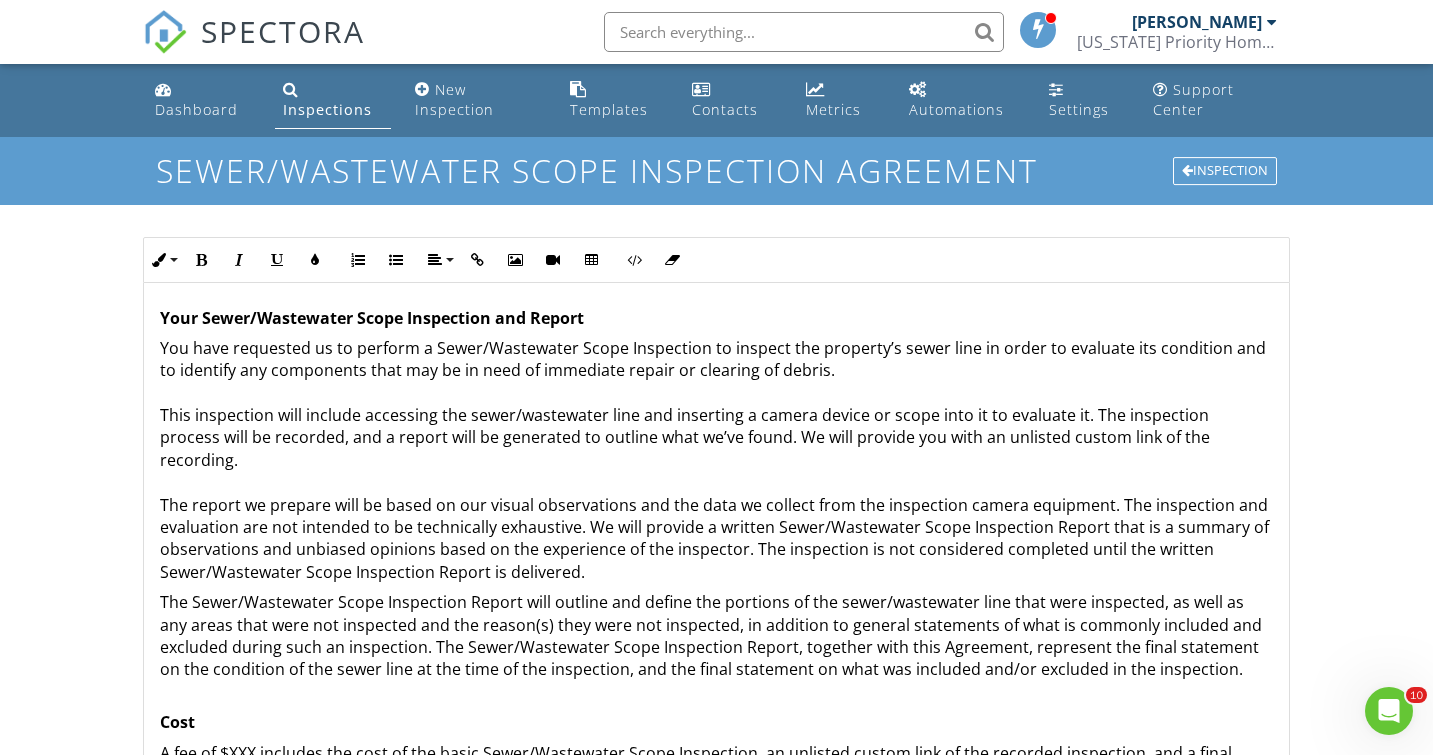 click on "A fee of $XXX includes the cost of the basic Sewer/Wastewater Scope Inspection, an unlisted custom link of the recorded inspection, and a final written Sewer/Wastewater Scope Inspection Report. Payment is due at the time of the inspection. If you are unable to pay at the time of inspection, please call us and make payment arrangements prior to the inspector arriving at the job." at bounding box center [716, 775] 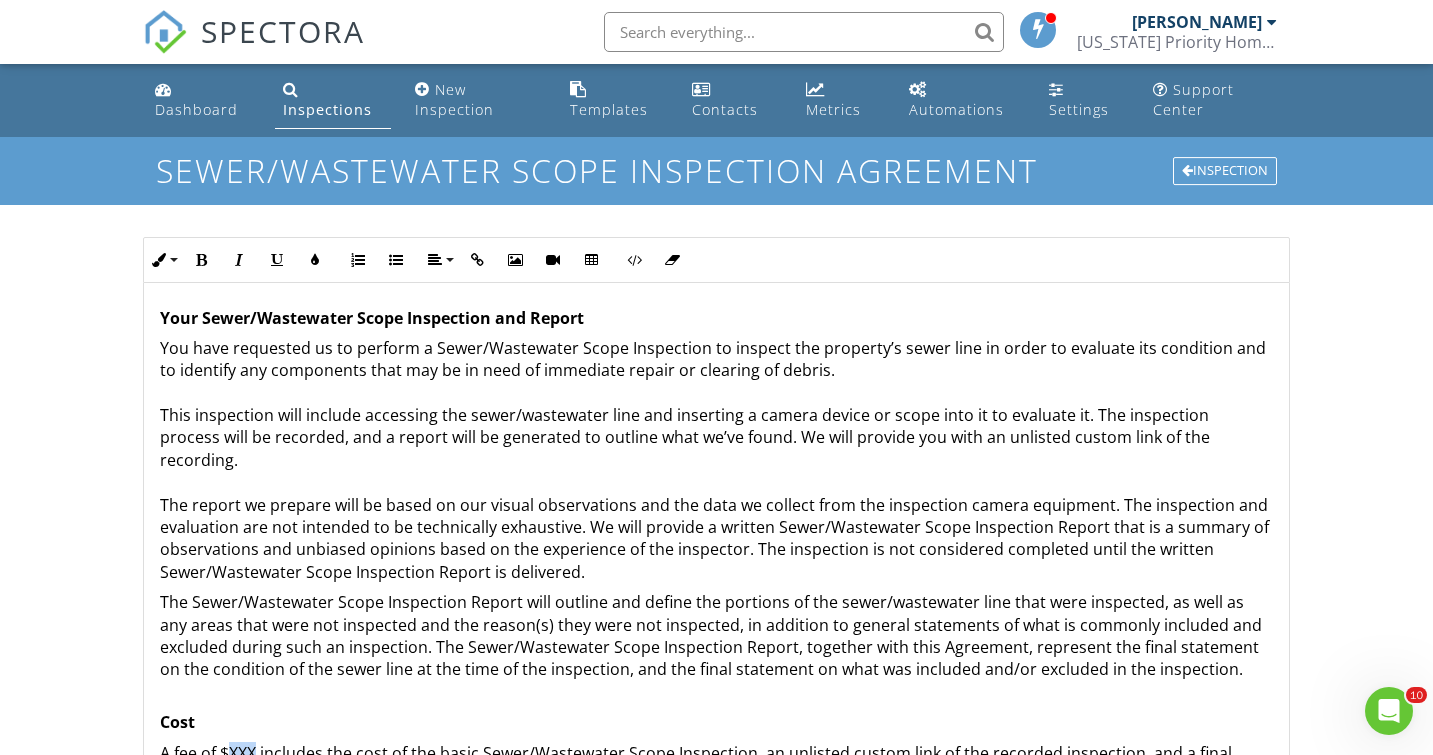 drag, startPoint x: 233, startPoint y: 728, endPoint x: 259, endPoint y: 728, distance: 26 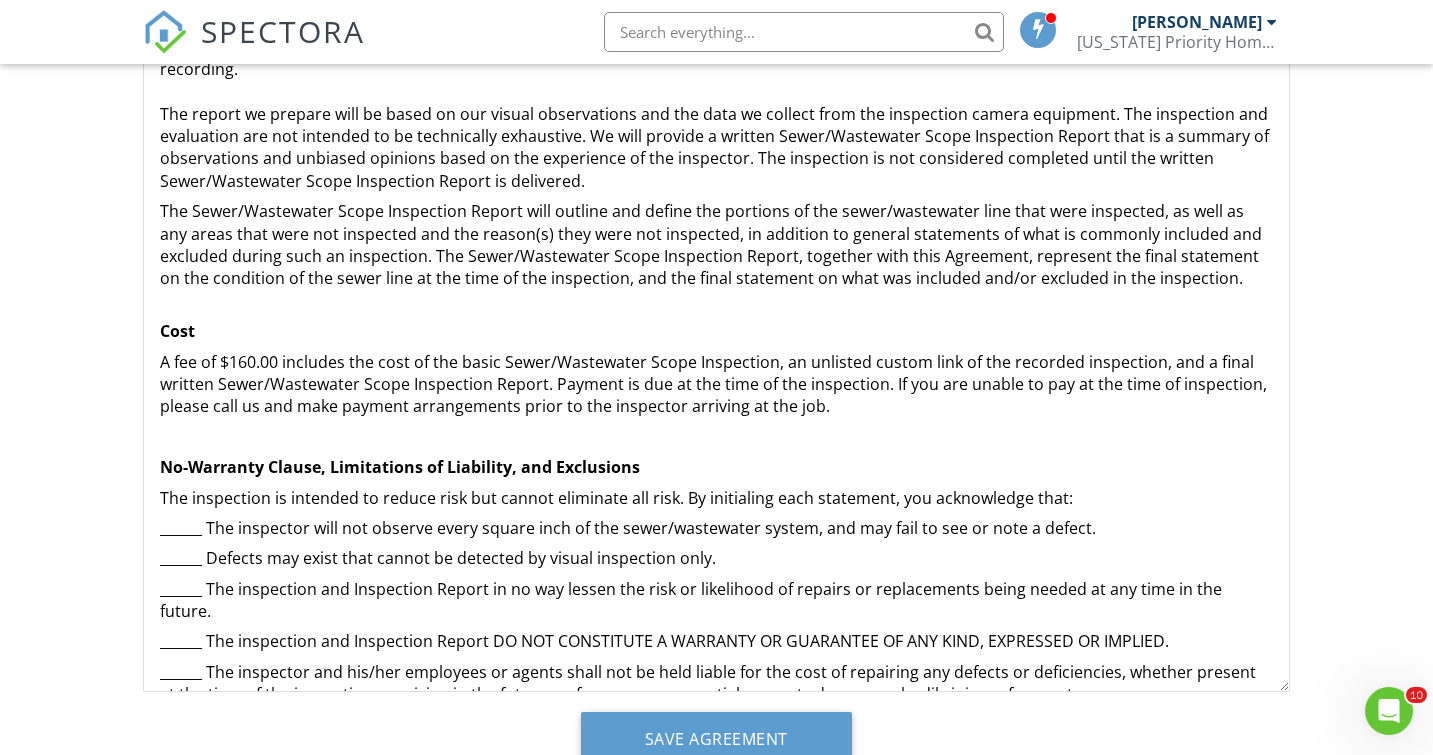 scroll, scrollTop: 468, scrollLeft: 0, axis: vertical 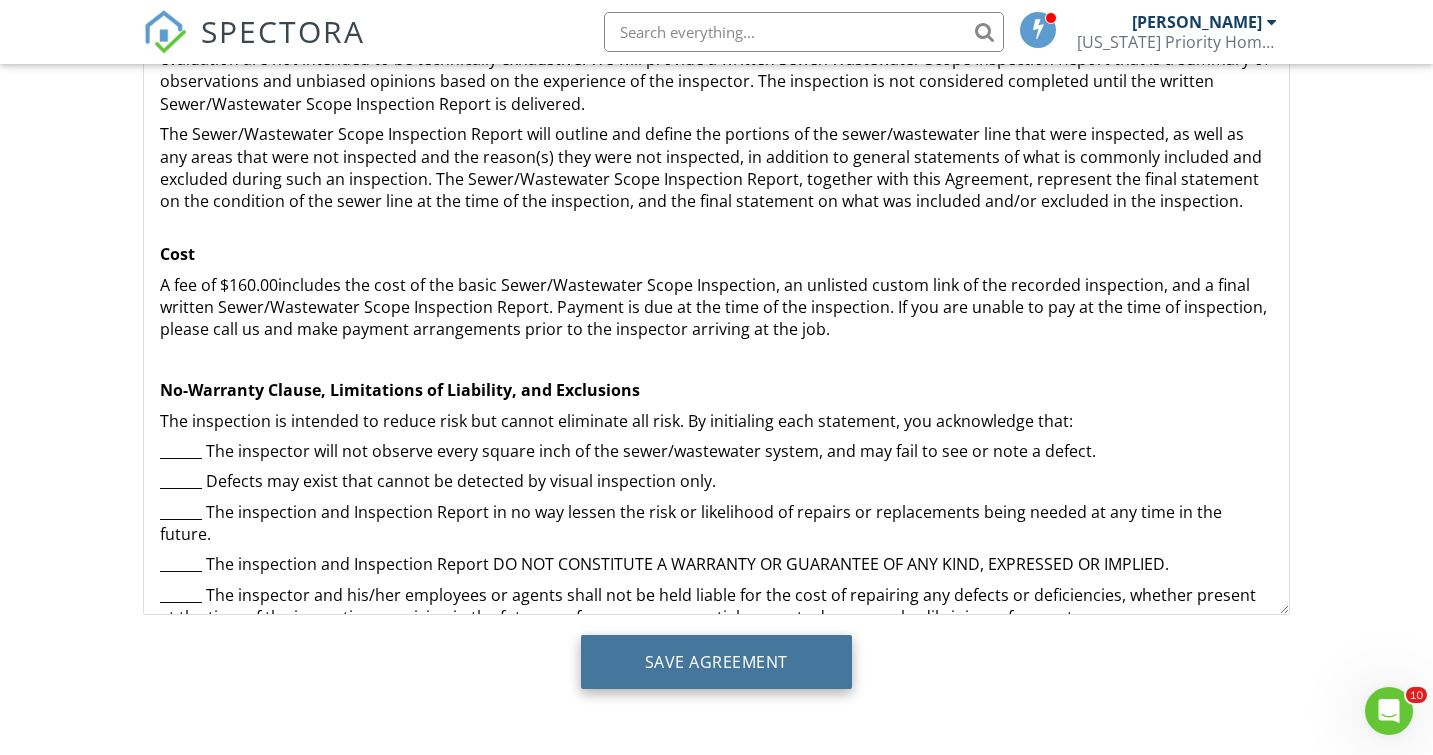click on "Save Agreement" at bounding box center [716, 662] 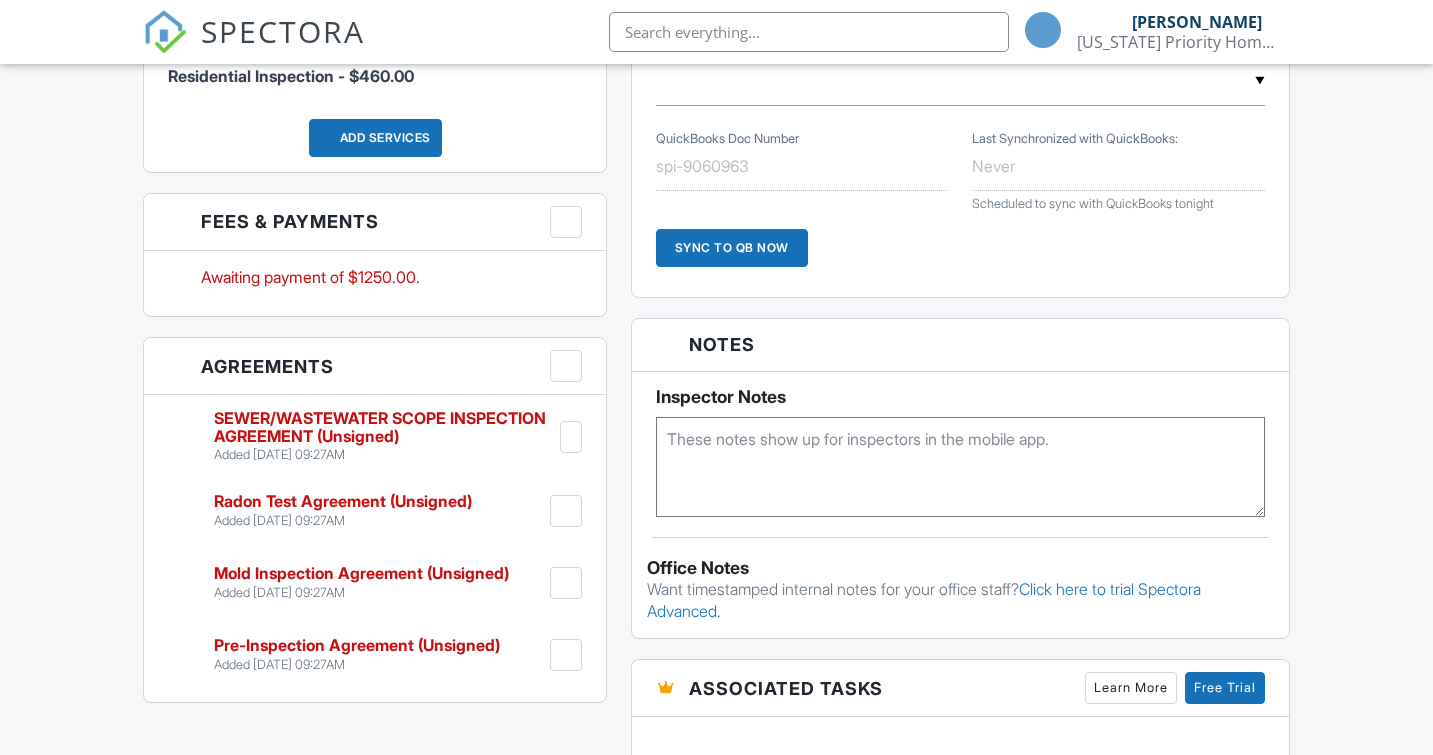 scroll, scrollTop: 1461, scrollLeft: 0, axis: vertical 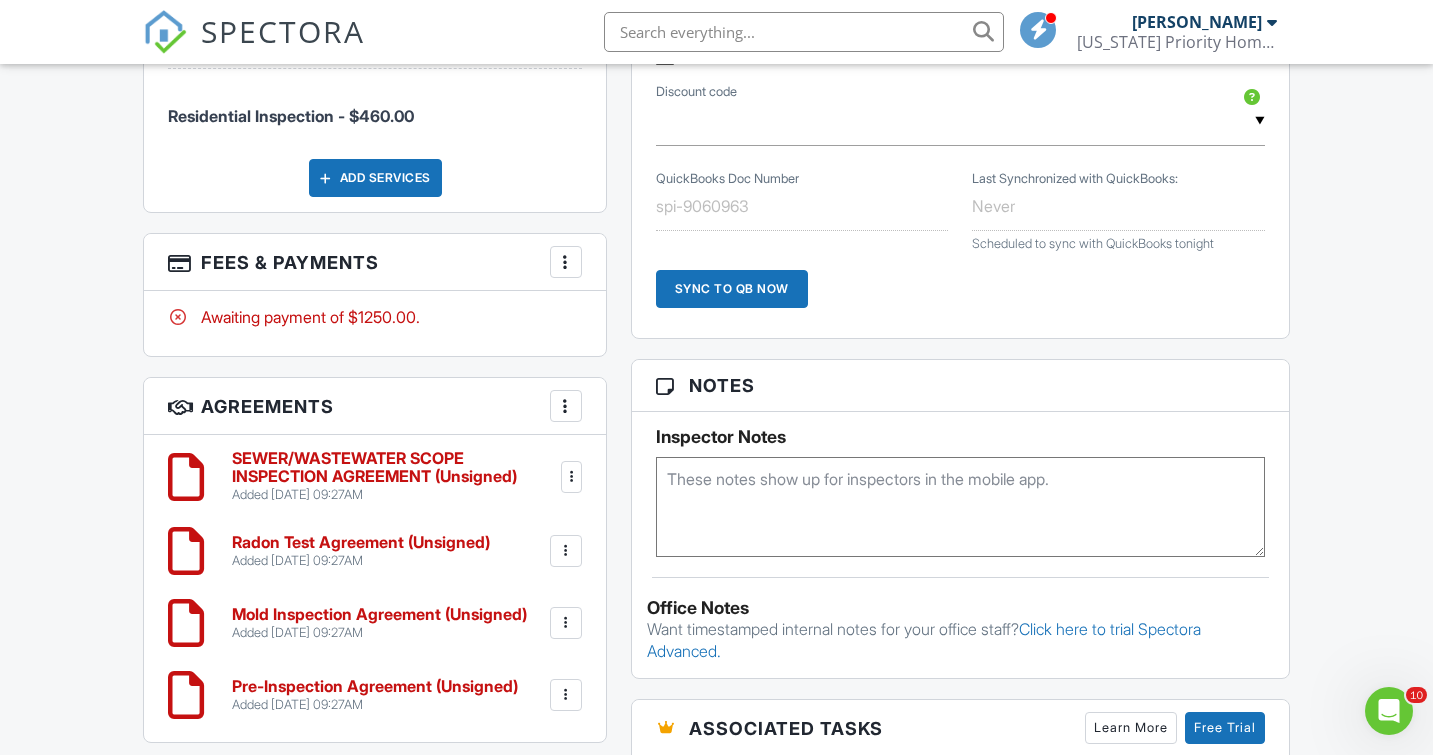 click at bounding box center (566, 551) 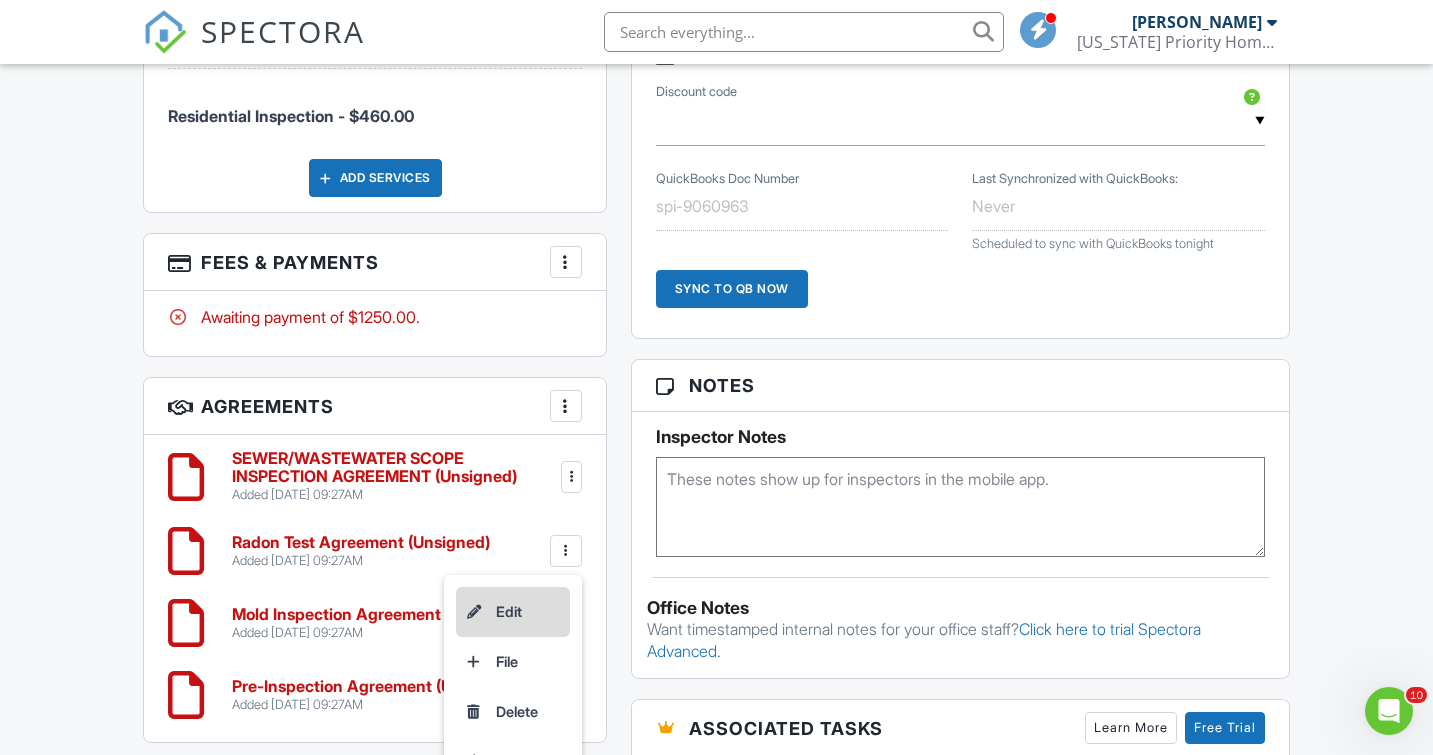 click on "Edit" at bounding box center (513, 612) 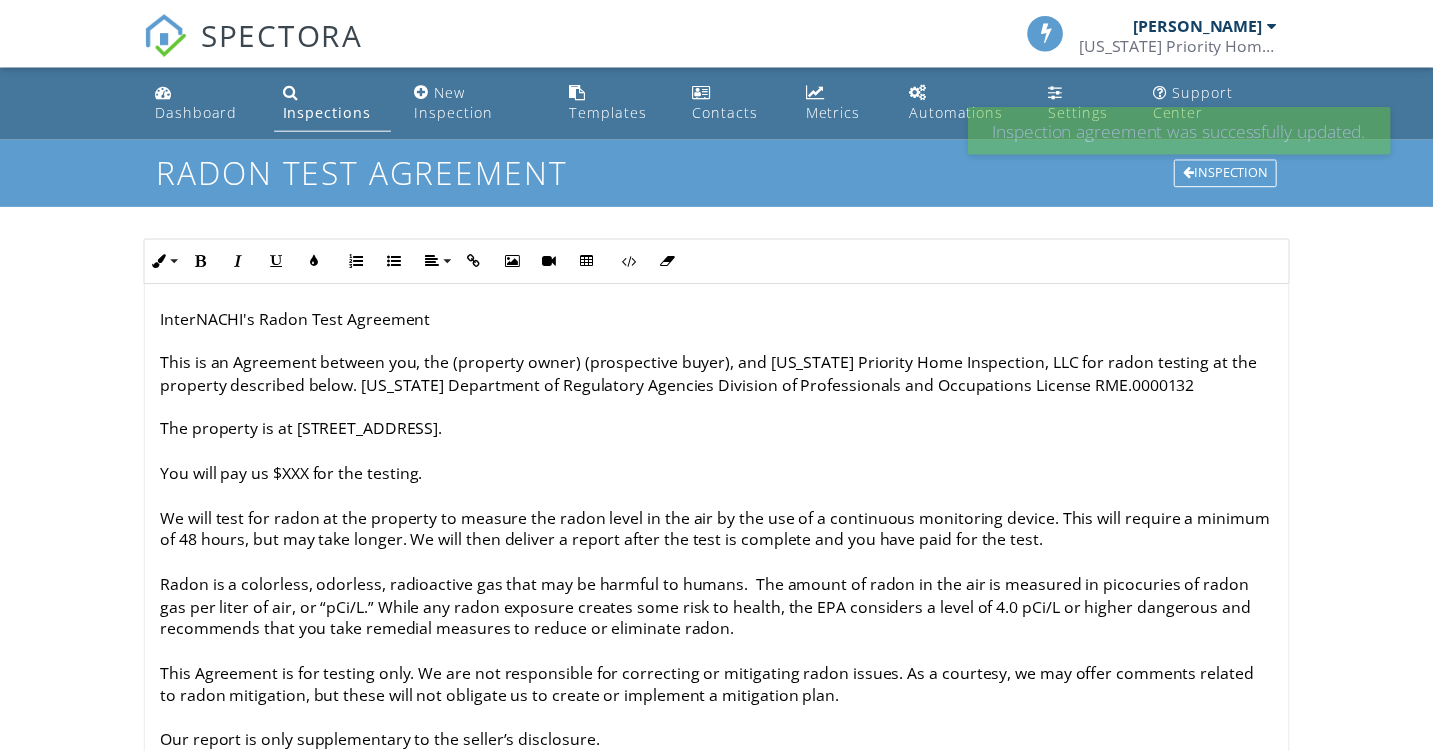 scroll, scrollTop: 0, scrollLeft: 0, axis: both 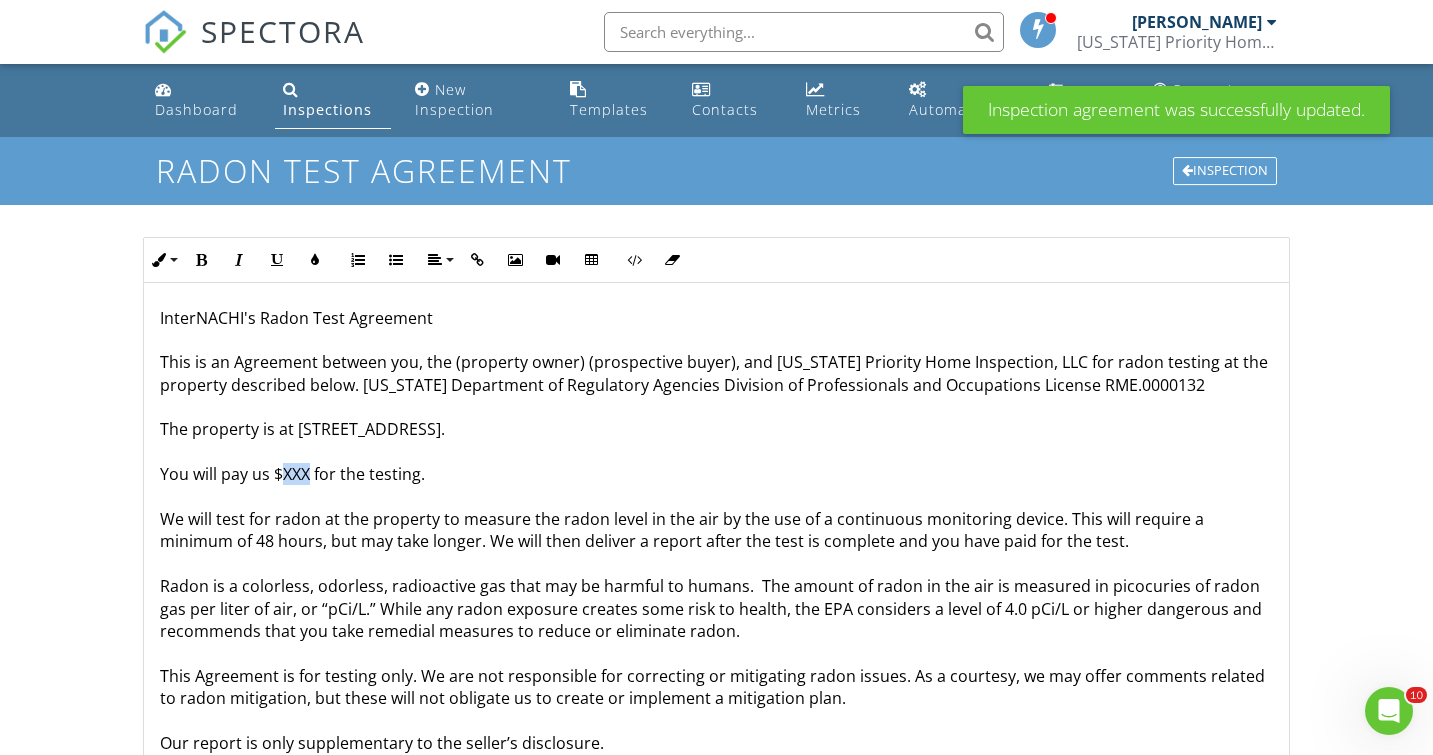 drag, startPoint x: 284, startPoint y: 476, endPoint x: 308, endPoint y: 475, distance: 24.020824 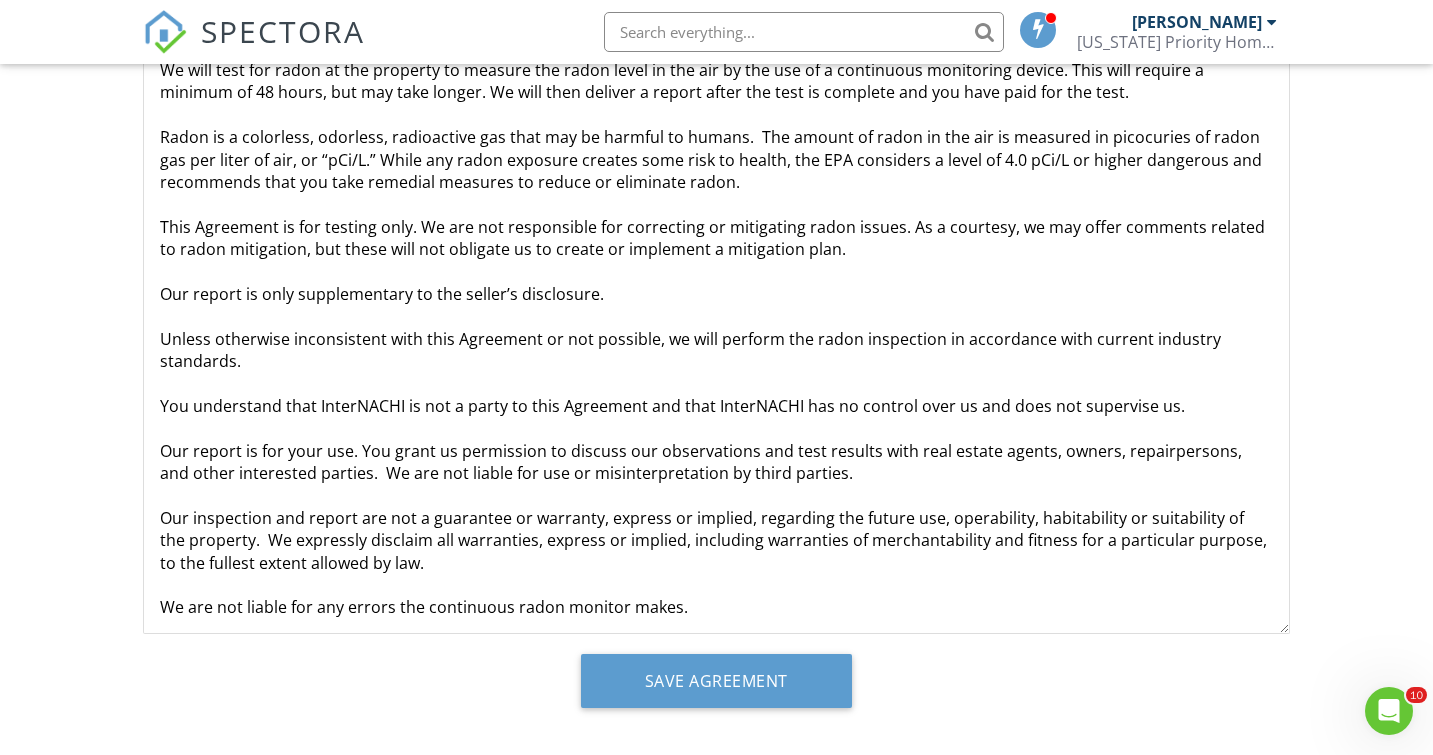 scroll, scrollTop: 443, scrollLeft: 0, axis: vertical 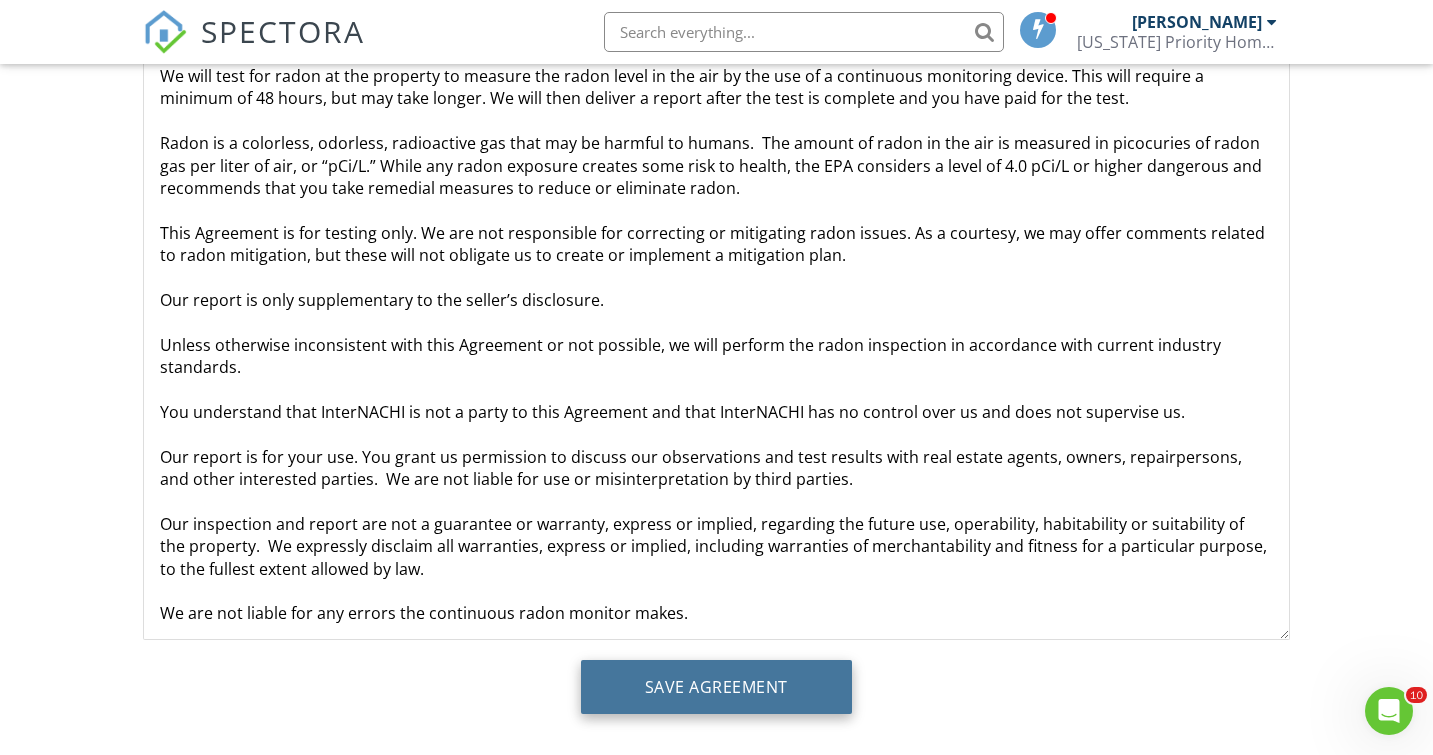 click on "Save Agreement" at bounding box center [716, 687] 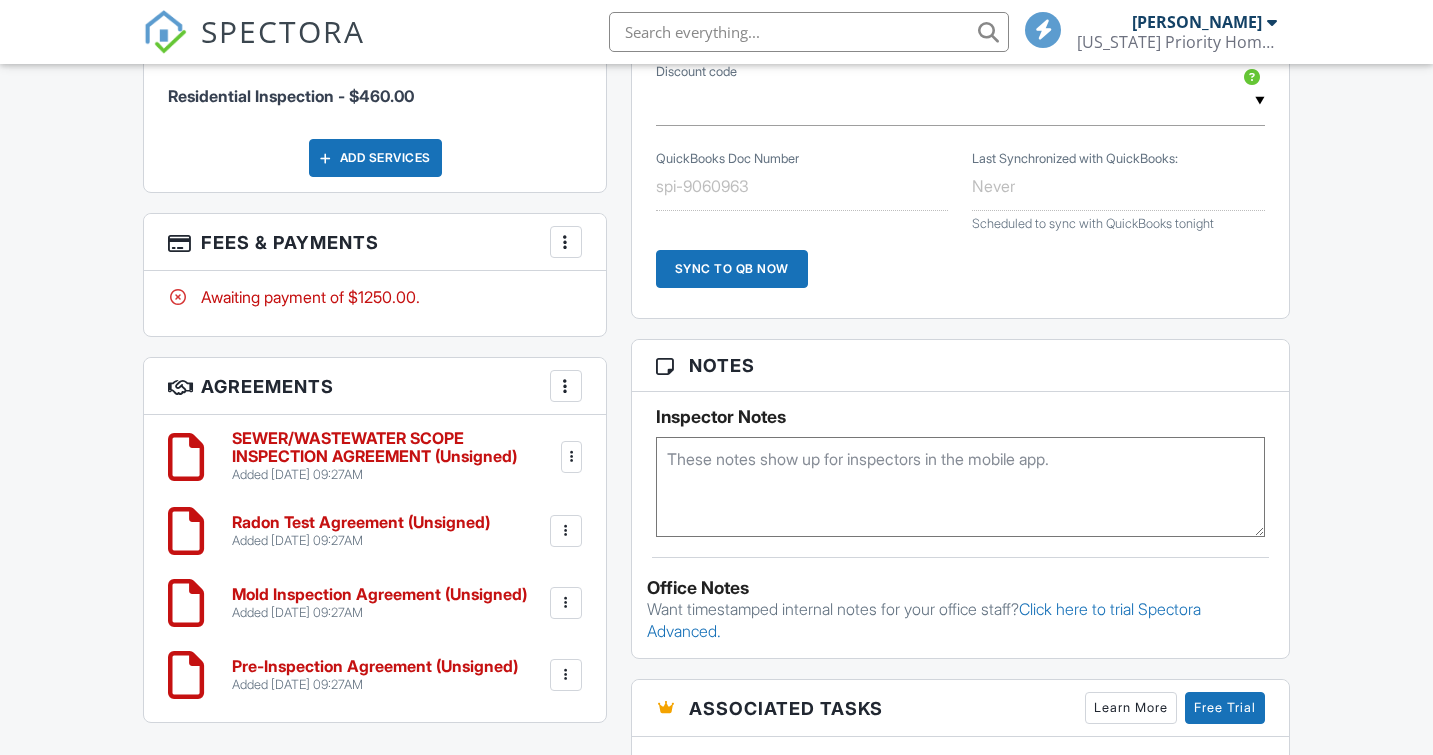 scroll, scrollTop: 0, scrollLeft: 0, axis: both 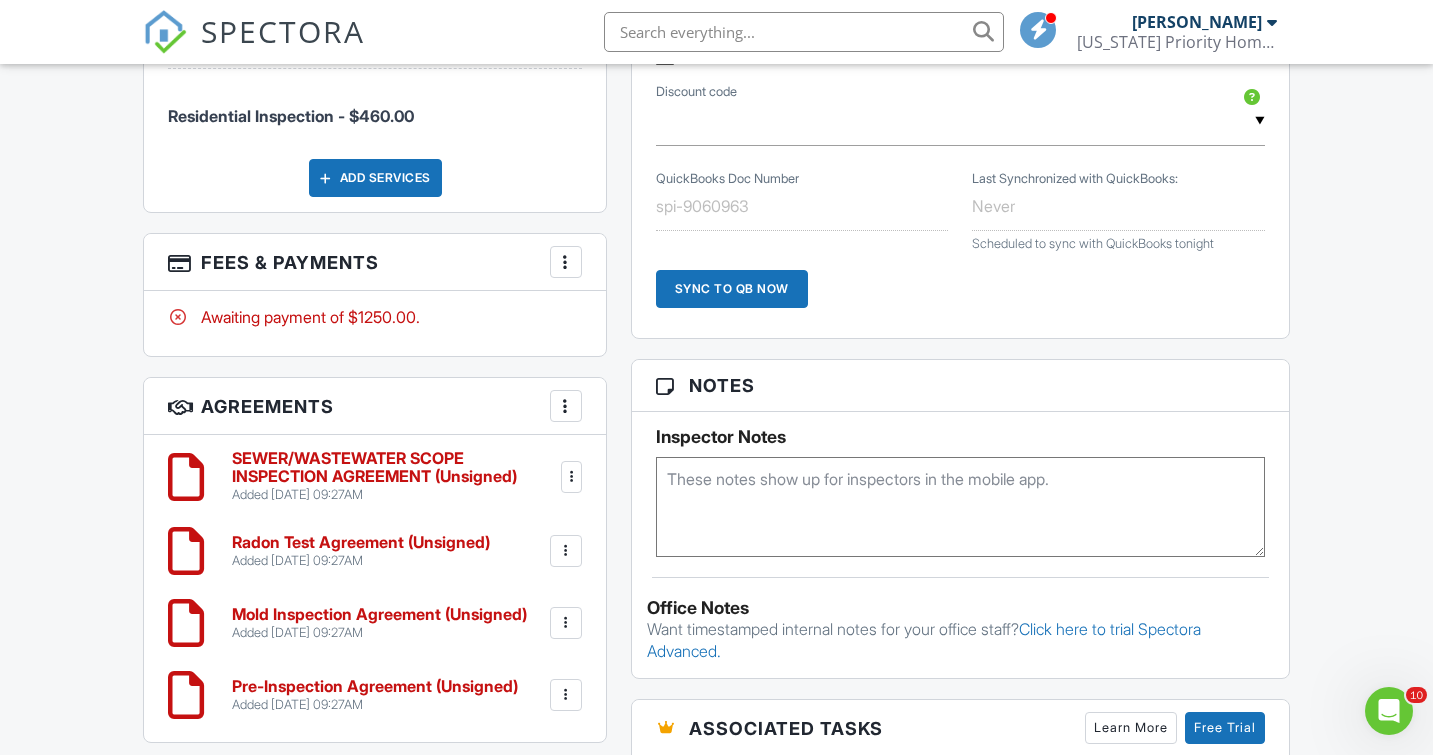 click at bounding box center [566, 623] 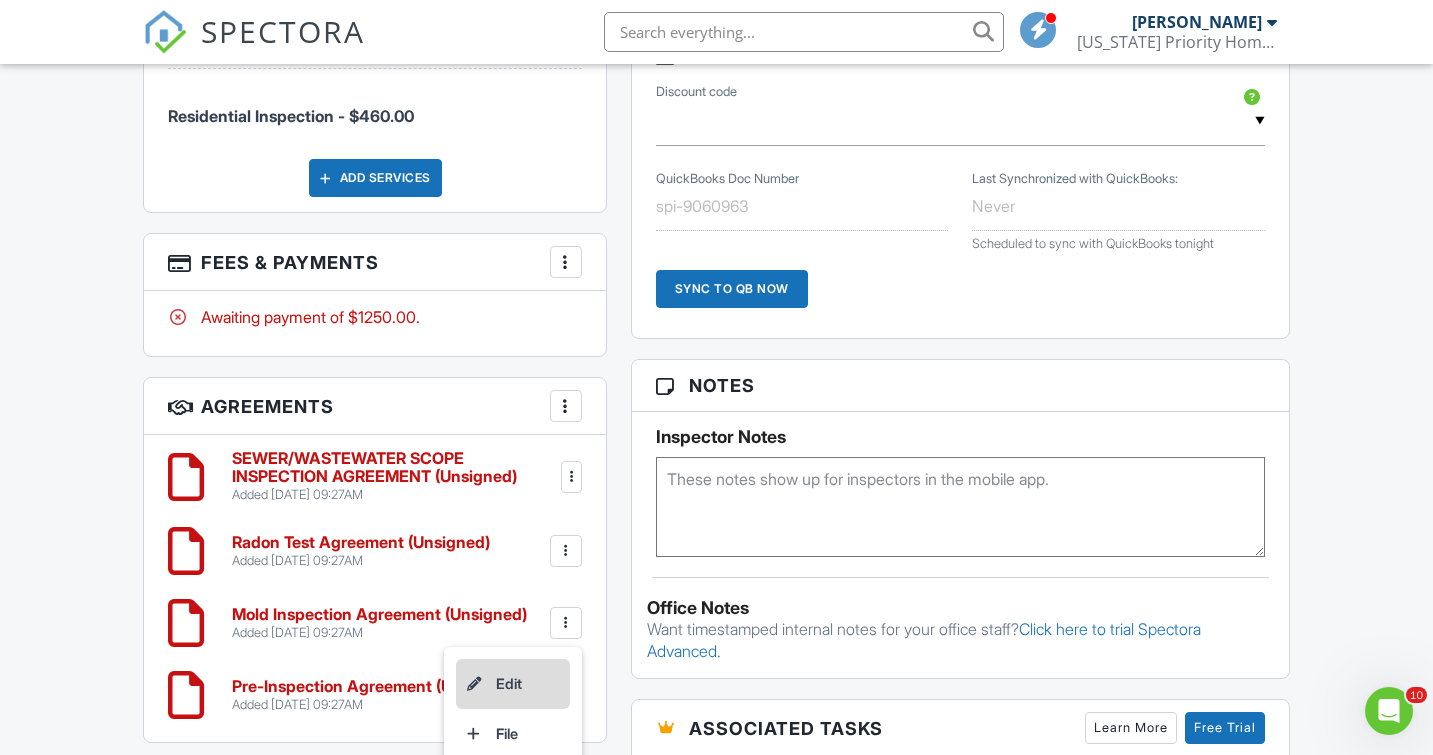click on "Edit" at bounding box center (513, 684) 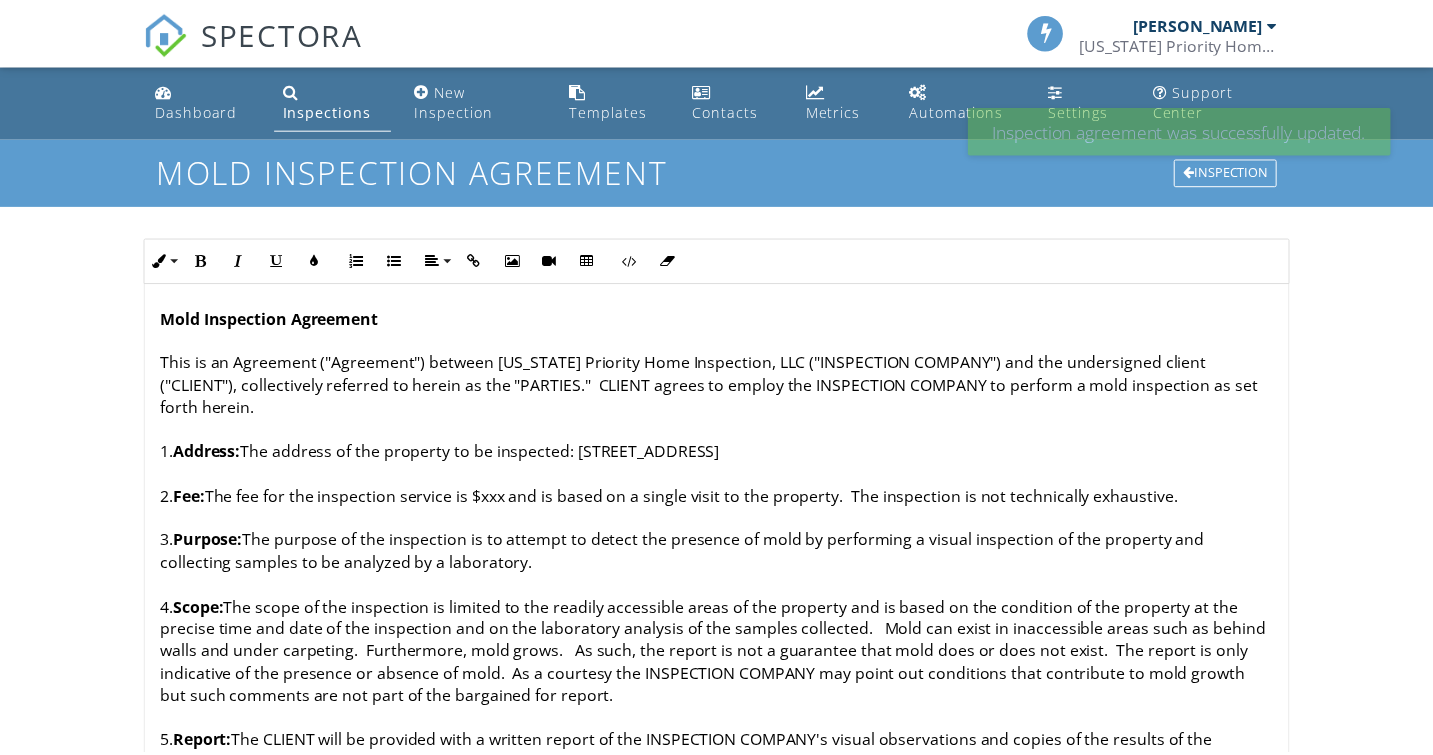 scroll, scrollTop: 0, scrollLeft: 0, axis: both 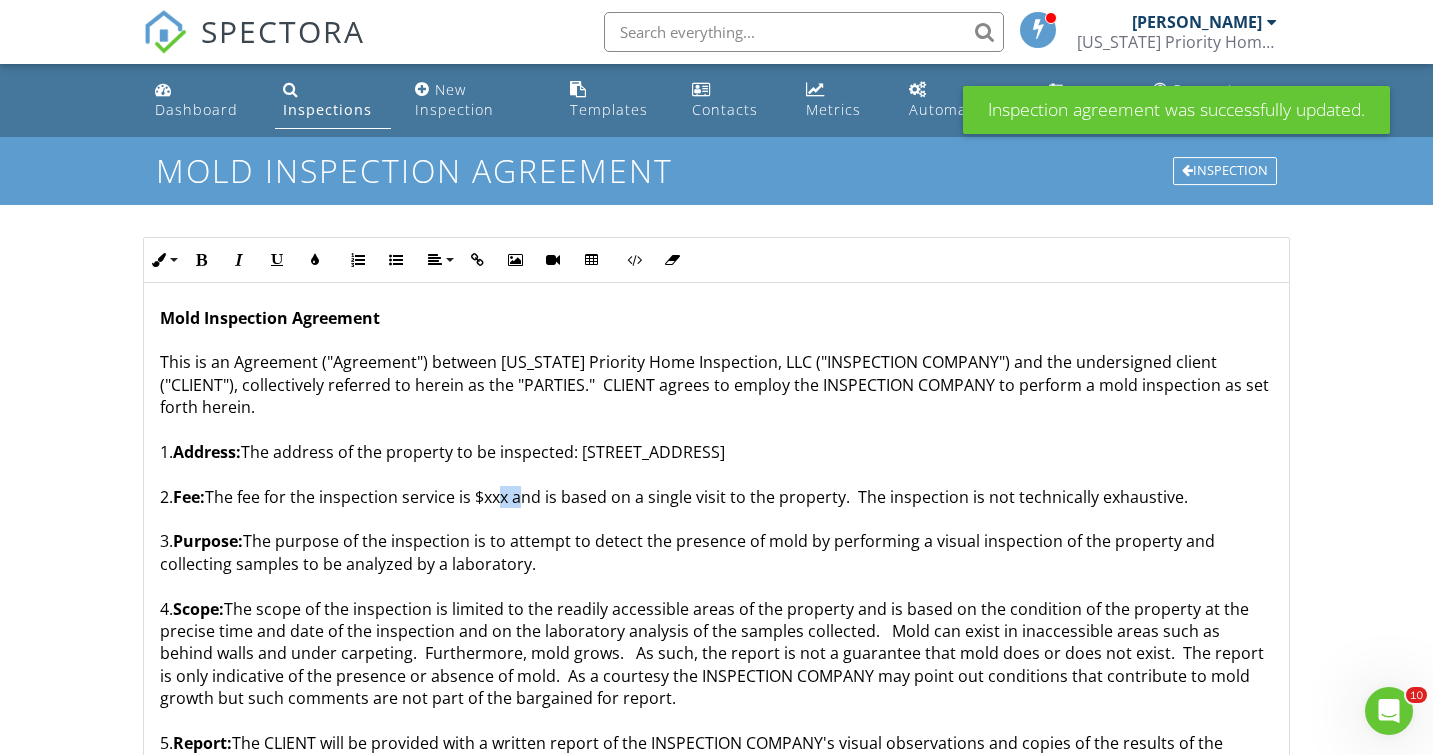 drag, startPoint x: 497, startPoint y: 498, endPoint x: 520, endPoint y: 499, distance: 23.021729 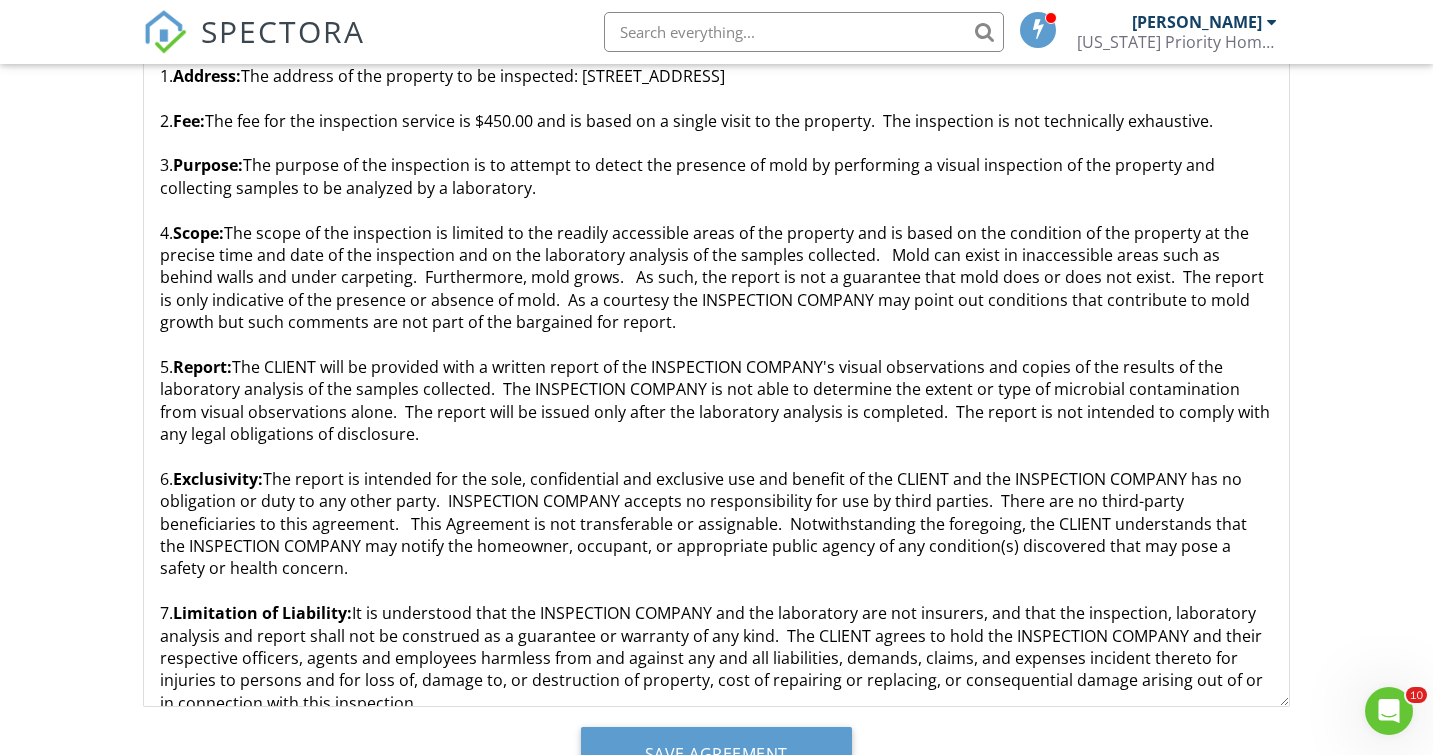 scroll, scrollTop: 468, scrollLeft: 0, axis: vertical 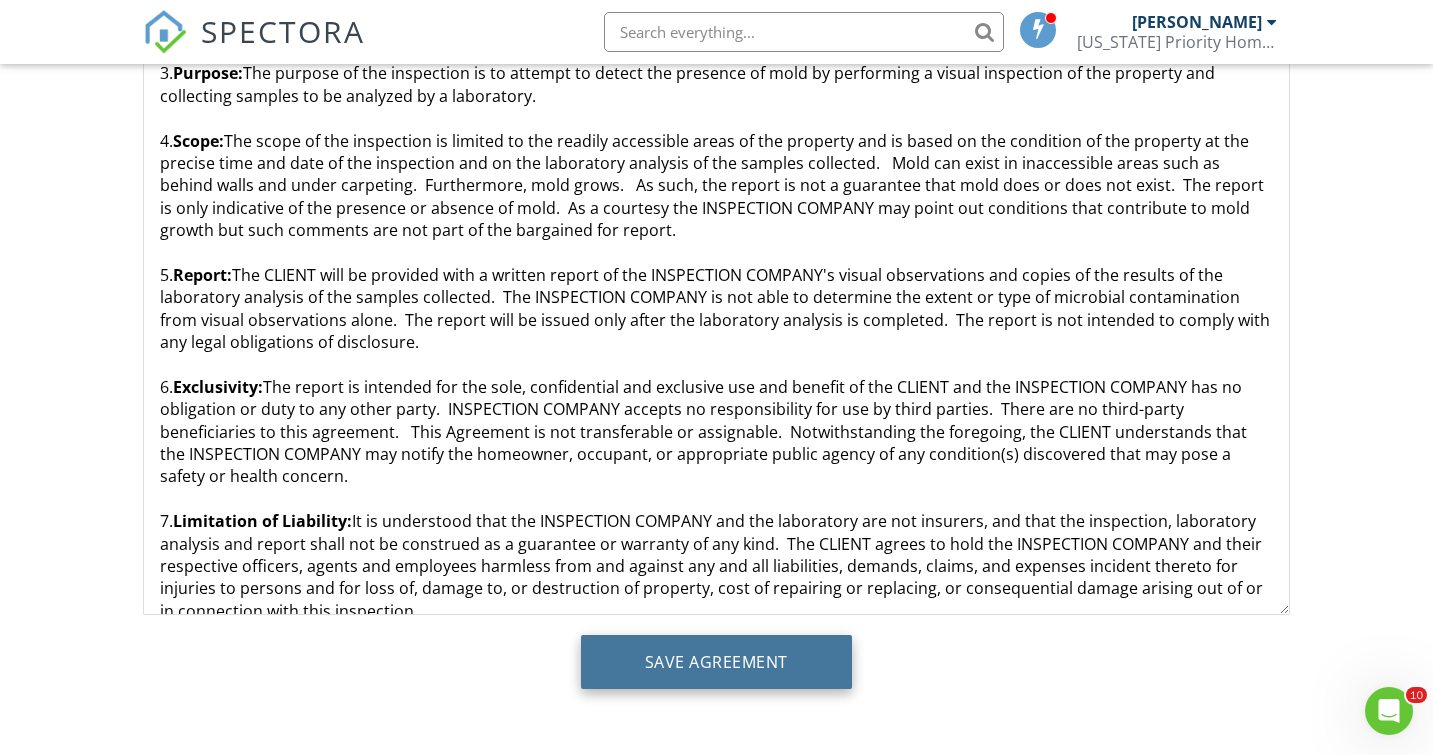 click on "Save Agreement" at bounding box center (716, 662) 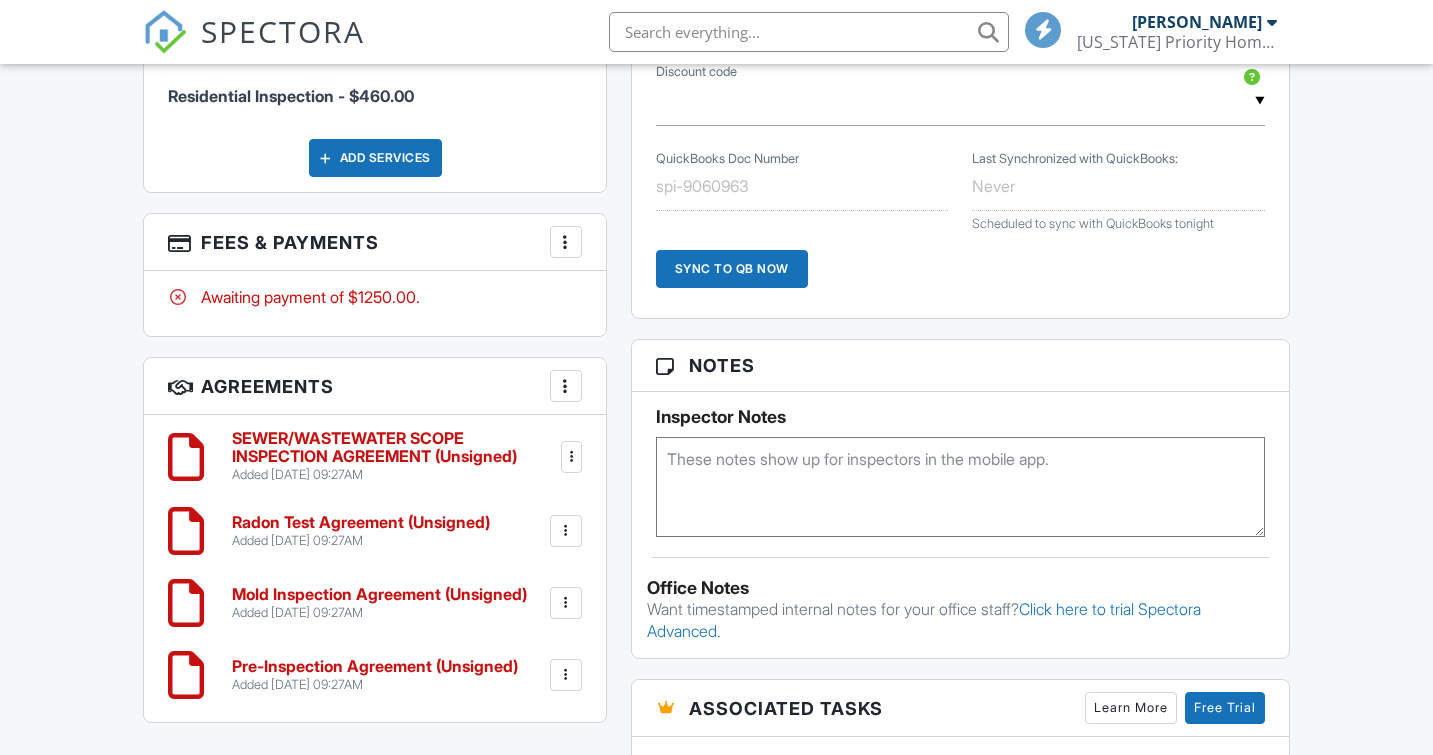 scroll, scrollTop: 0, scrollLeft: 0, axis: both 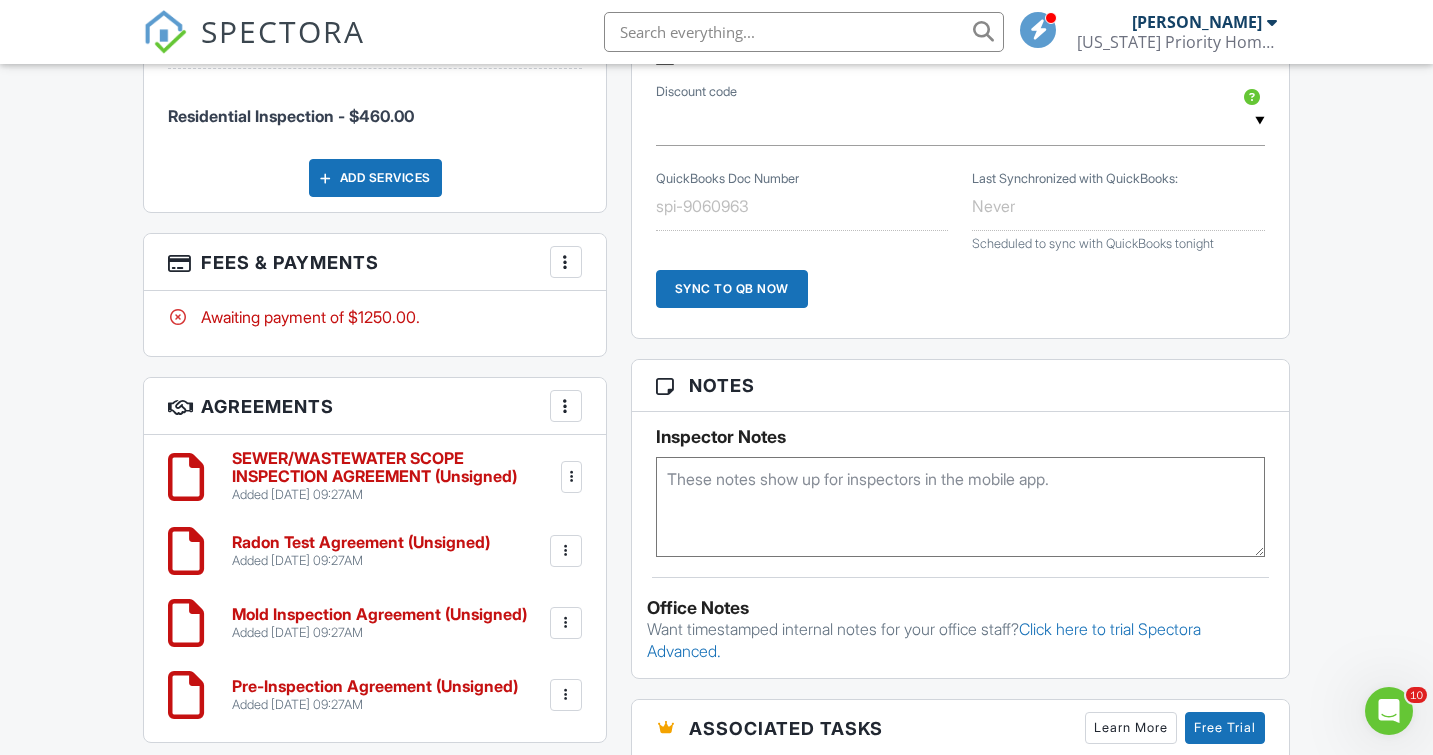 click at bounding box center (566, 695) 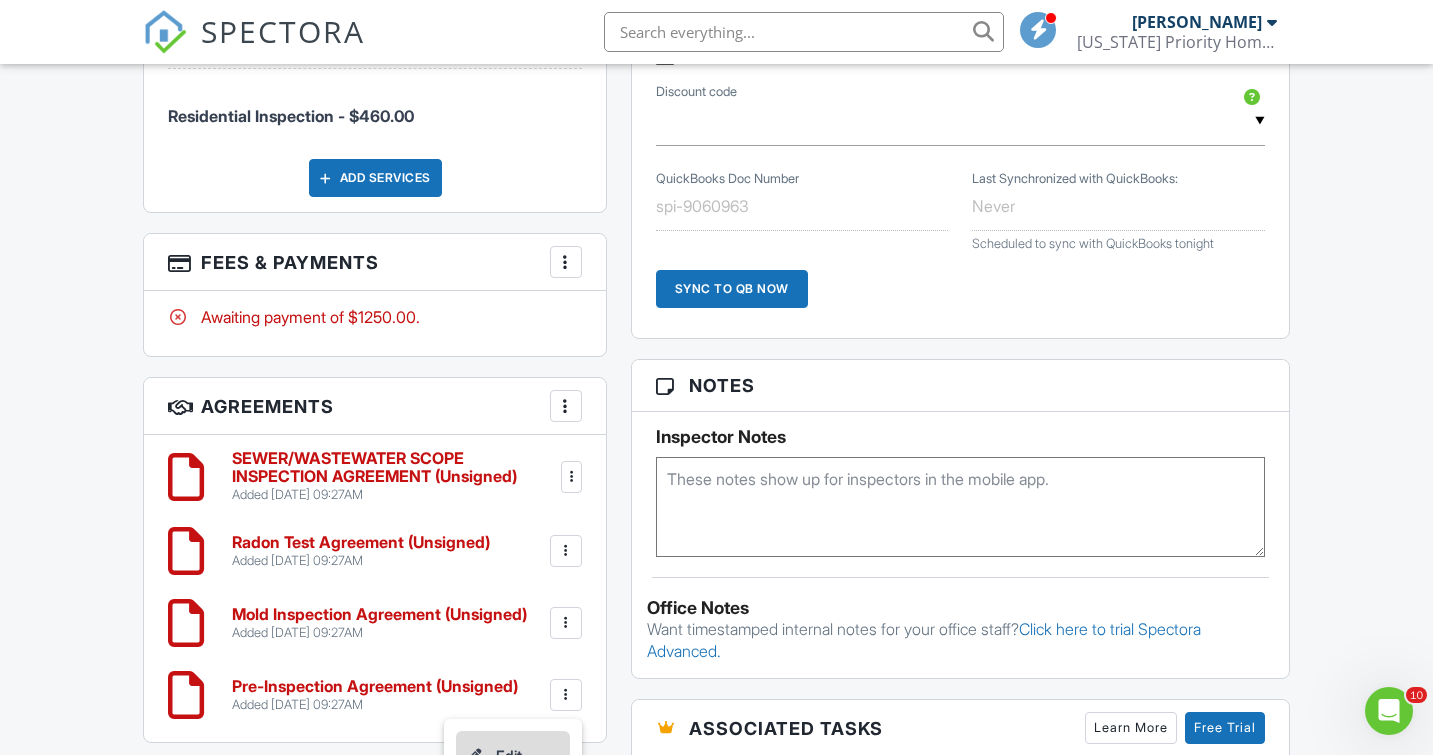 click on "Edit" at bounding box center [513, 756] 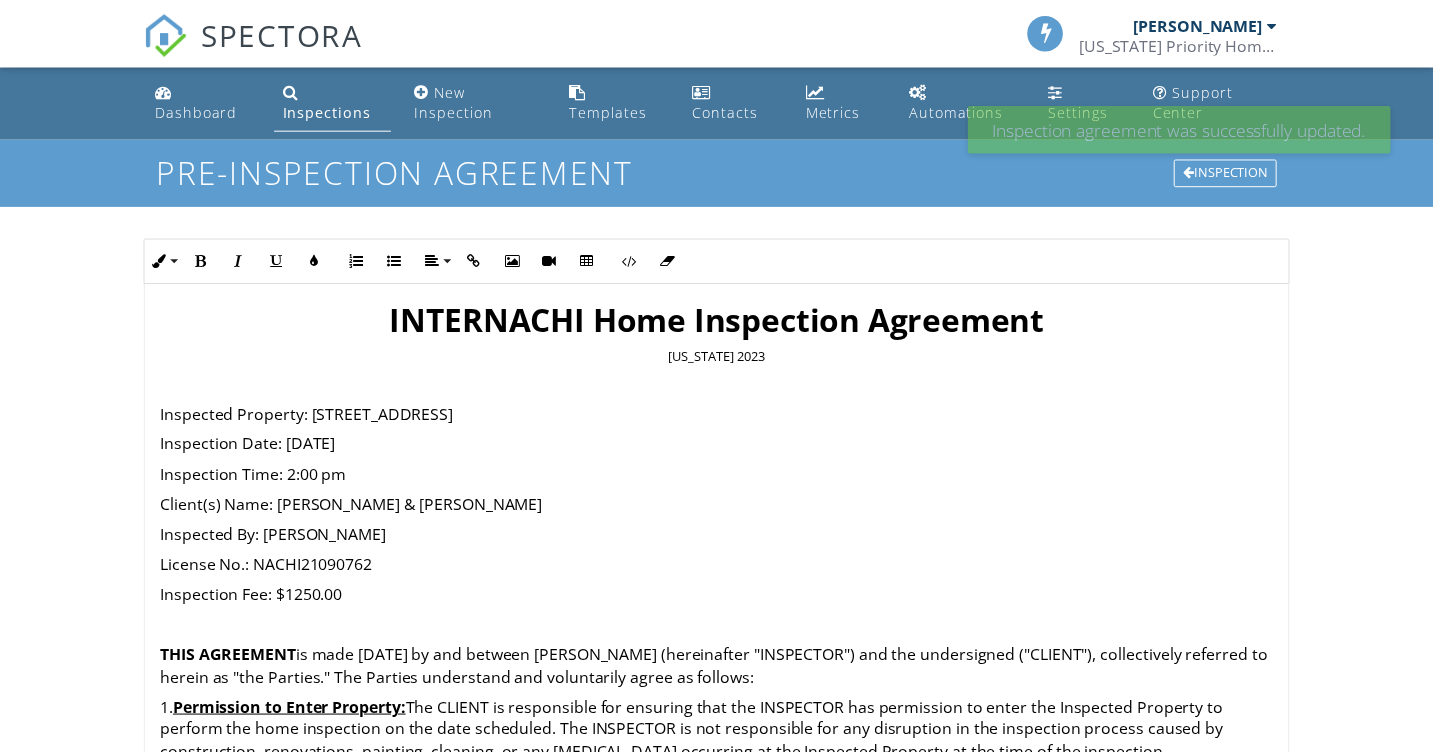 scroll, scrollTop: 0, scrollLeft: 0, axis: both 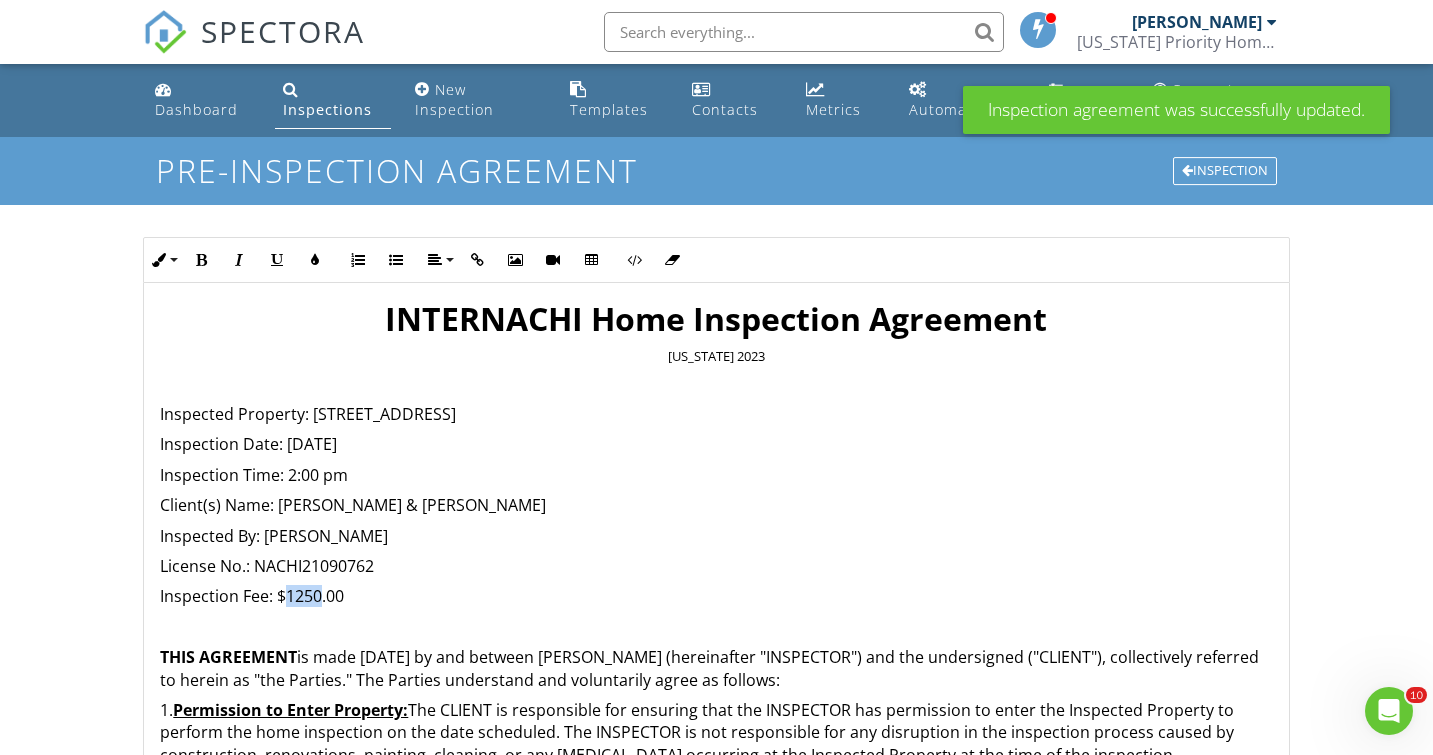 drag, startPoint x: 289, startPoint y: 598, endPoint x: 322, endPoint y: 595, distance: 33.13608 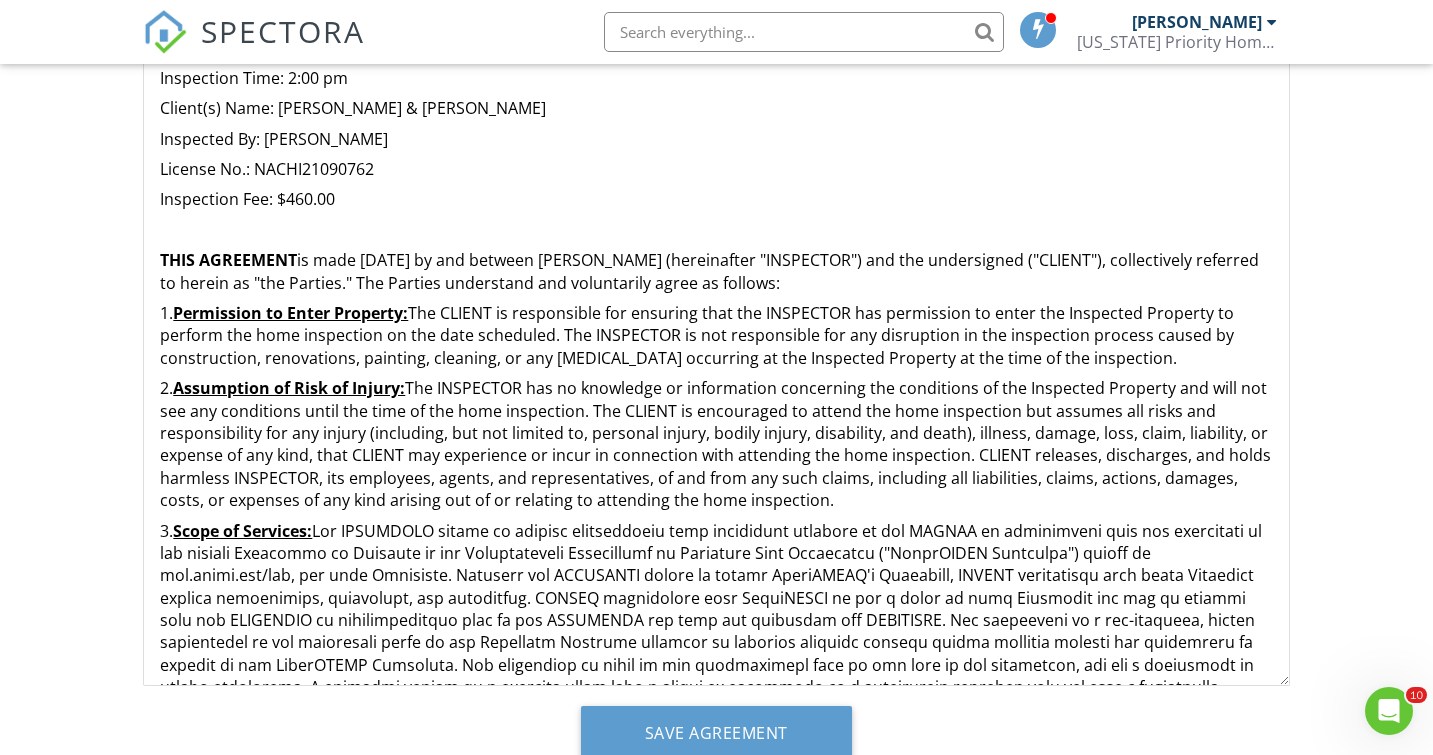 scroll, scrollTop: 468, scrollLeft: 0, axis: vertical 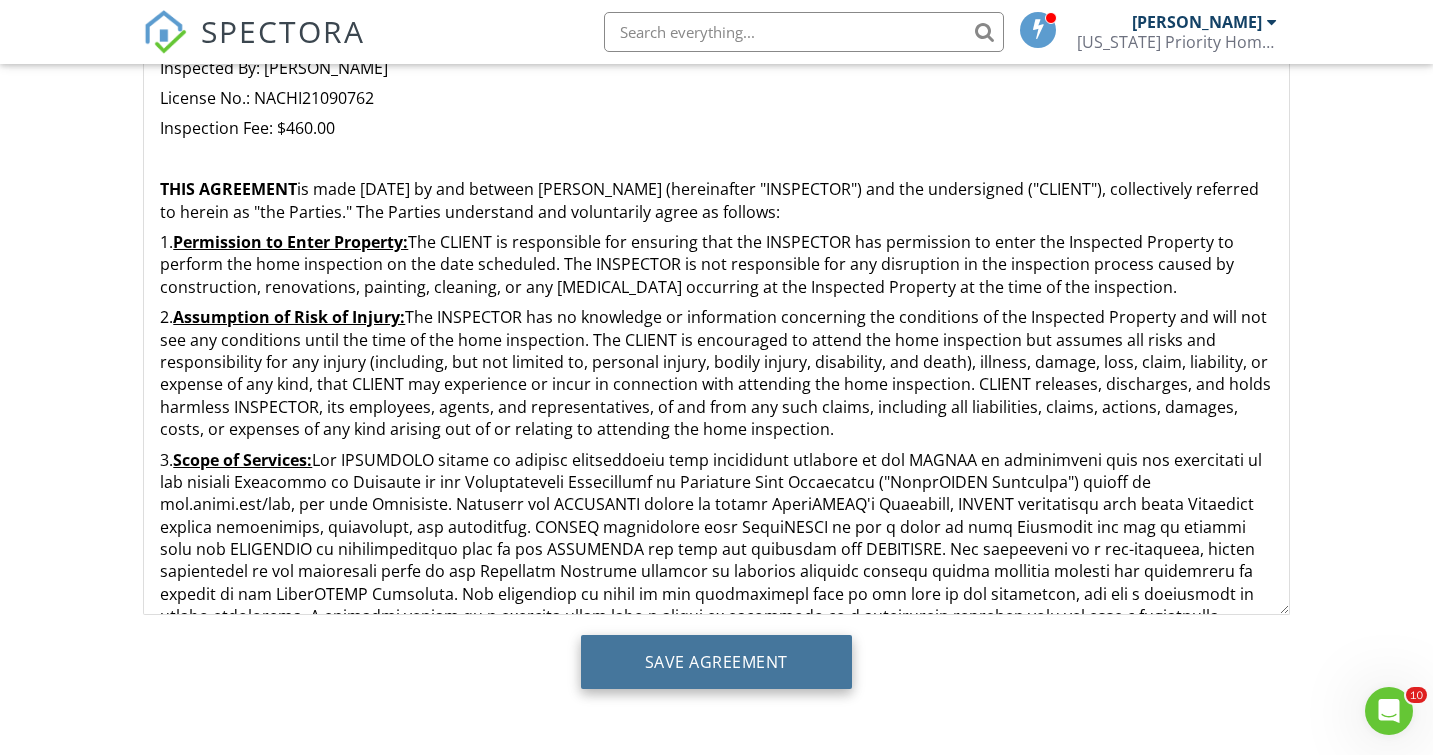 click on "Save Agreement" at bounding box center [716, 662] 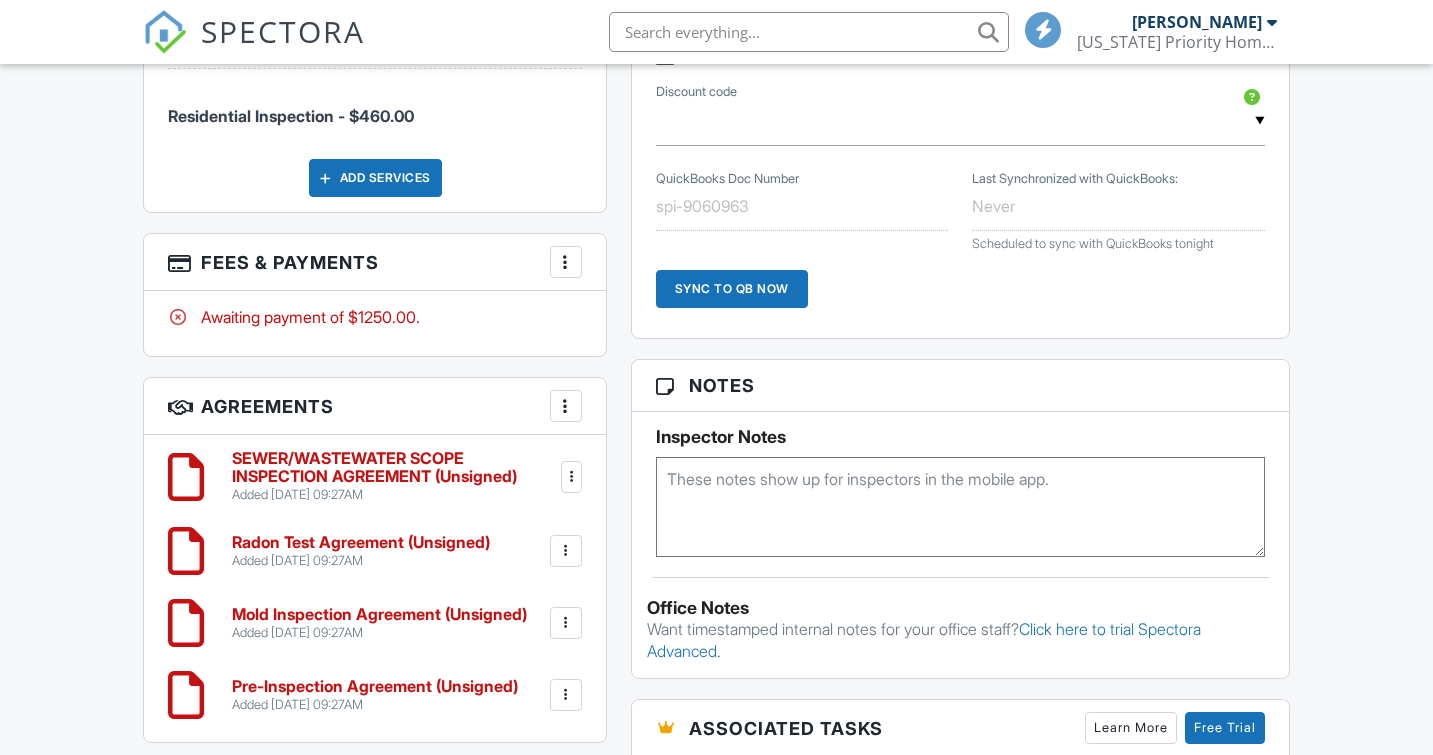 scroll, scrollTop: 1461, scrollLeft: 0, axis: vertical 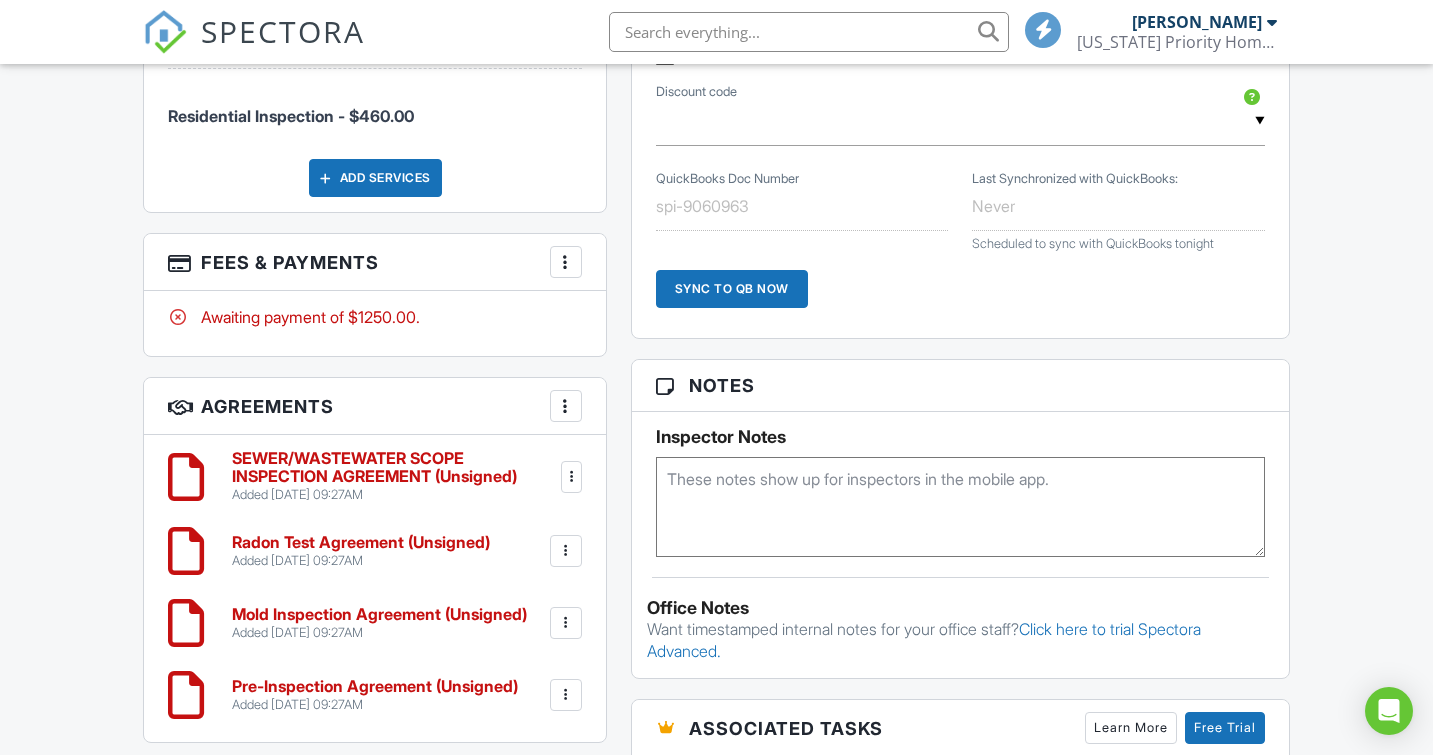 click on "Dashboard
Inspections
New Inspection
Templates
Contacts
Metrics
Automations
Settings
Support Center
Inspection Details
Client View
More
Property Details
Reschedule
Reorder / Copy
Share
Cancel
[GEOGRAPHIC_DATA]
Print Order
Convert to V9
Enable Pass on CC Fees
View Change Log
[DATE]  2:00 pm
- 5:00 pm
[STREET_ADDRESS]
[GEOGRAPHIC_DATA]
Built
2007
4221
sq. ft.
basement
Lot Size
7405
sq.ft.
4
bedrooms
3.0
bathrooms
+ − Leaflet  |  © MapTiler   © OpenStreetMap contributors
All emails and texts are disabled for this inspection!
Turn on emails and texts
Turn on and Requeue Notifications
Reports
Locked
Attach
New" at bounding box center (716, 82) 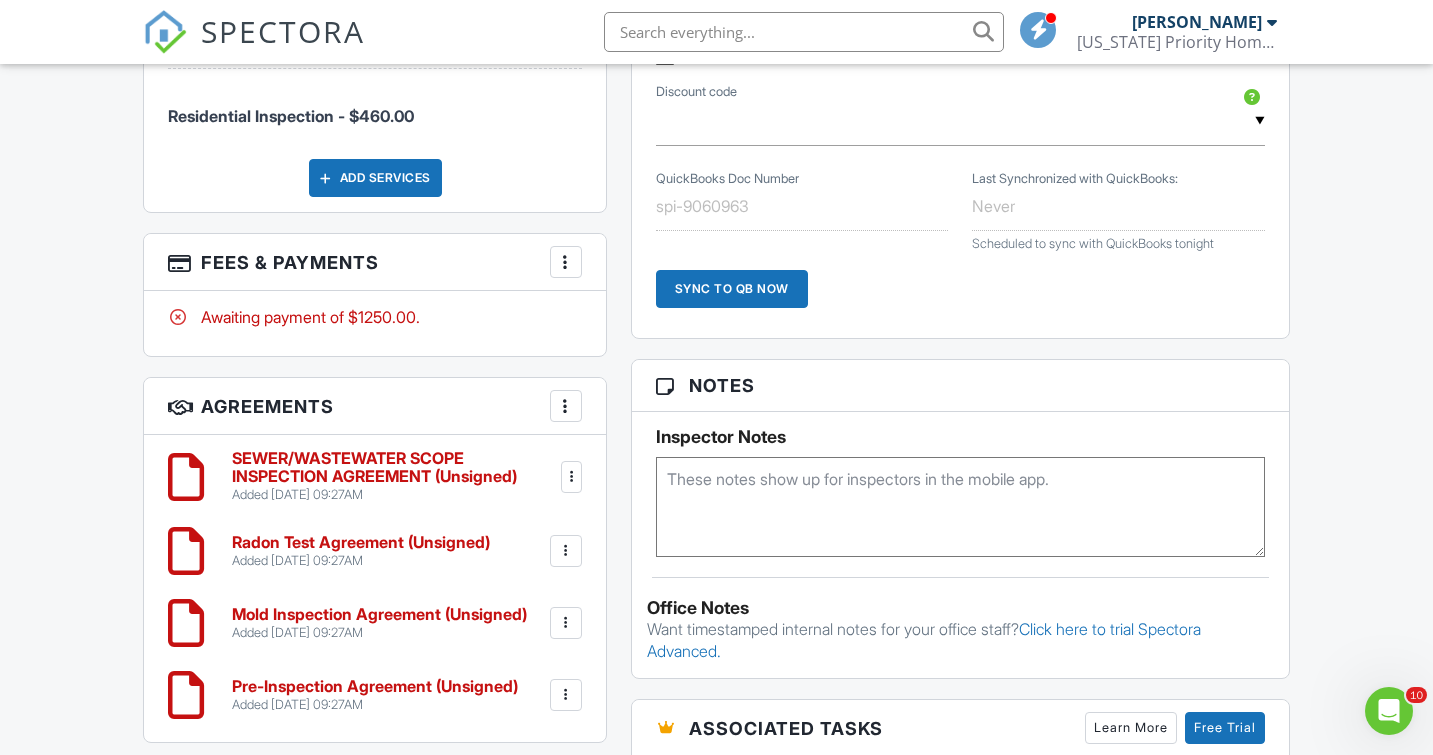 scroll, scrollTop: 0, scrollLeft: 0, axis: both 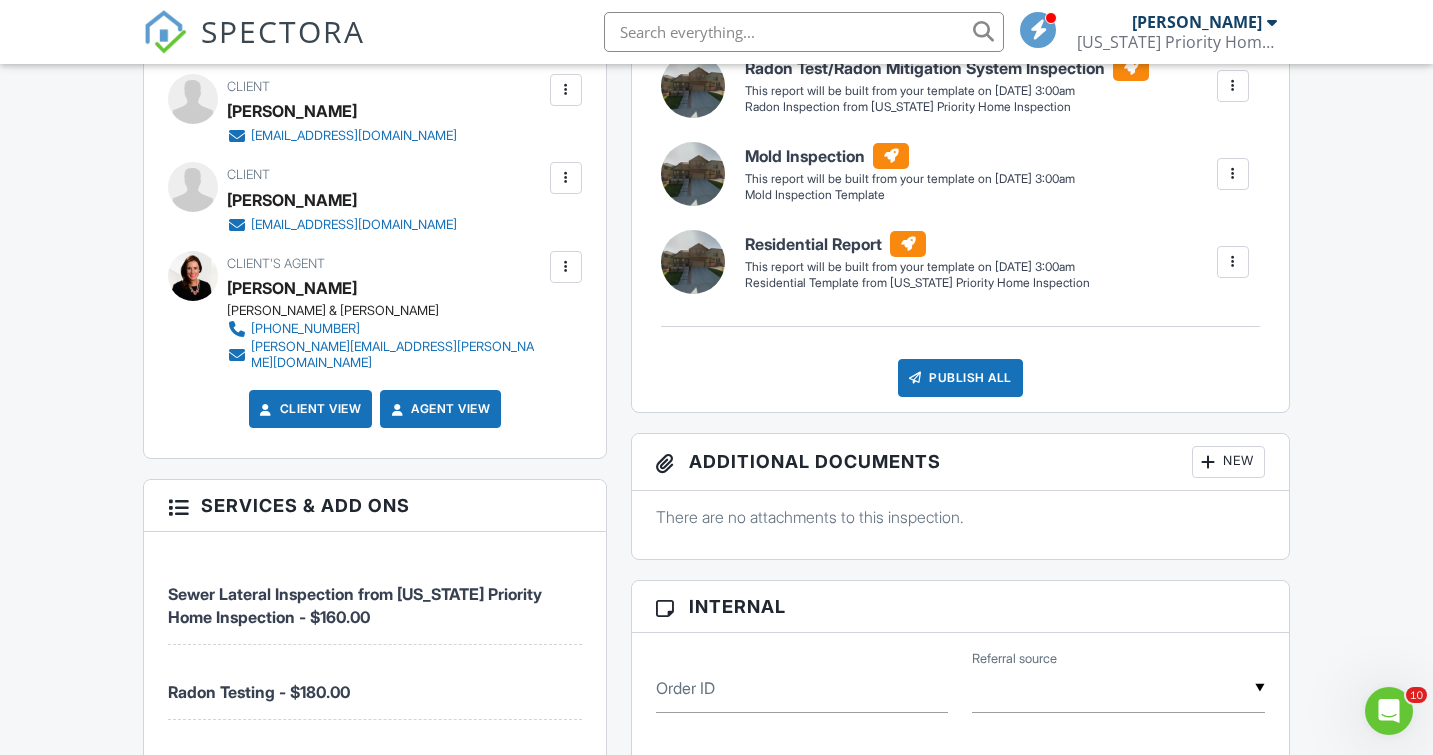 click on "Client View" at bounding box center (309, 409) 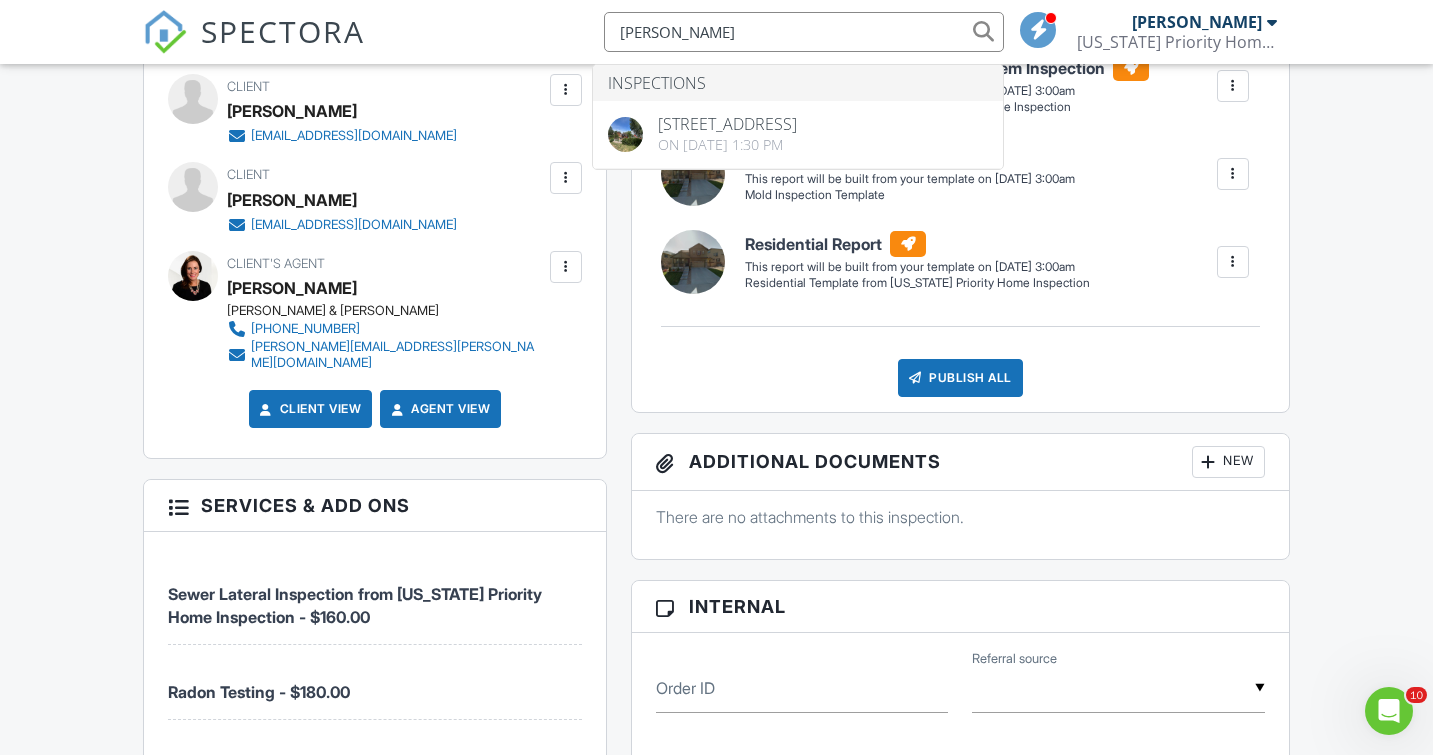 type on "[PERSON_NAME]" 